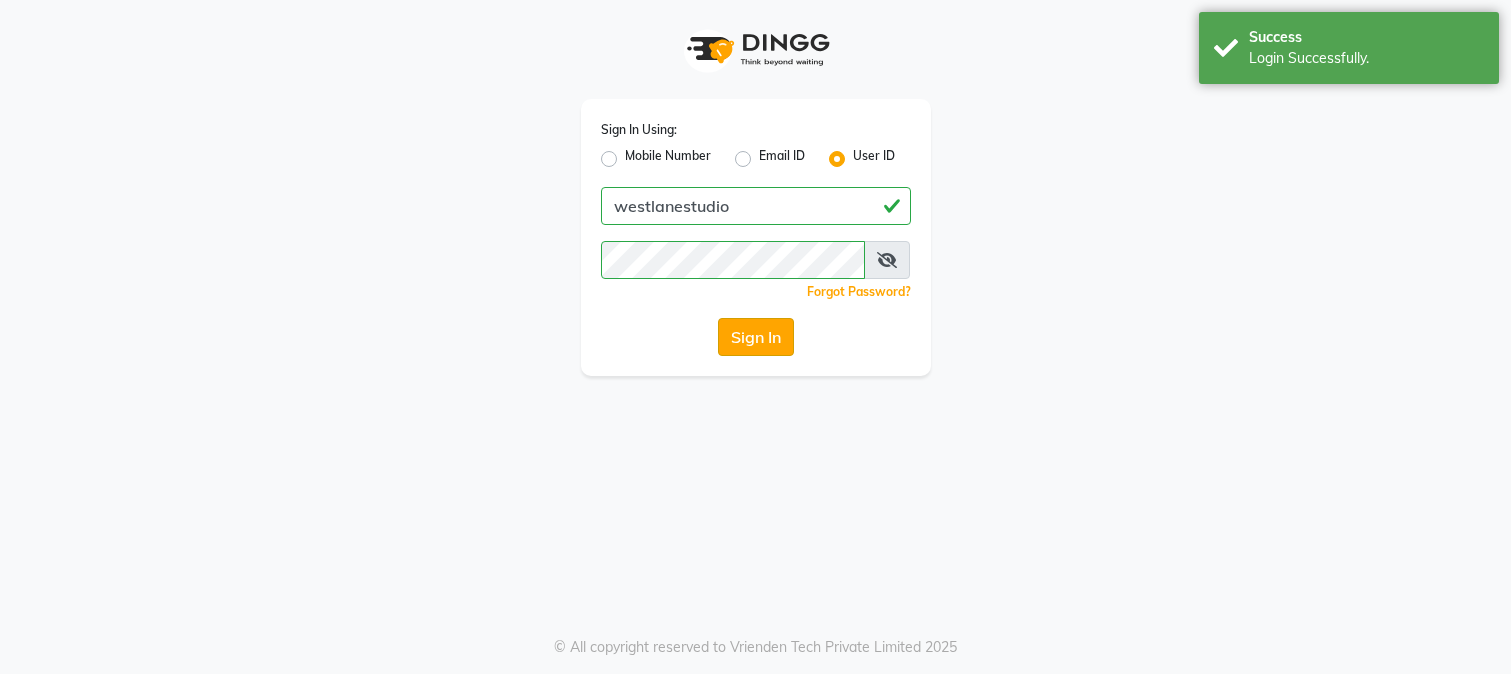 scroll, scrollTop: 0, scrollLeft: 0, axis: both 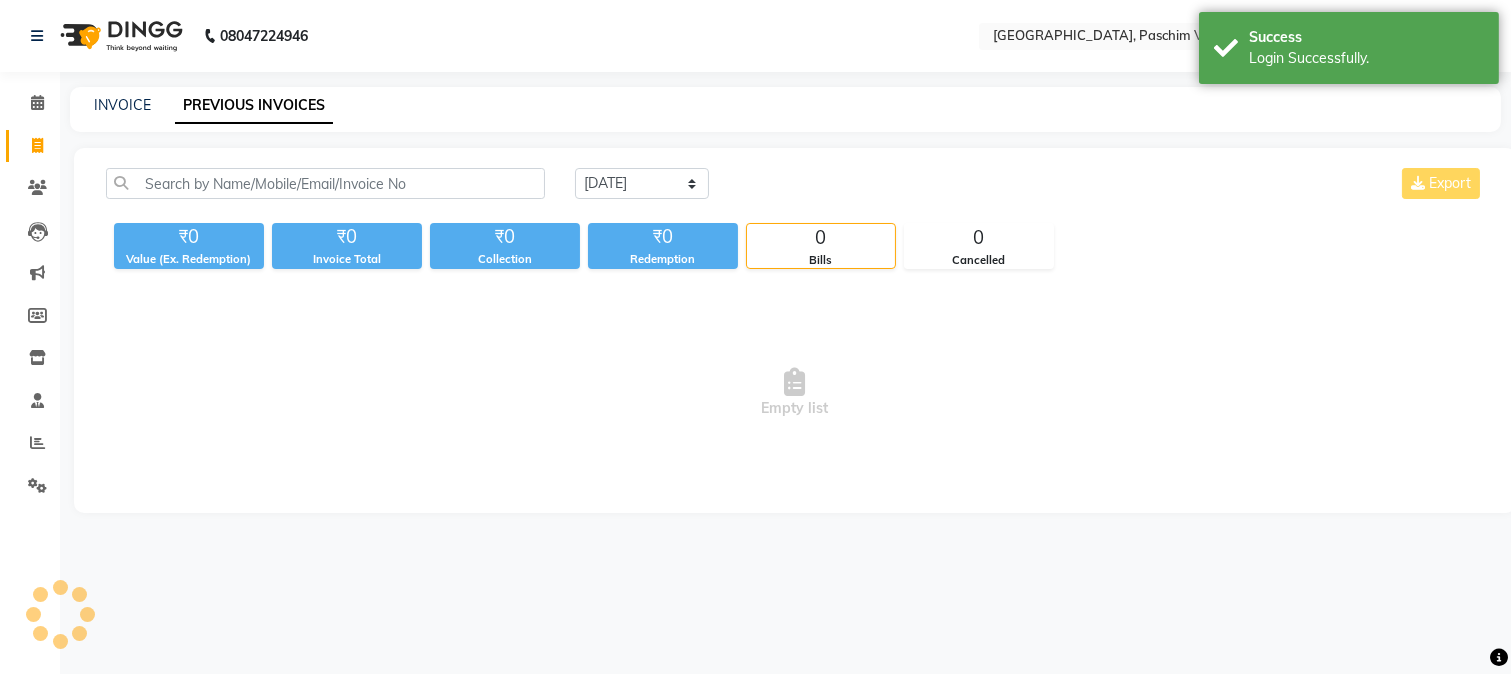select on "en" 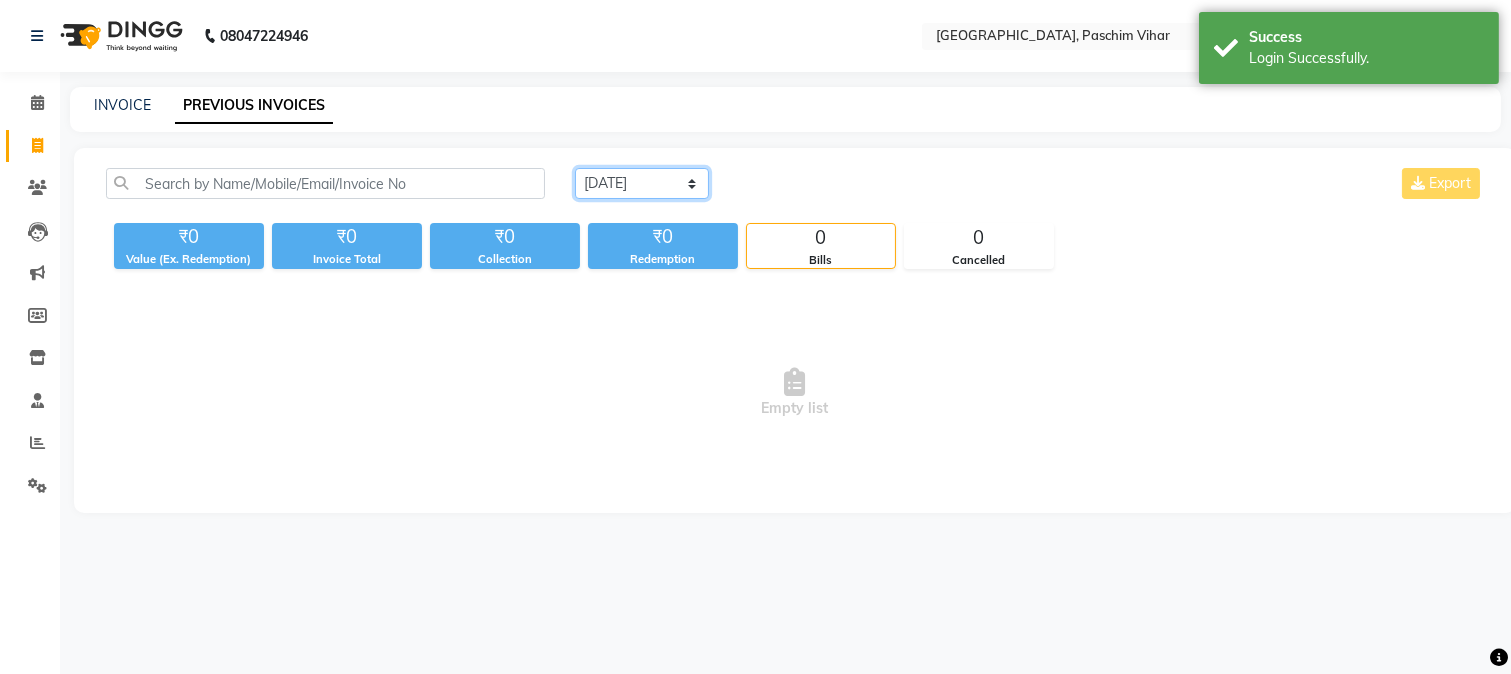 click on "[DATE] [DATE] Custom Range" 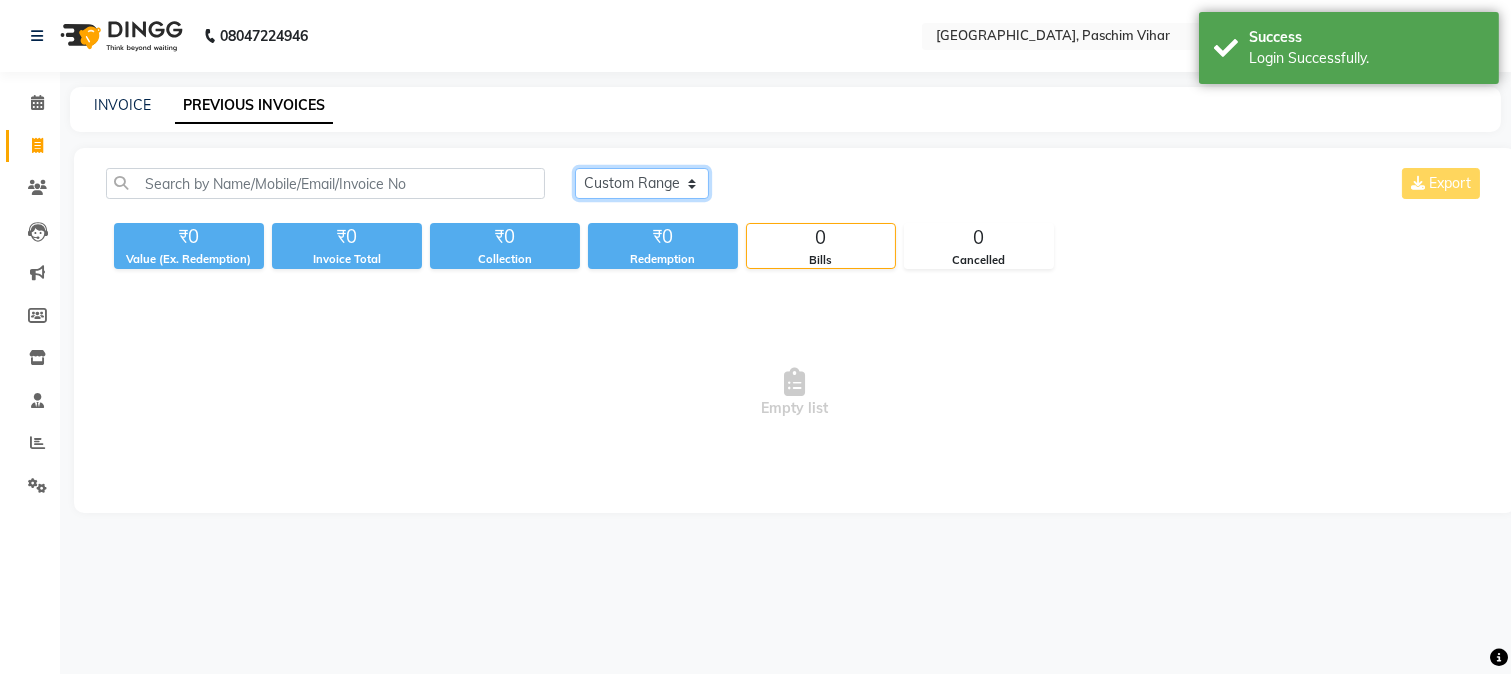 click on "[DATE] [DATE] Custom Range" 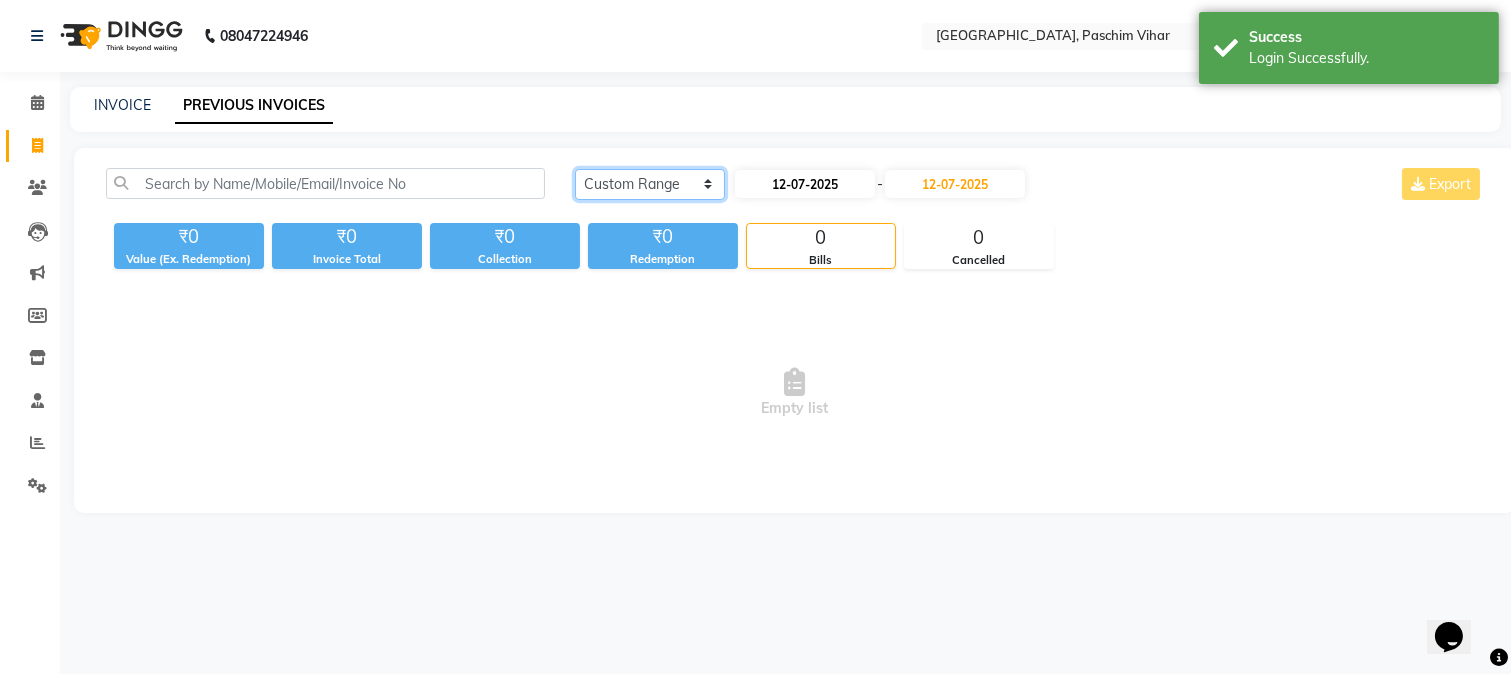 scroll, scrollTop: 0, scrollLeft: 0, axis: both 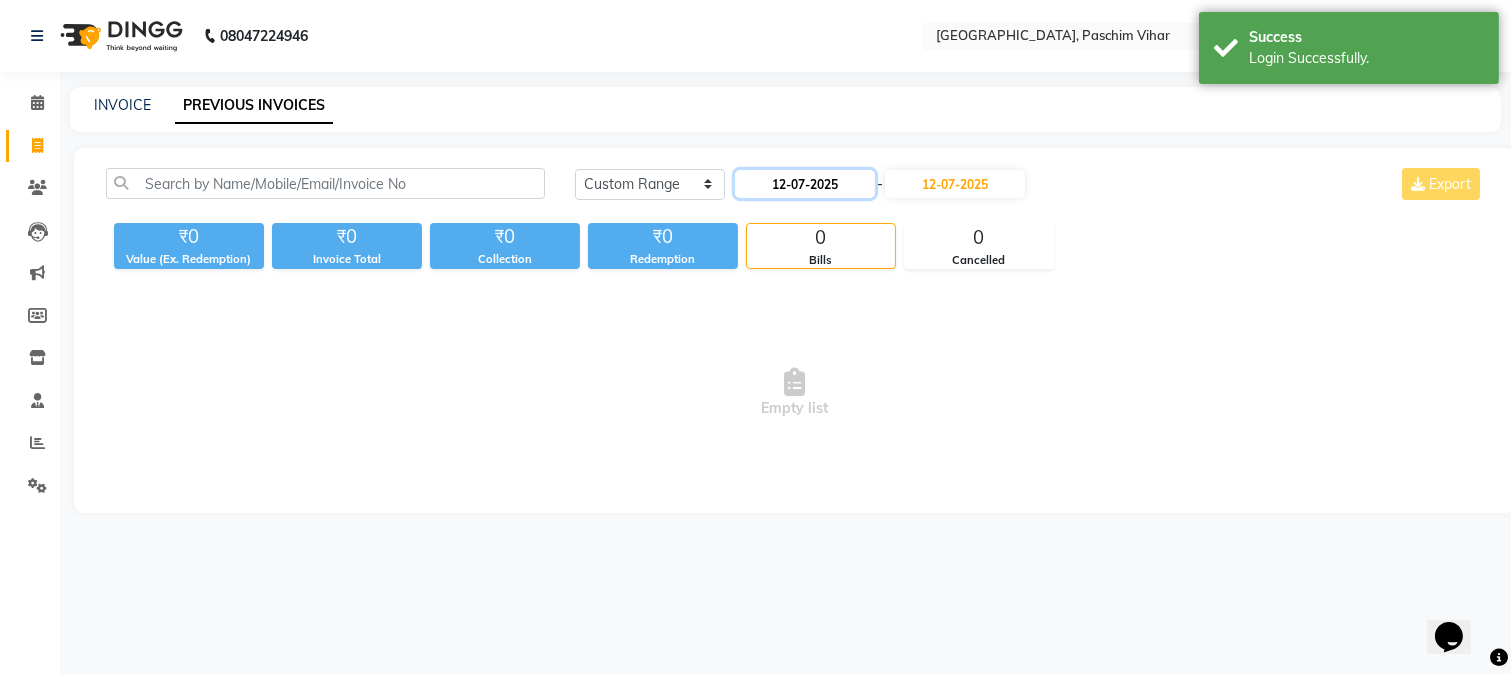click on "12-07-2025" 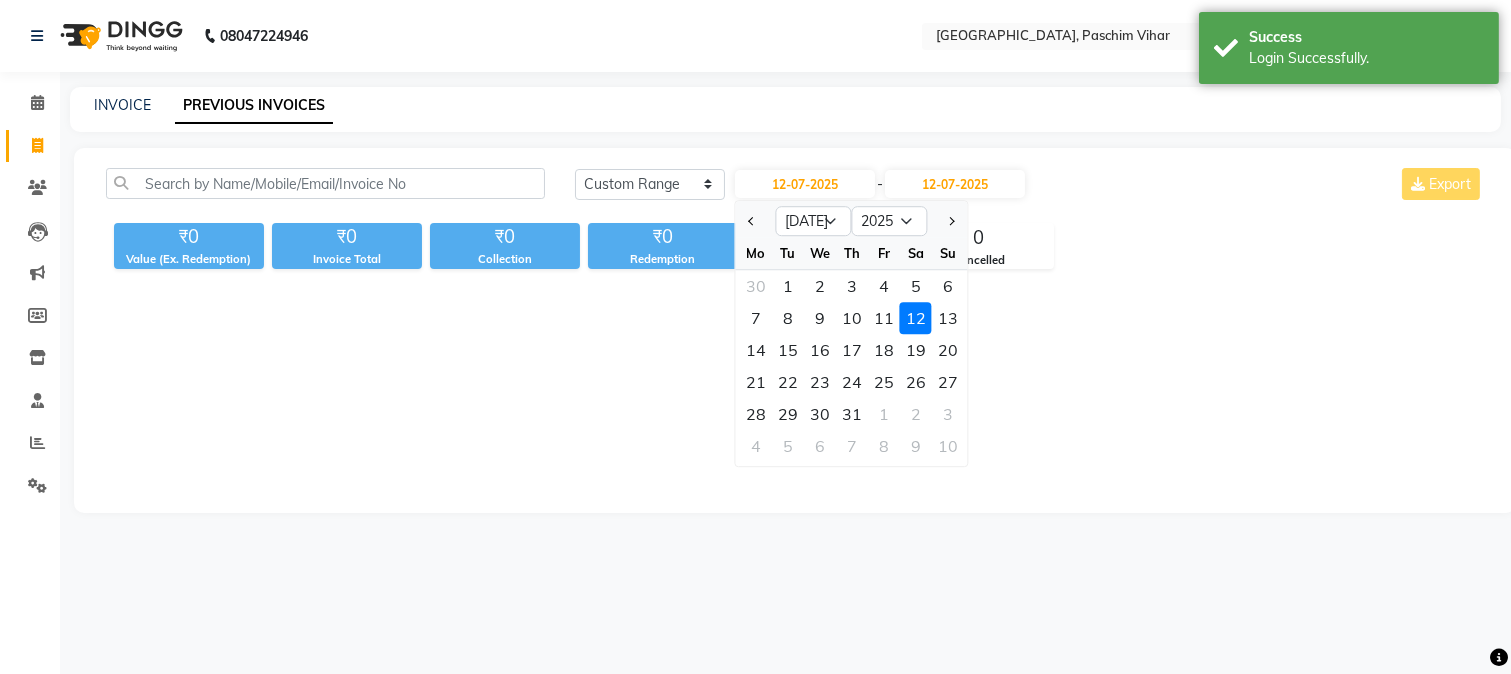 scroll, scrollTop: 0, scrollLeft: 0, axis: both 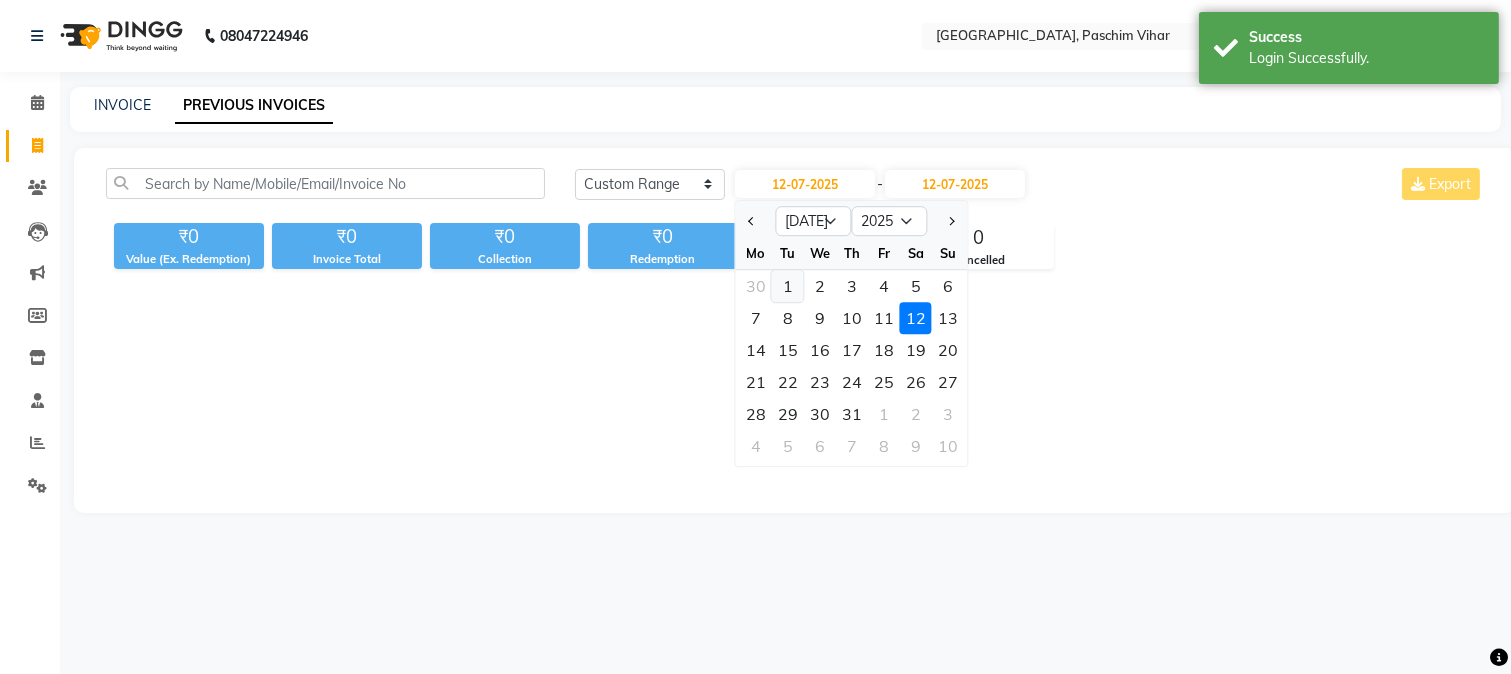 click on "1" 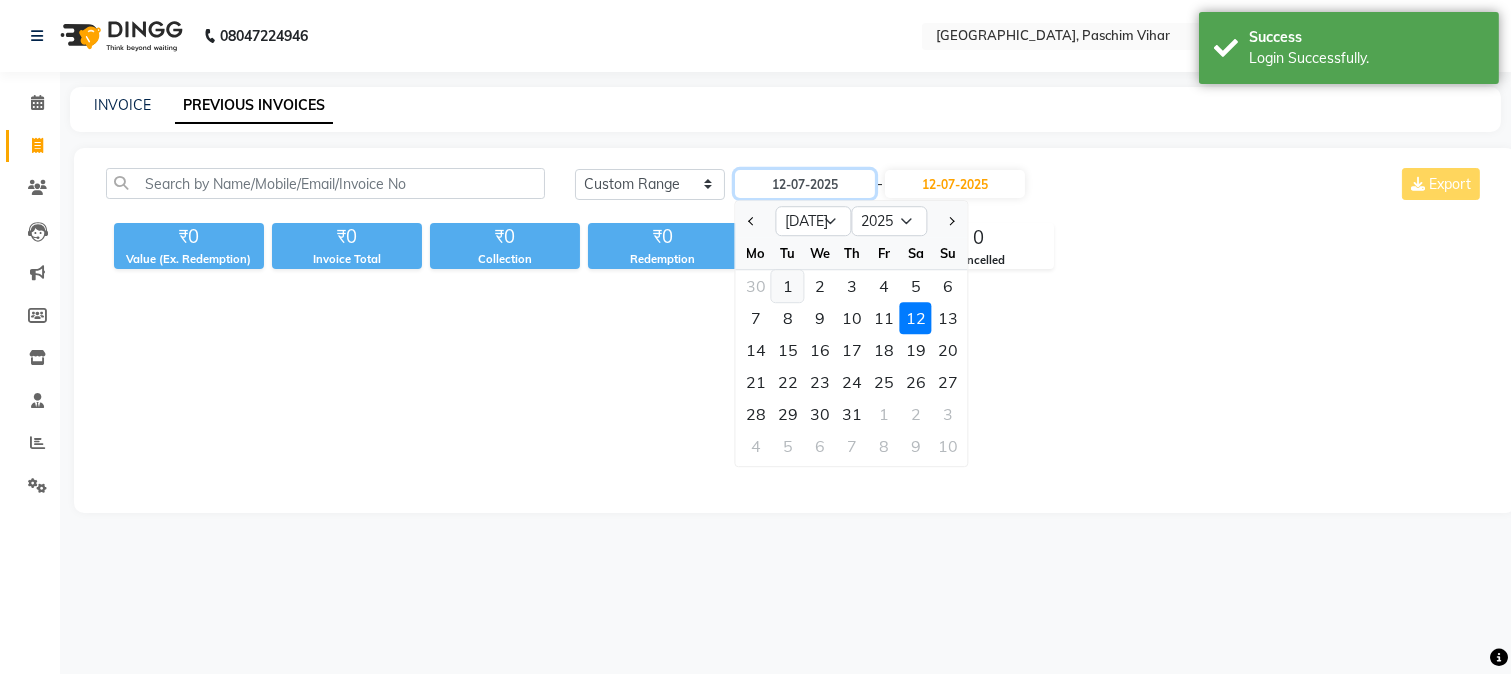 type on "[DATE]" 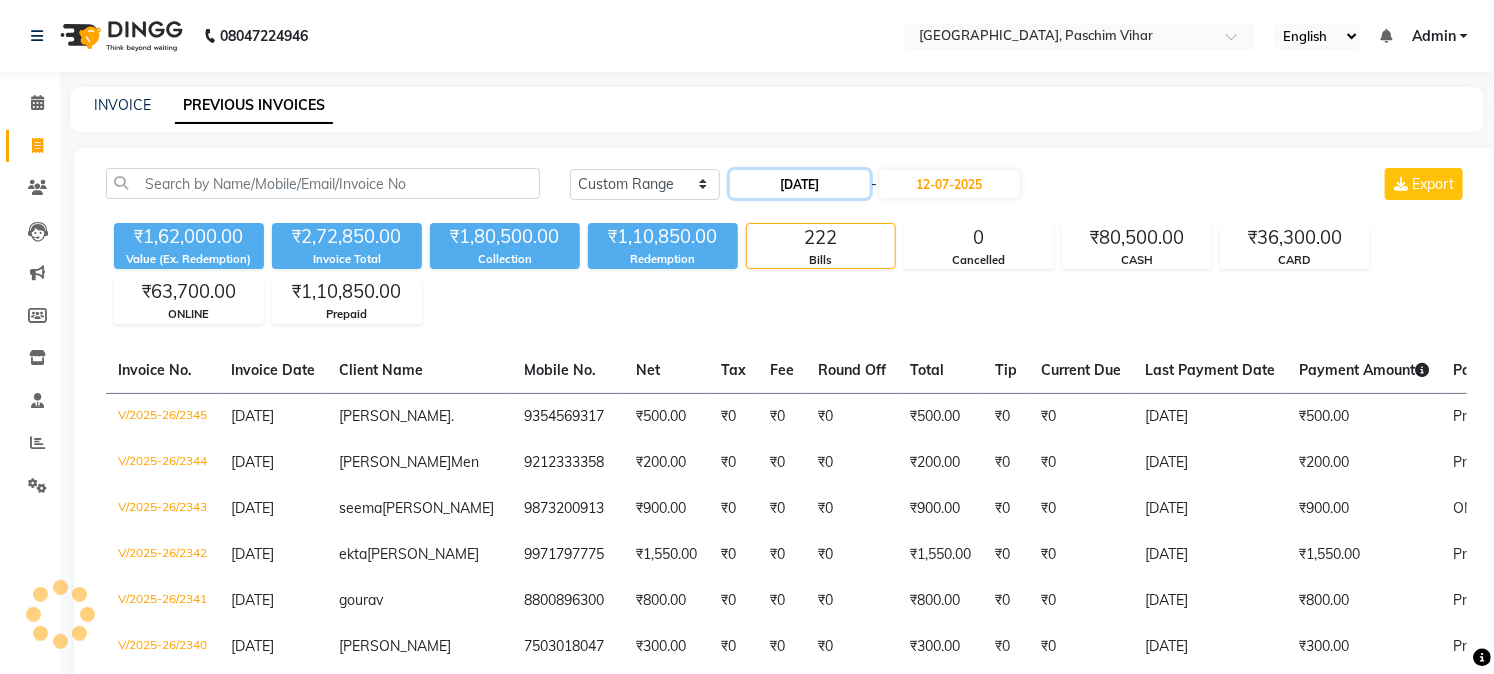 click on "[DATE]" 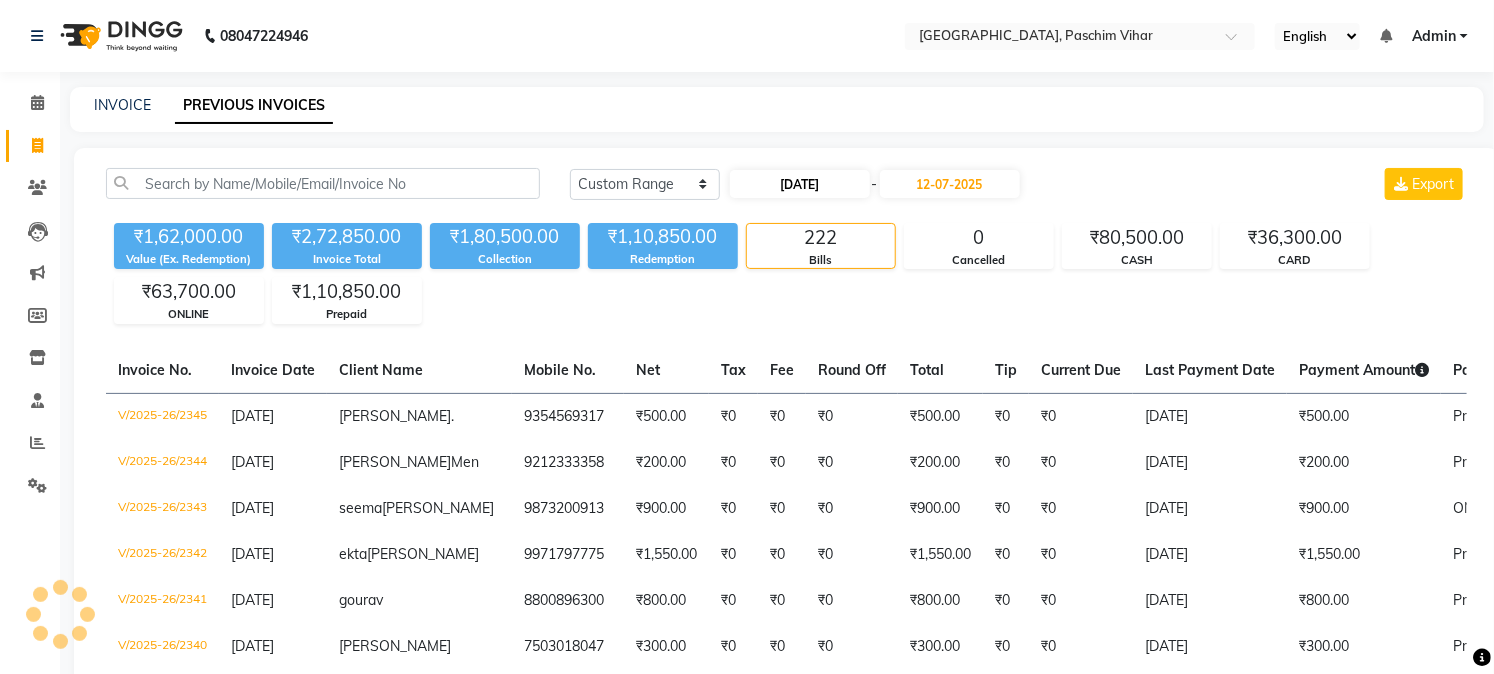 select on "7" 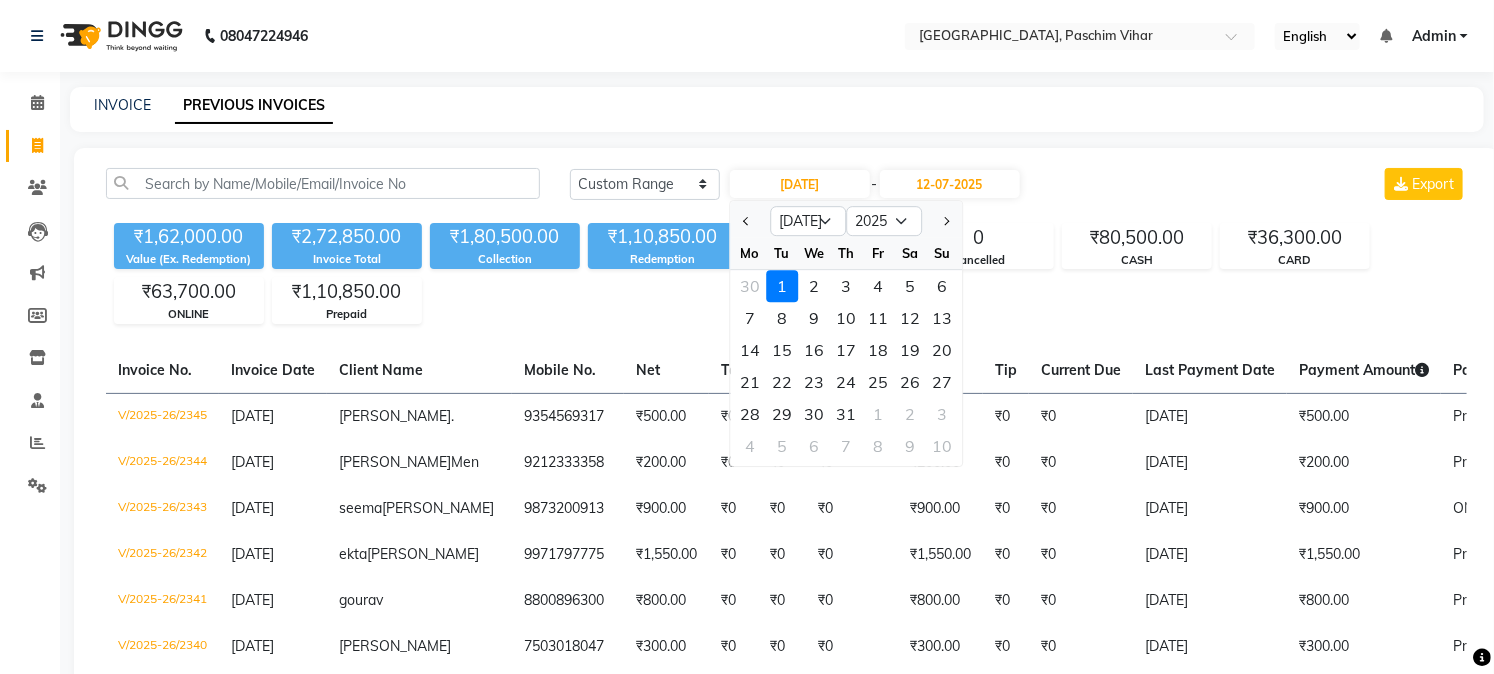 click on "1" 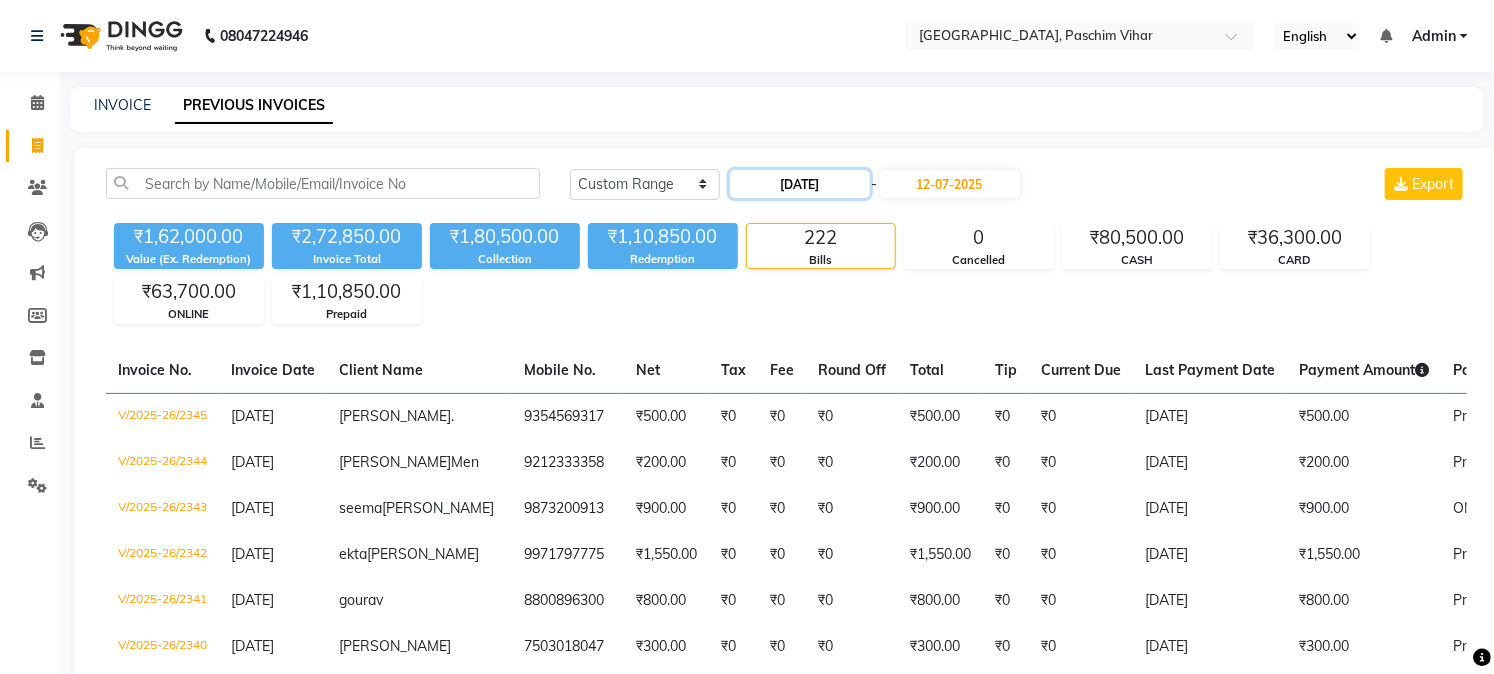 click on "[DATE]" 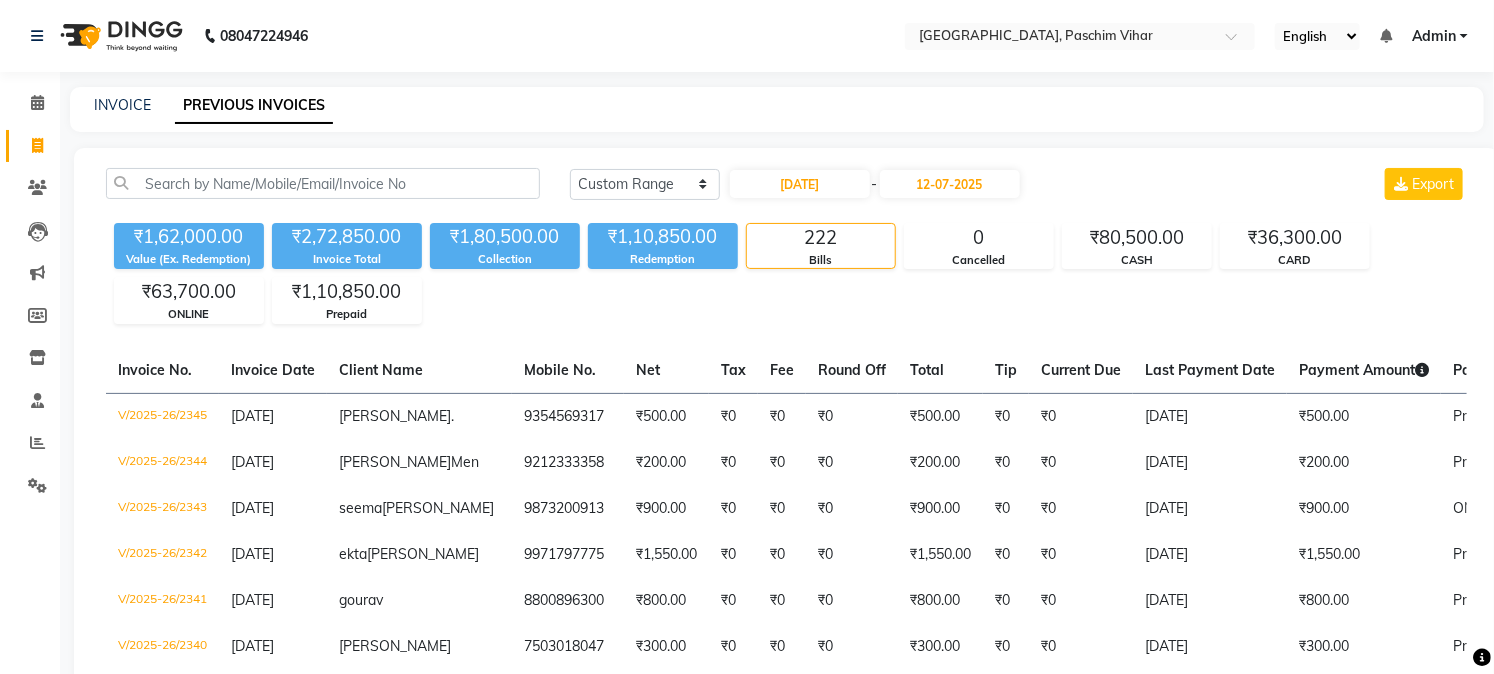 select on "7" 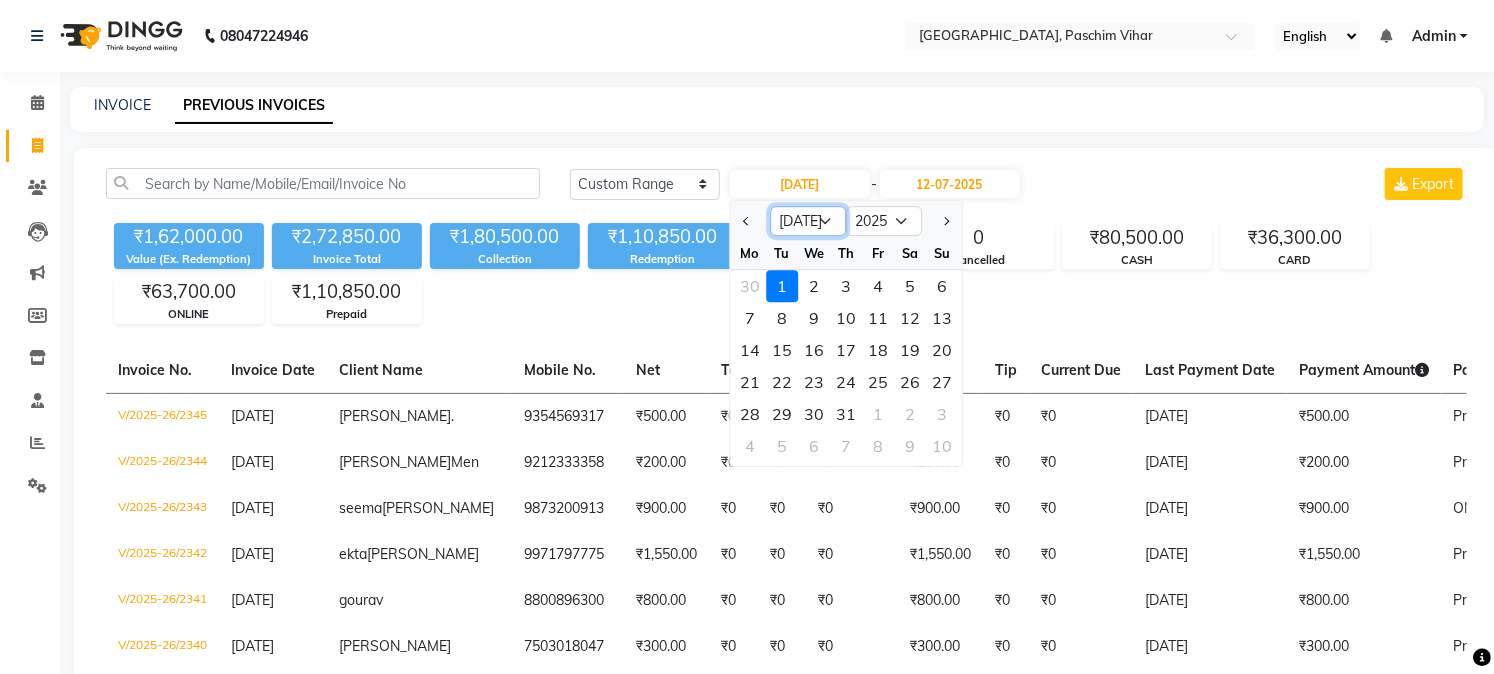 click on "Jan Feb Mar Apr May Jun [DATE] Aug Sep Oct Nov Dec" 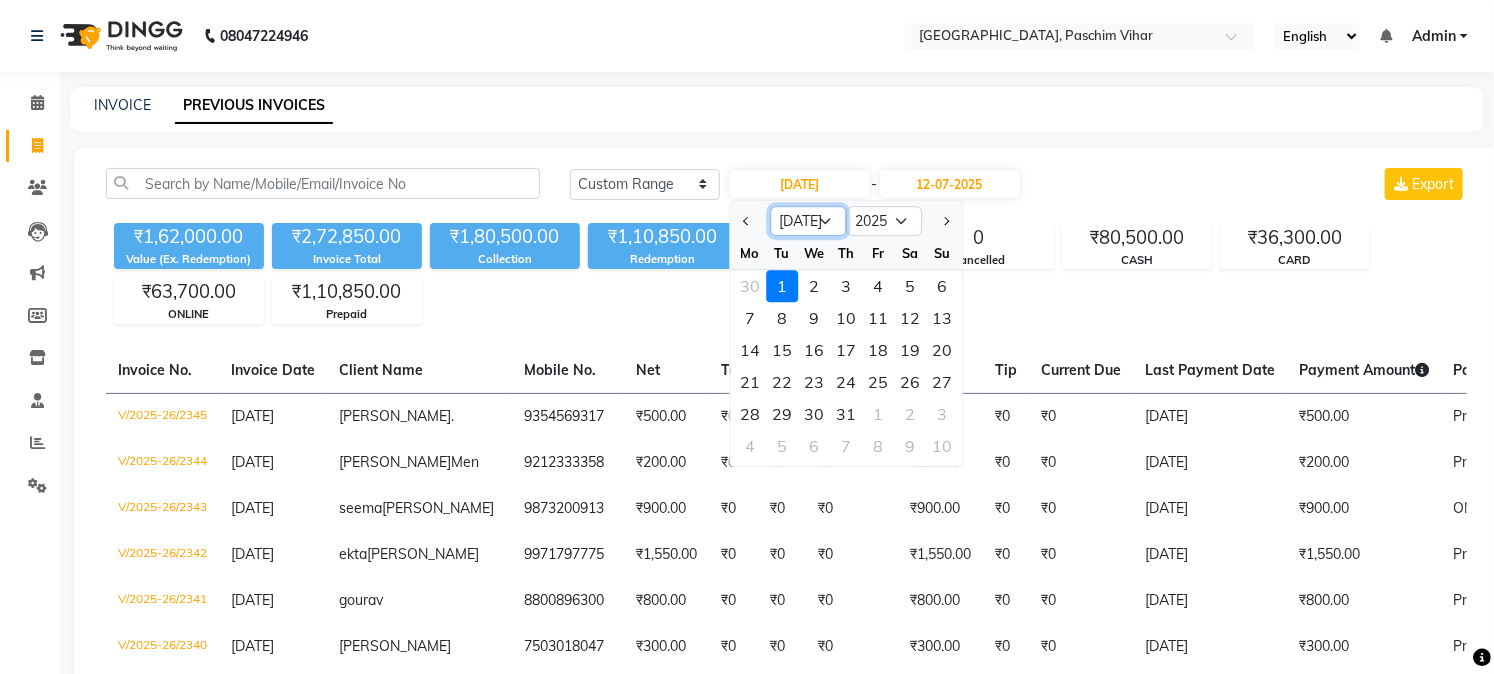 select on "6" 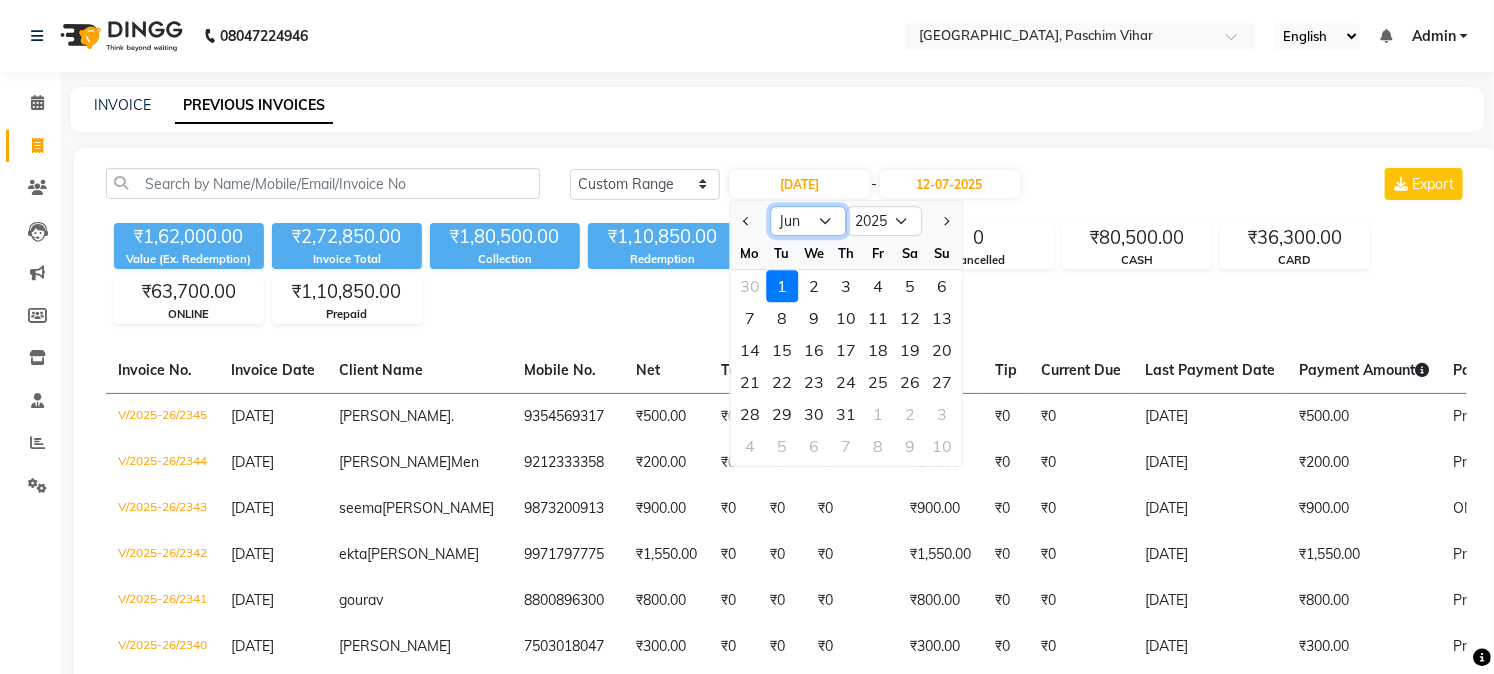 click on "Jan Feb Mar Apr May Jun [DATE] Aug Sep Oct Nov Dec" 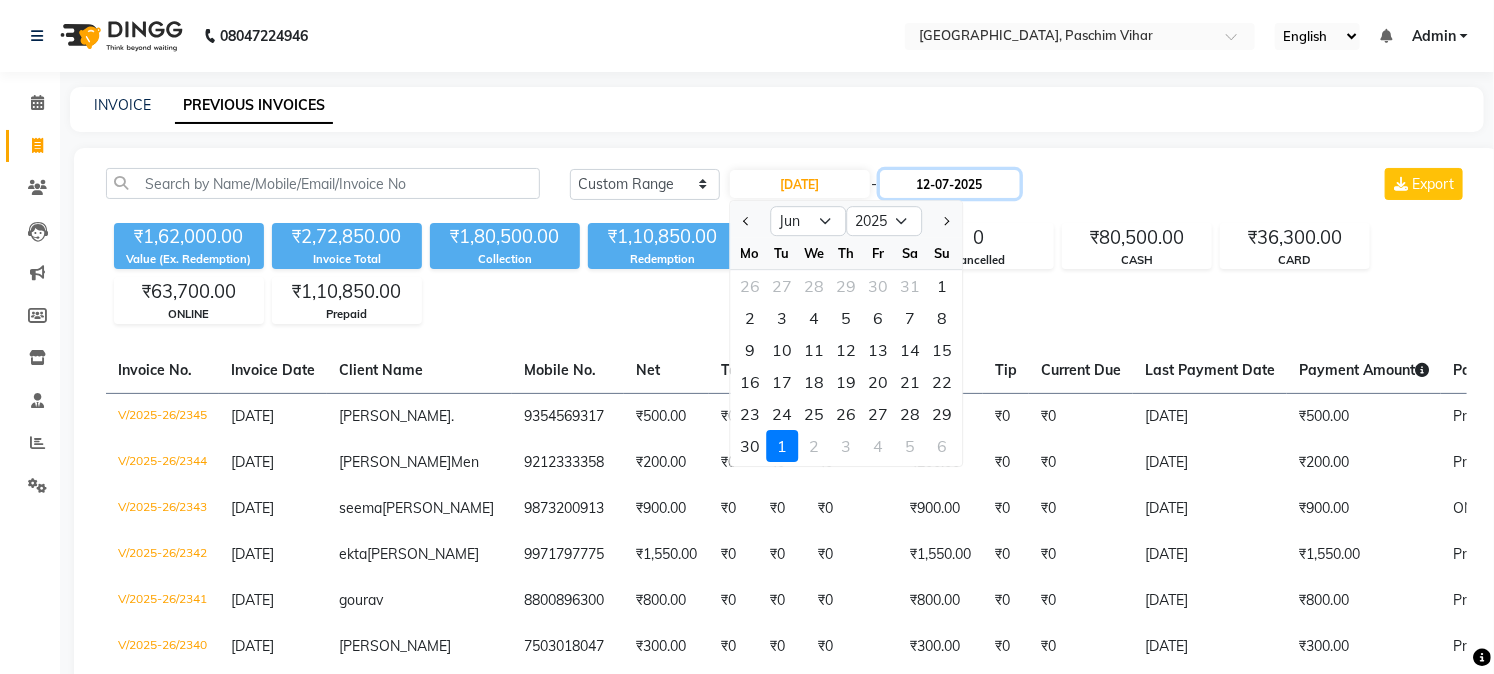 click on "12-07-2025" 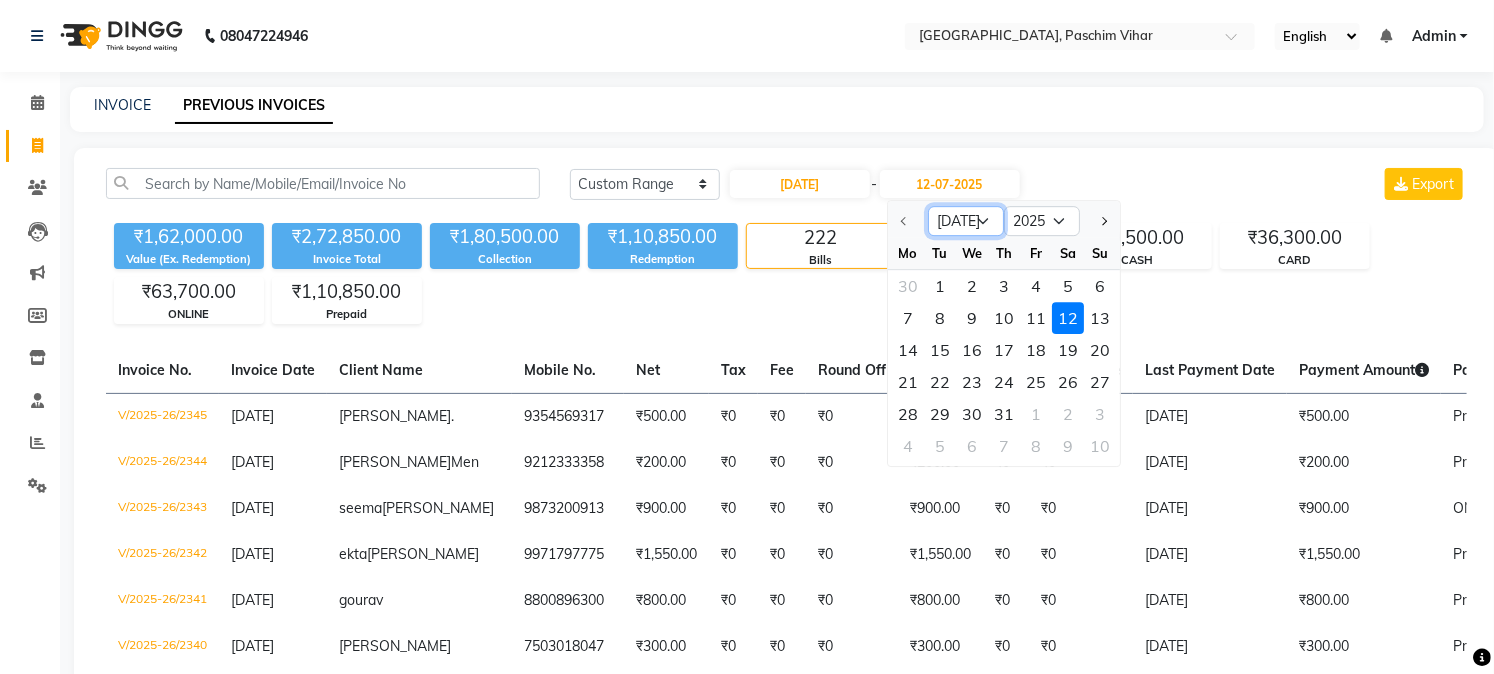 click on "[DATE] Aug Sep Oct Nov Dec" 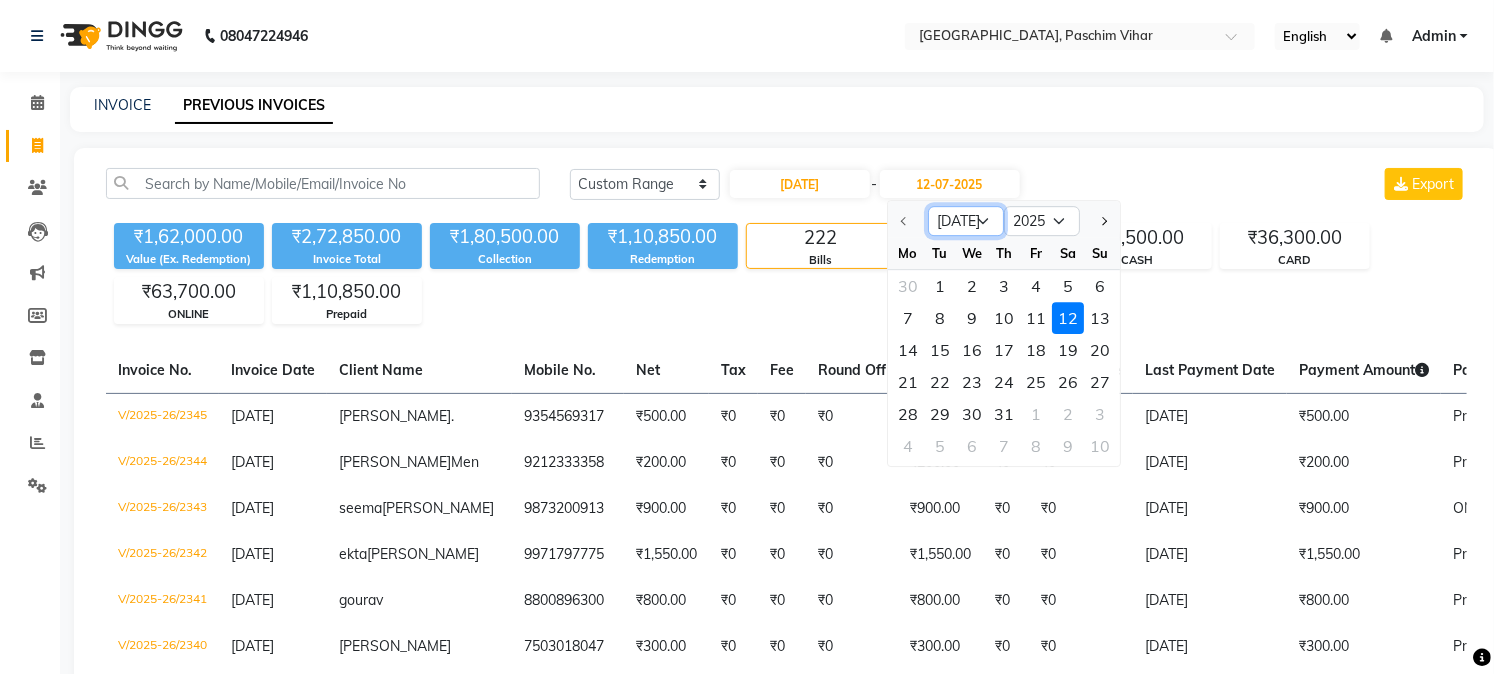 click on "[DATE] Aug Sep Oct Nov Dec" 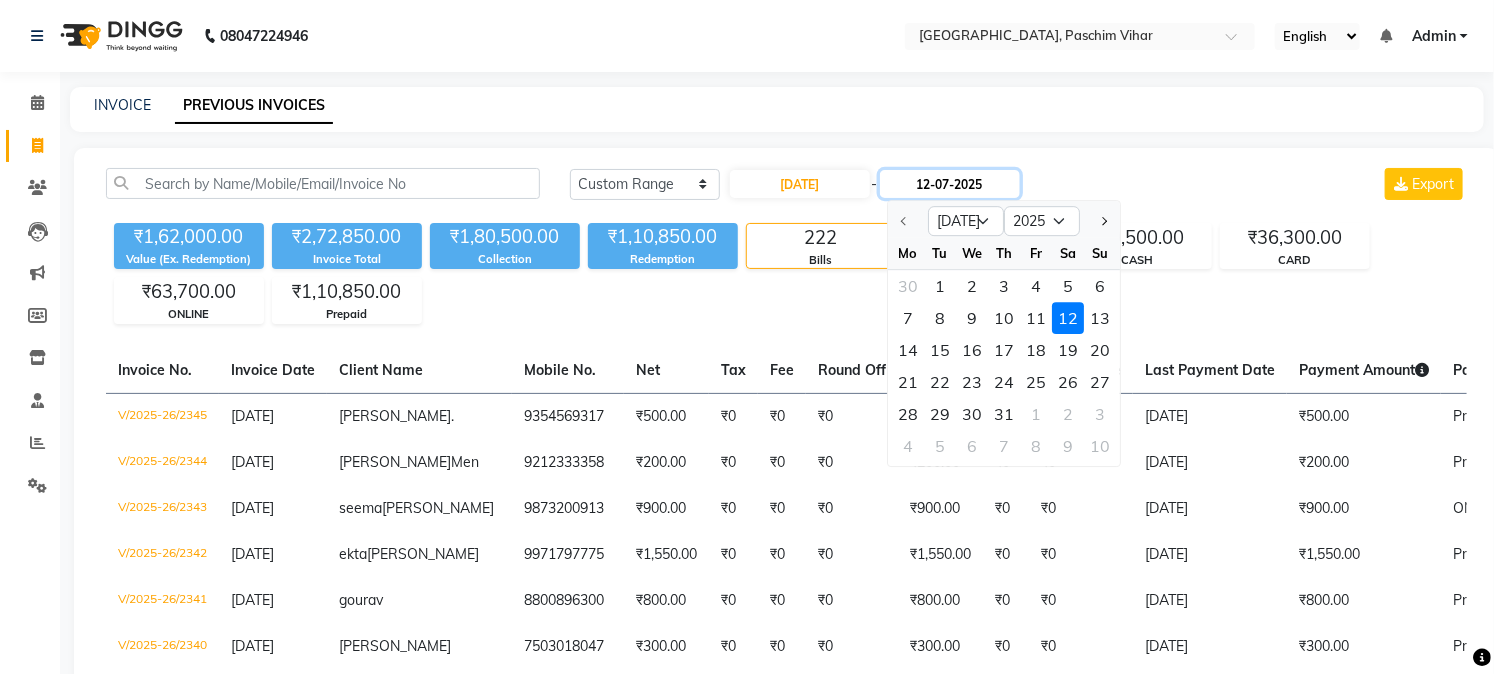 click on "12-07-2025" 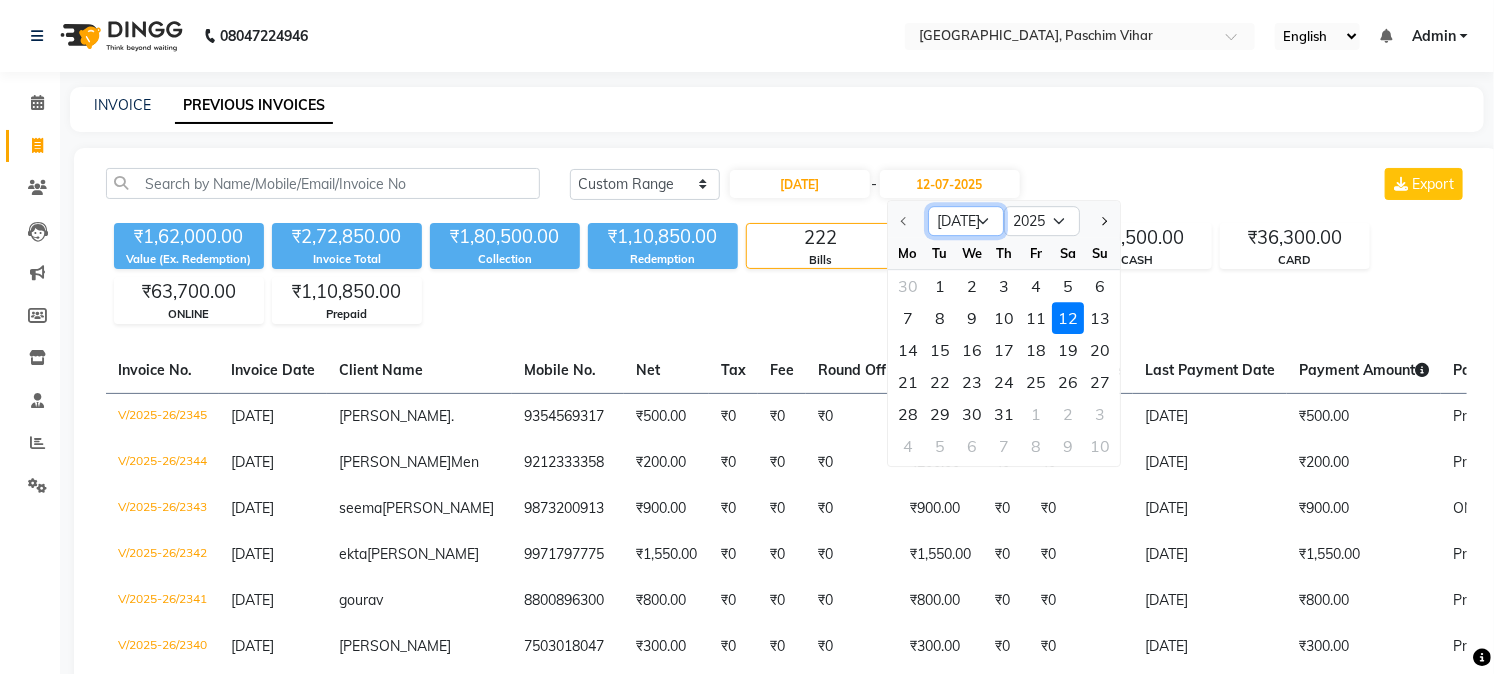 click on "[DATE] Aug Sep Oct Nov Dec" 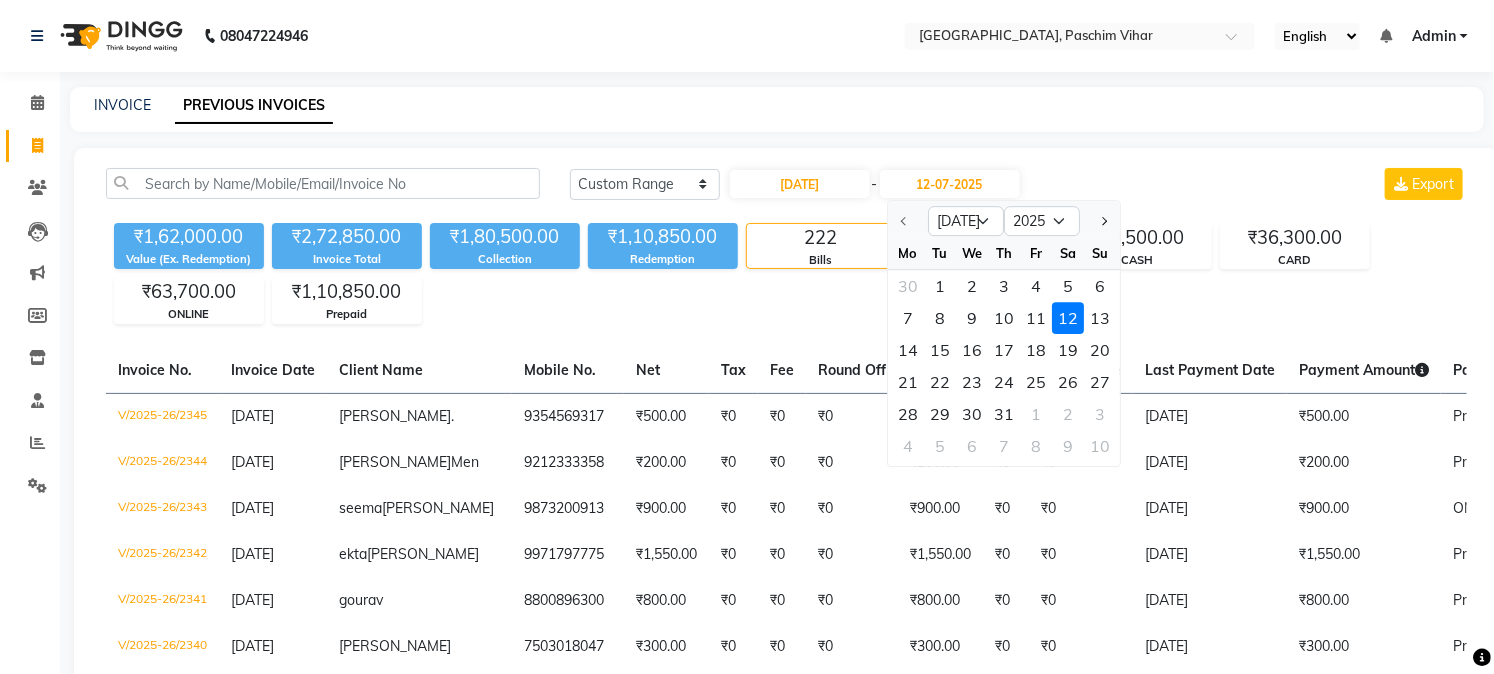 click 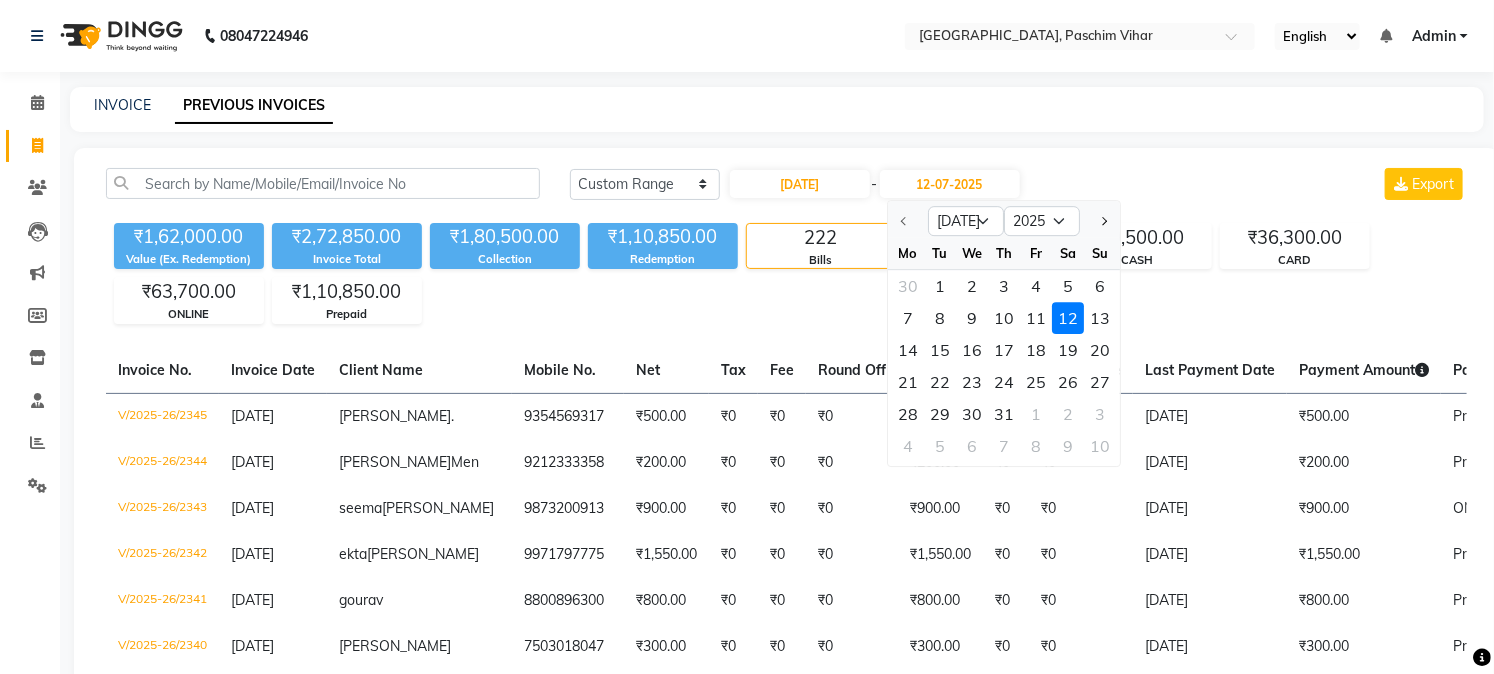 click 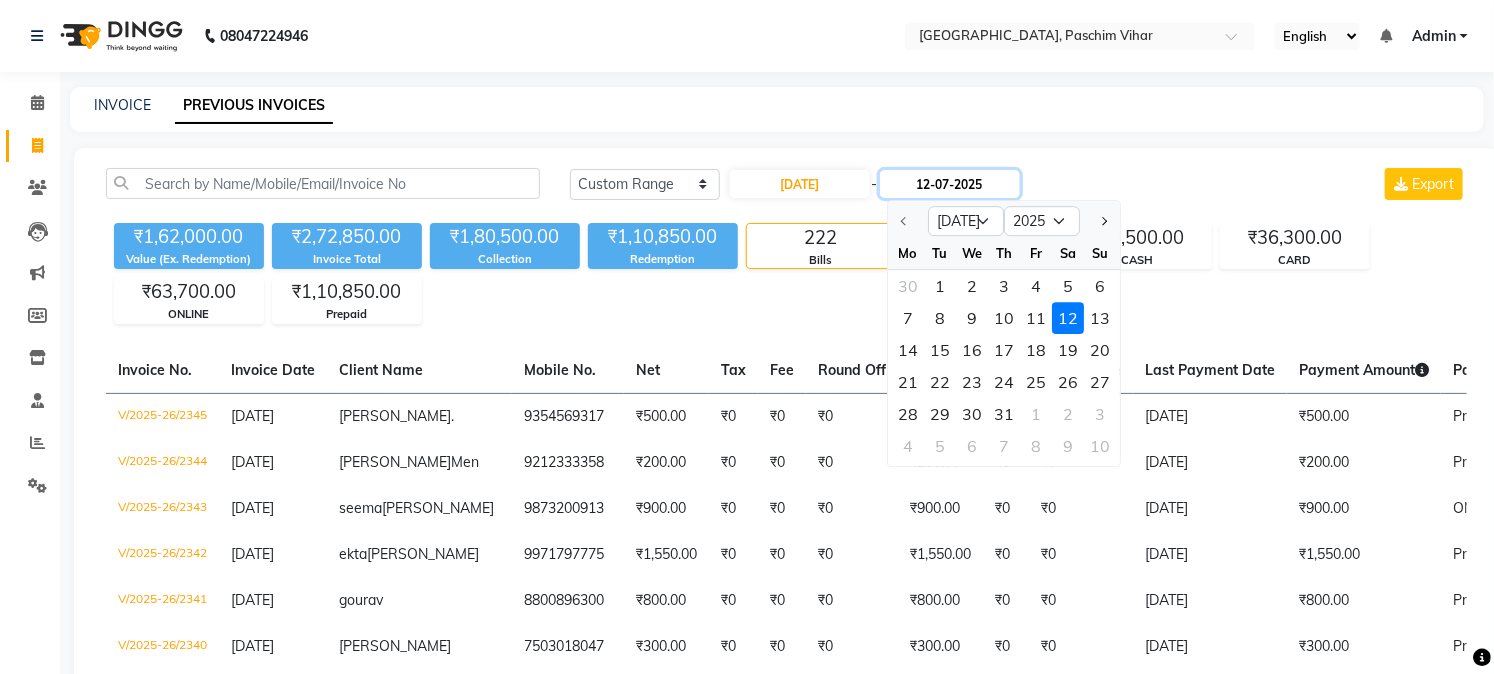 click on "12-07-2025" 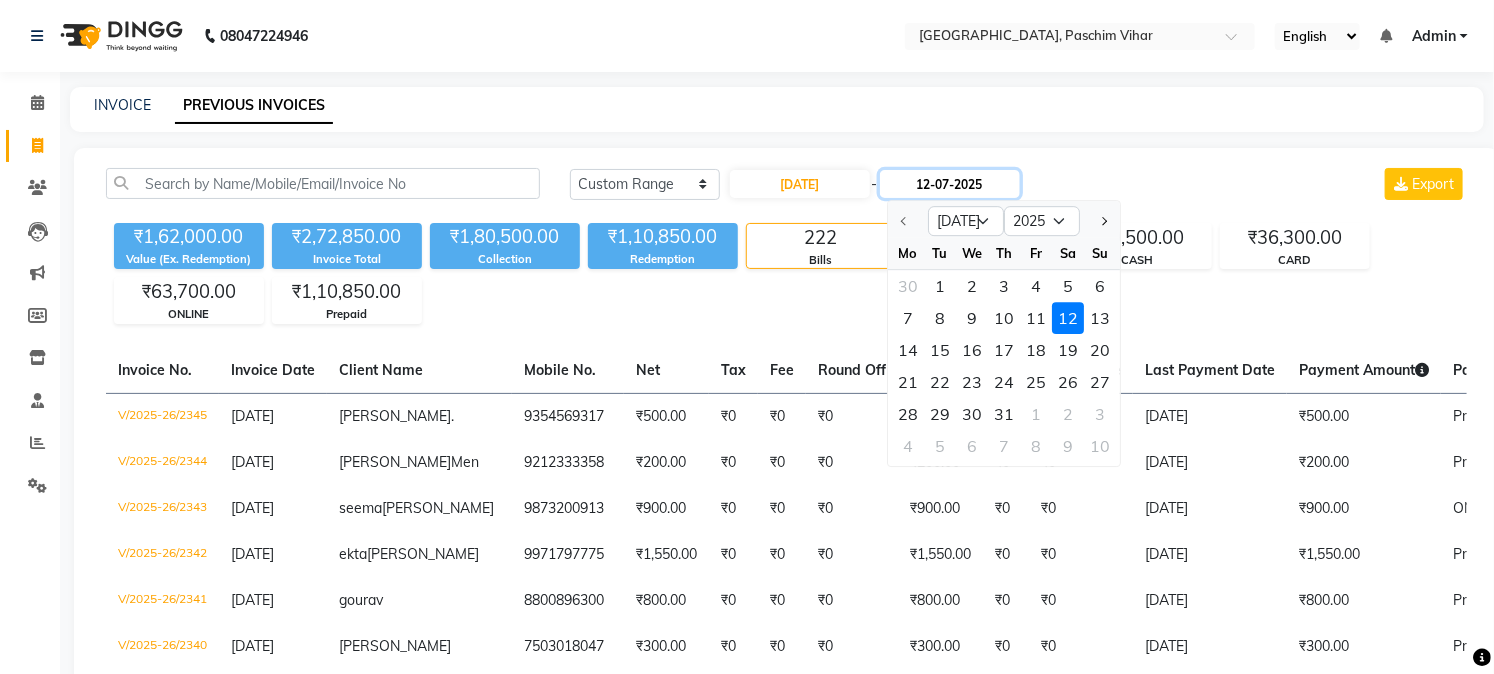 click on "12-07-2025" 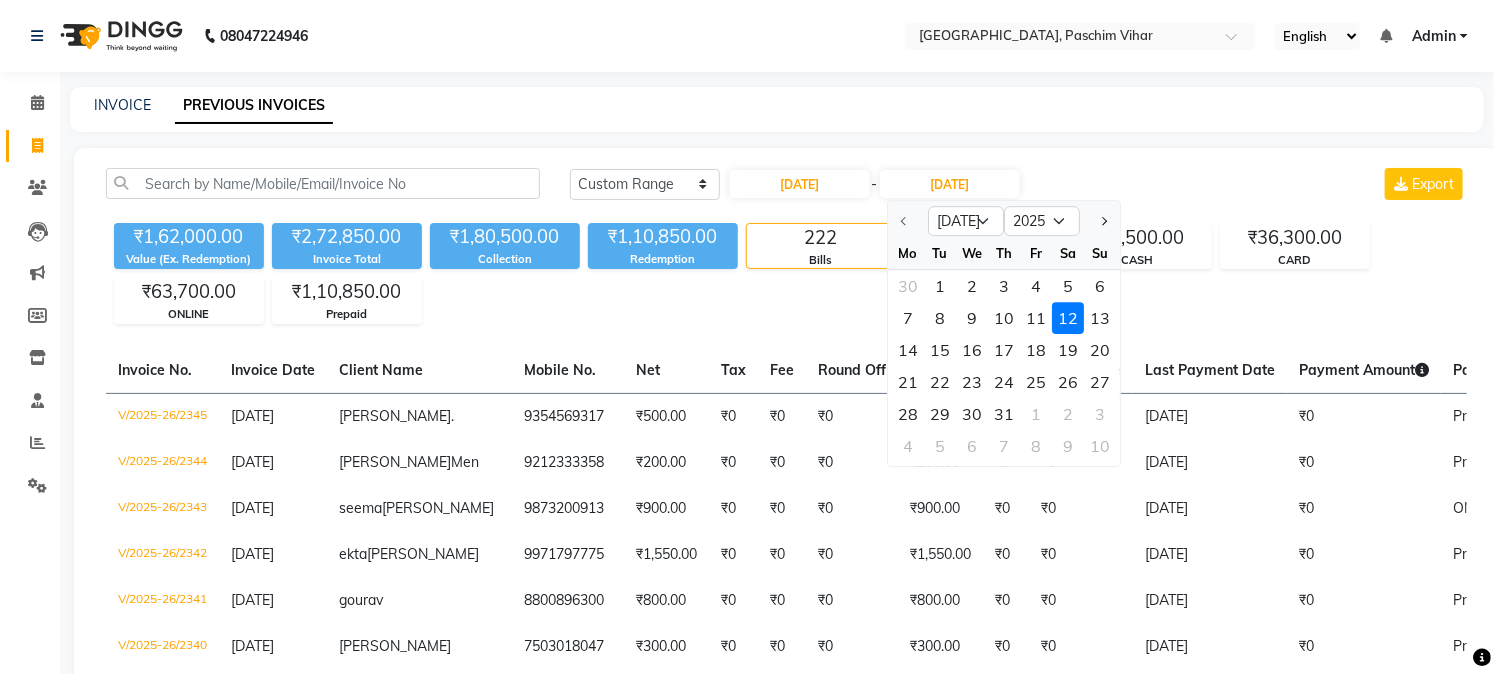 click on "12" 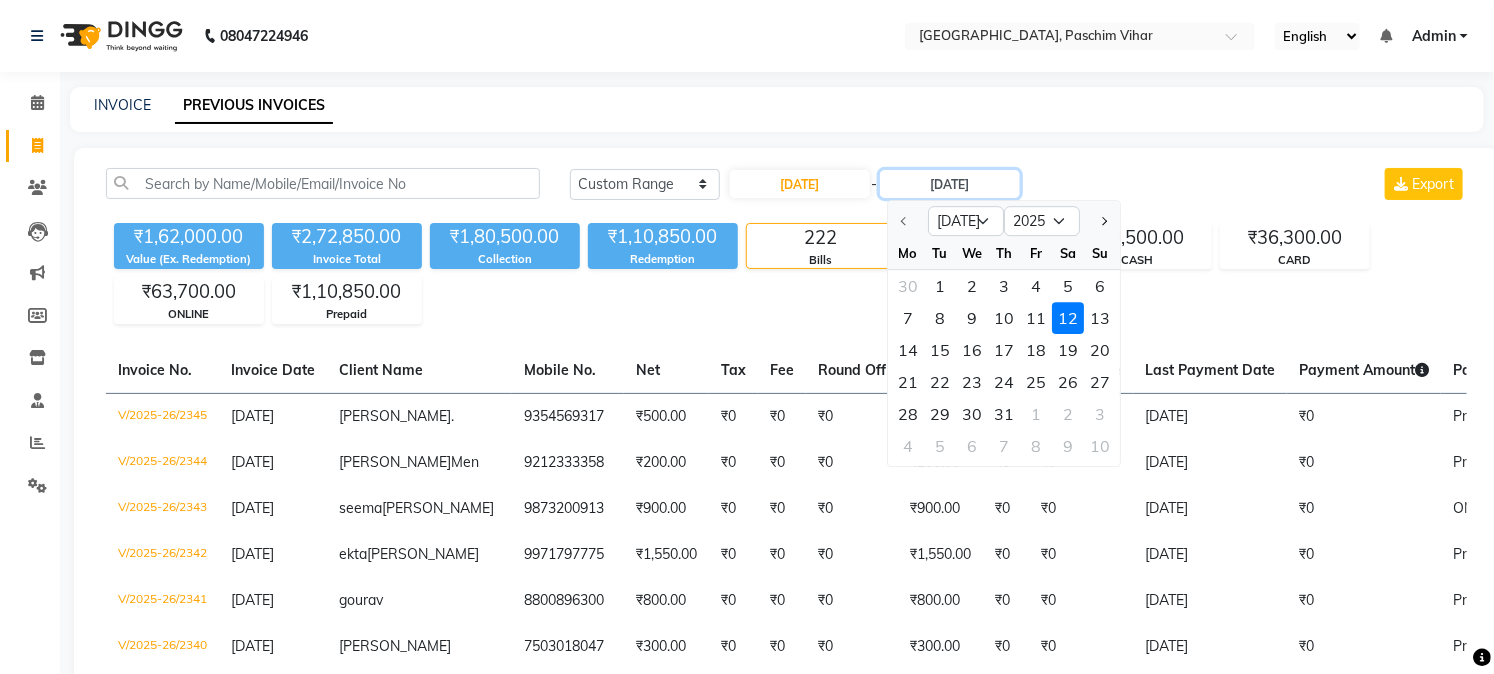 type on "12-07-2025" 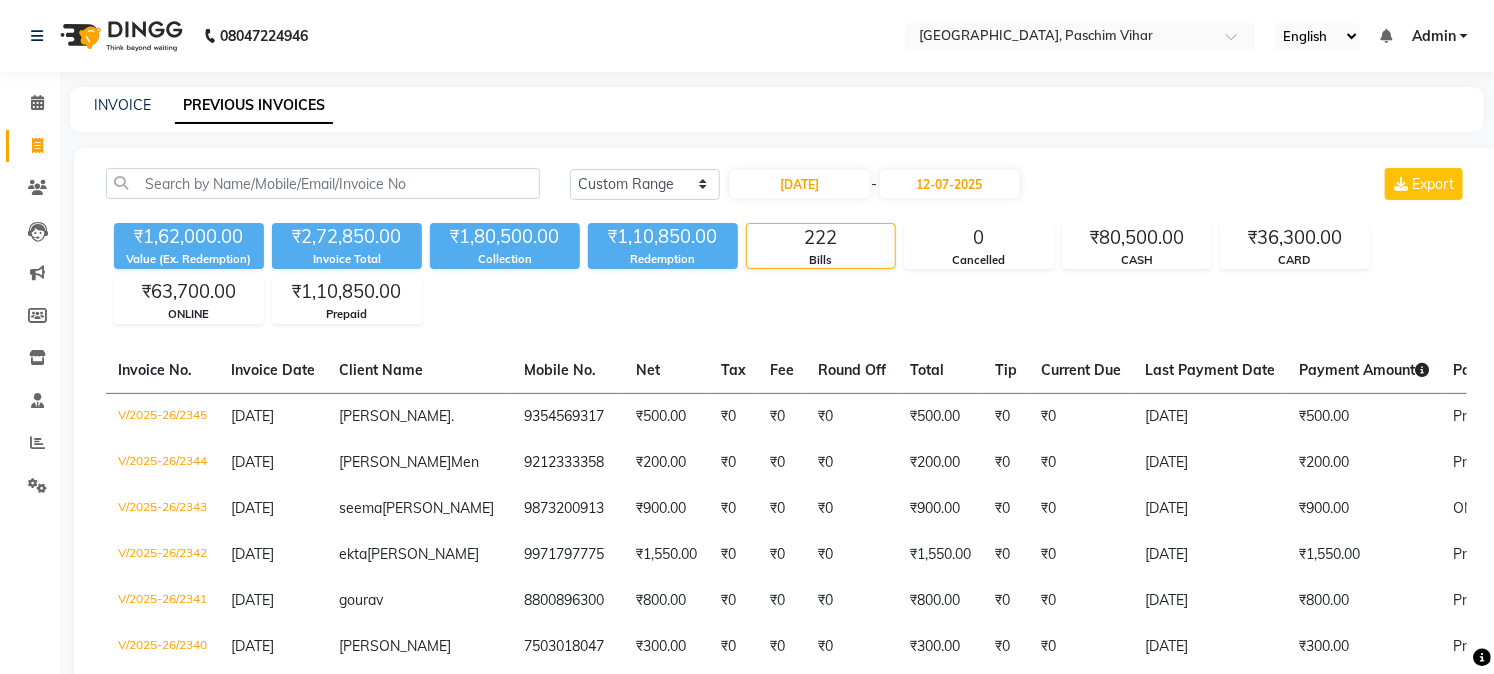 click on "[DATE] [DATE] Custom Range [DATE] - [DATE] Export" 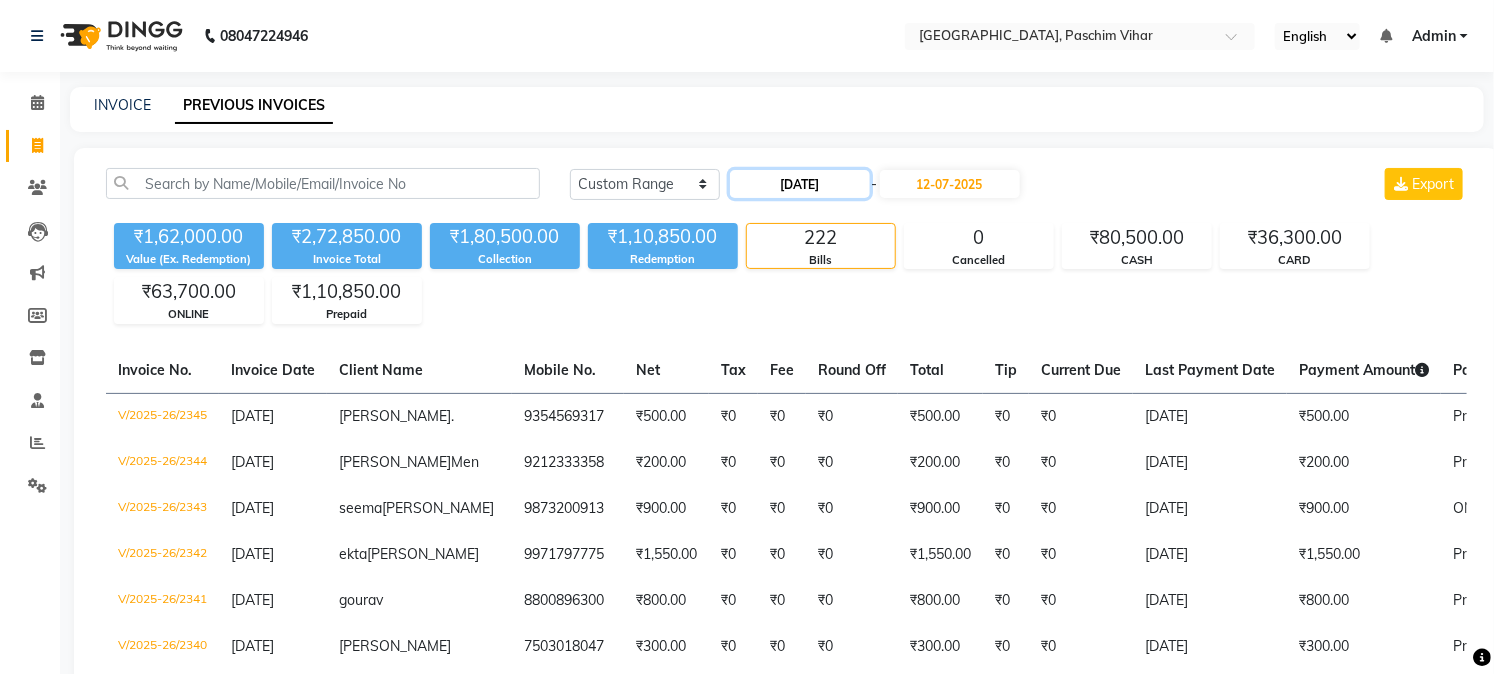 click on "[DATE]" 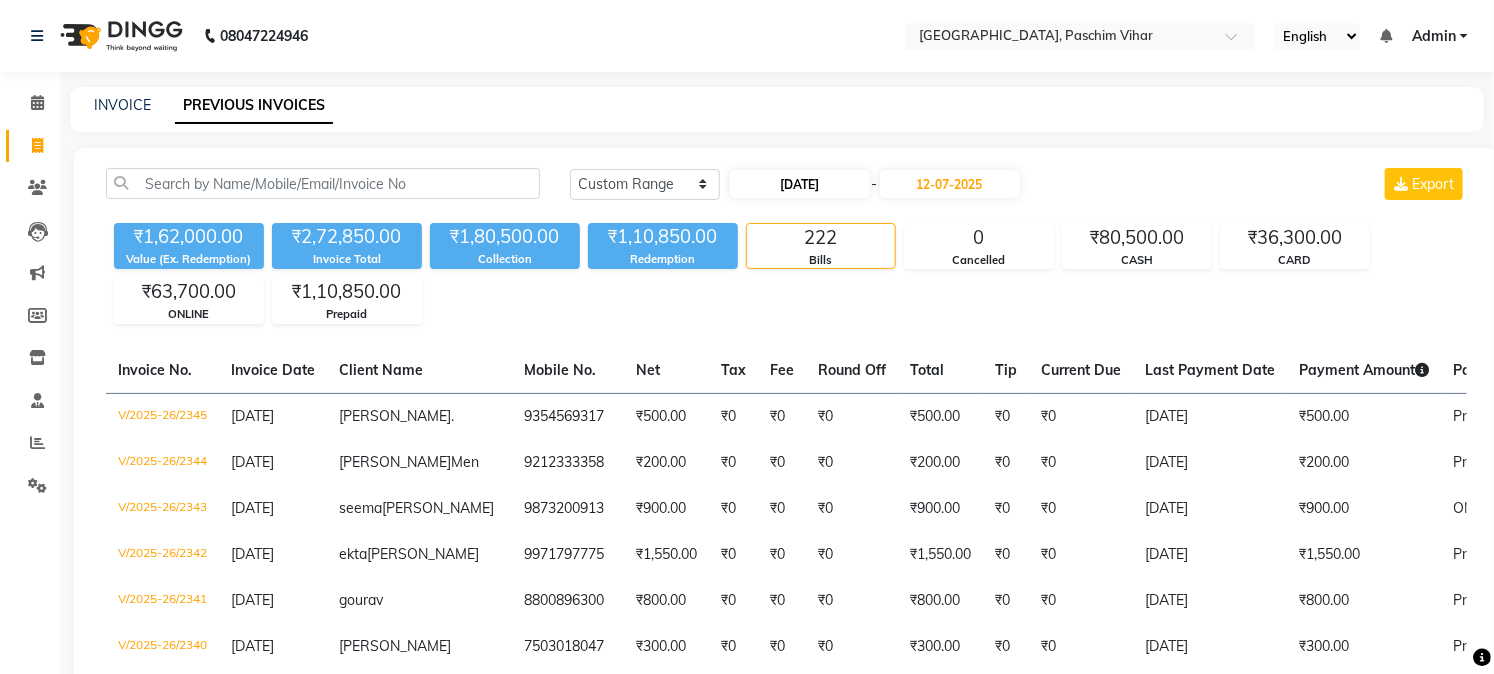 select on "7" 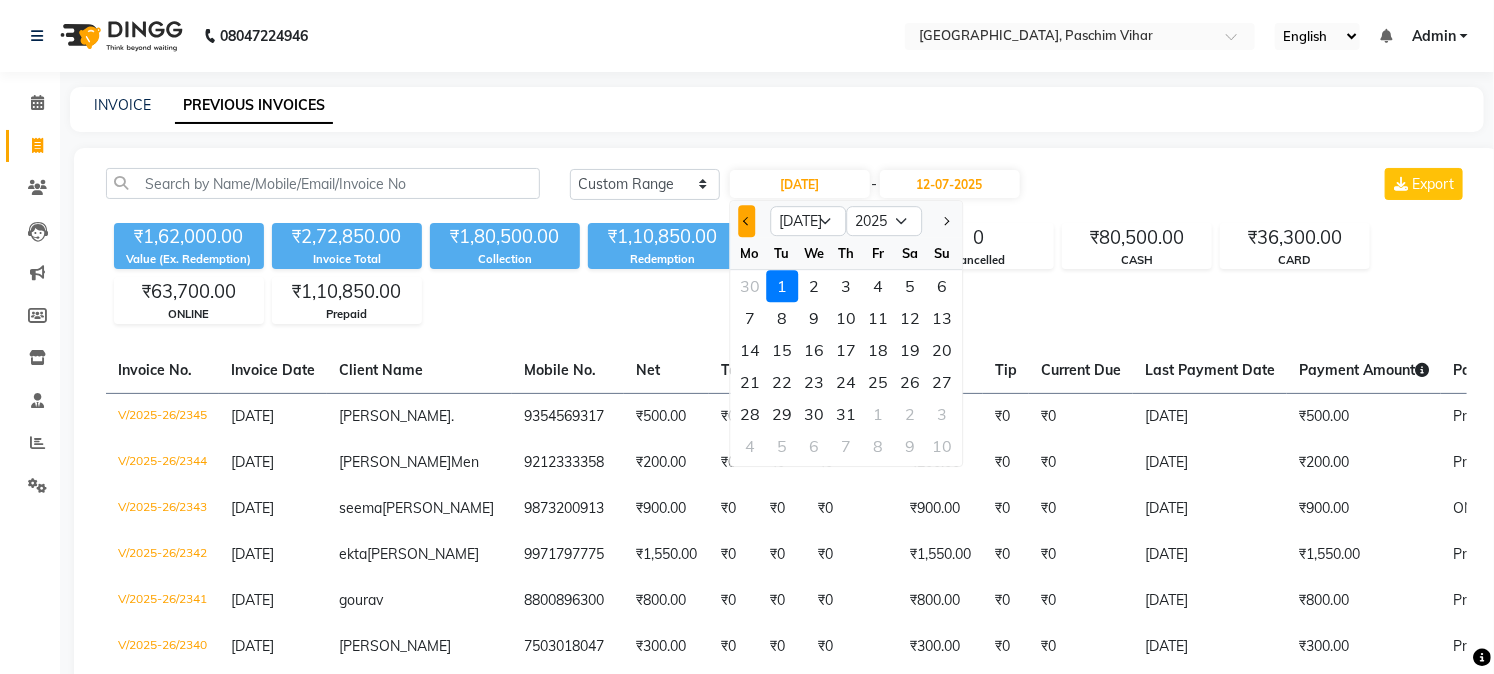 click 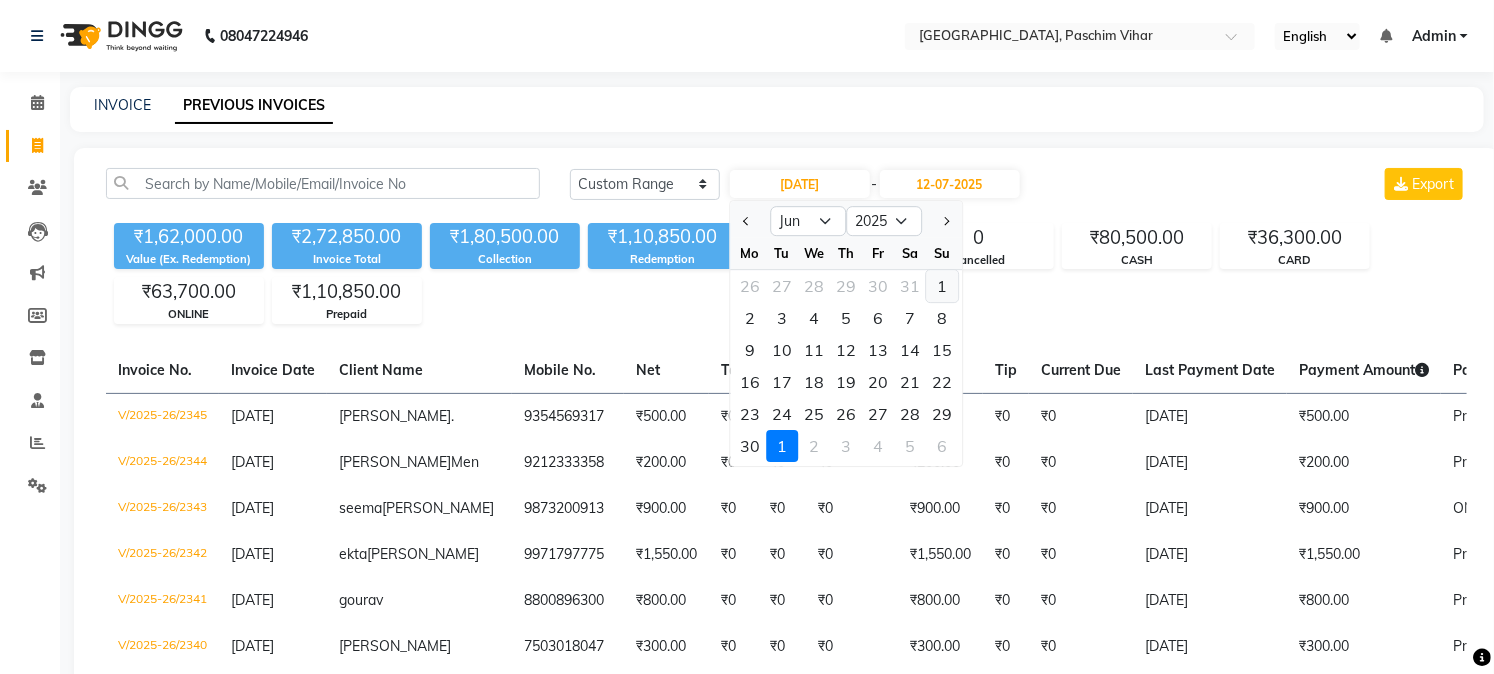 click on "1" 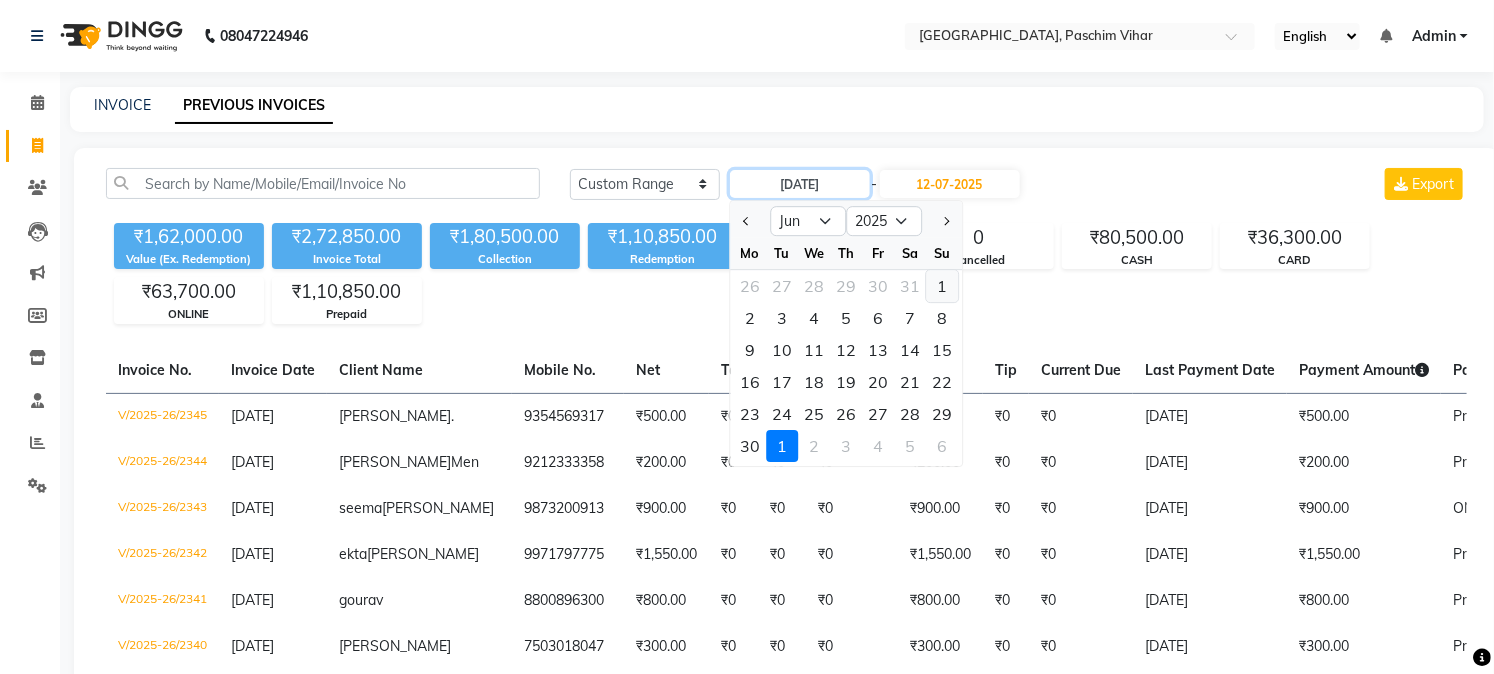 type on "[DATE]" 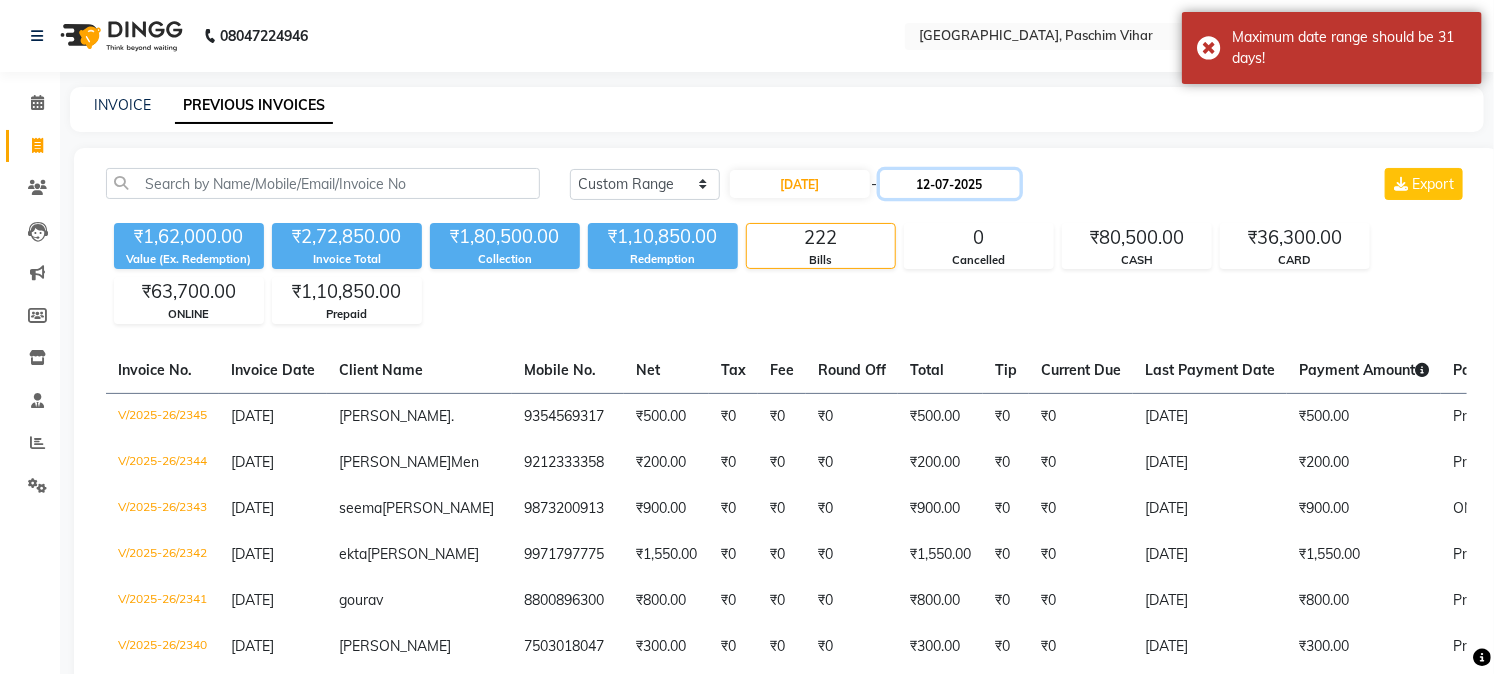 click on "12-07-2025" 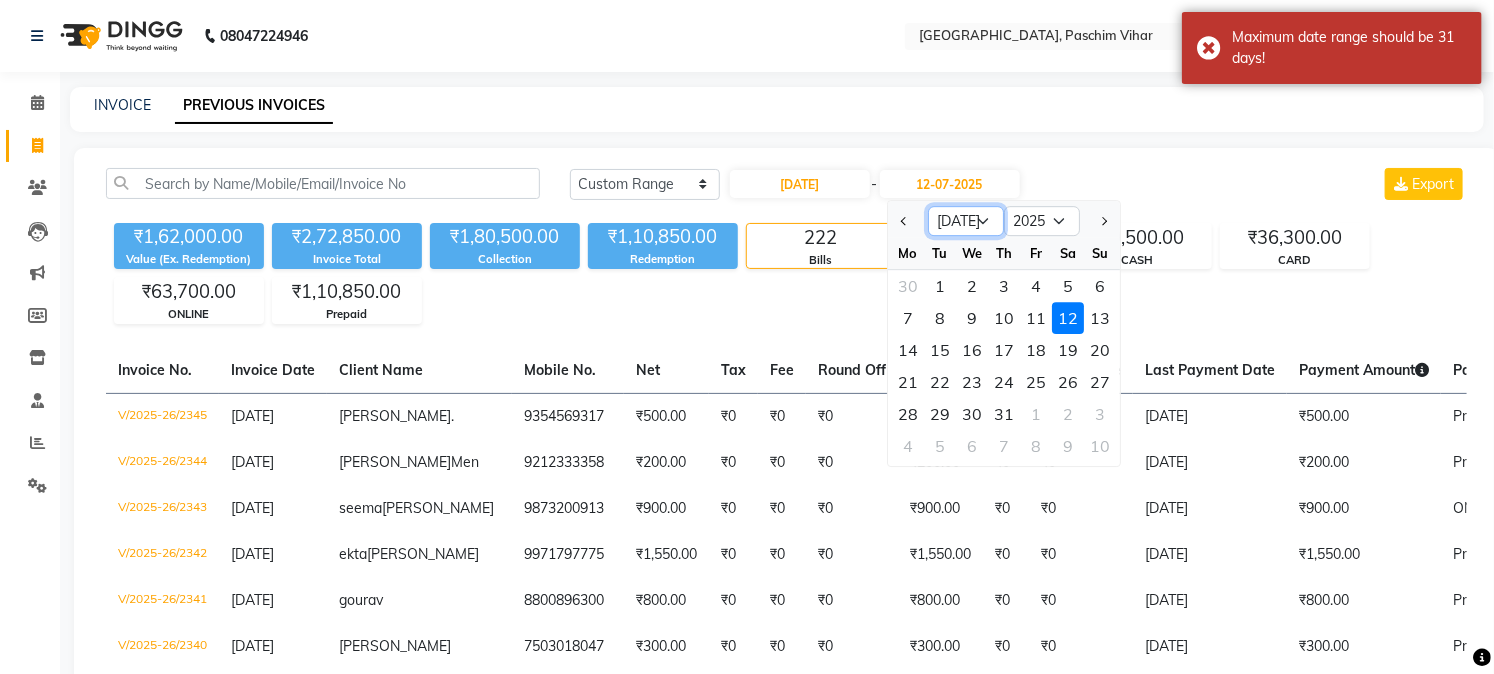 click on "Jun [DATE] Aug Sep Oct Nov Dec" 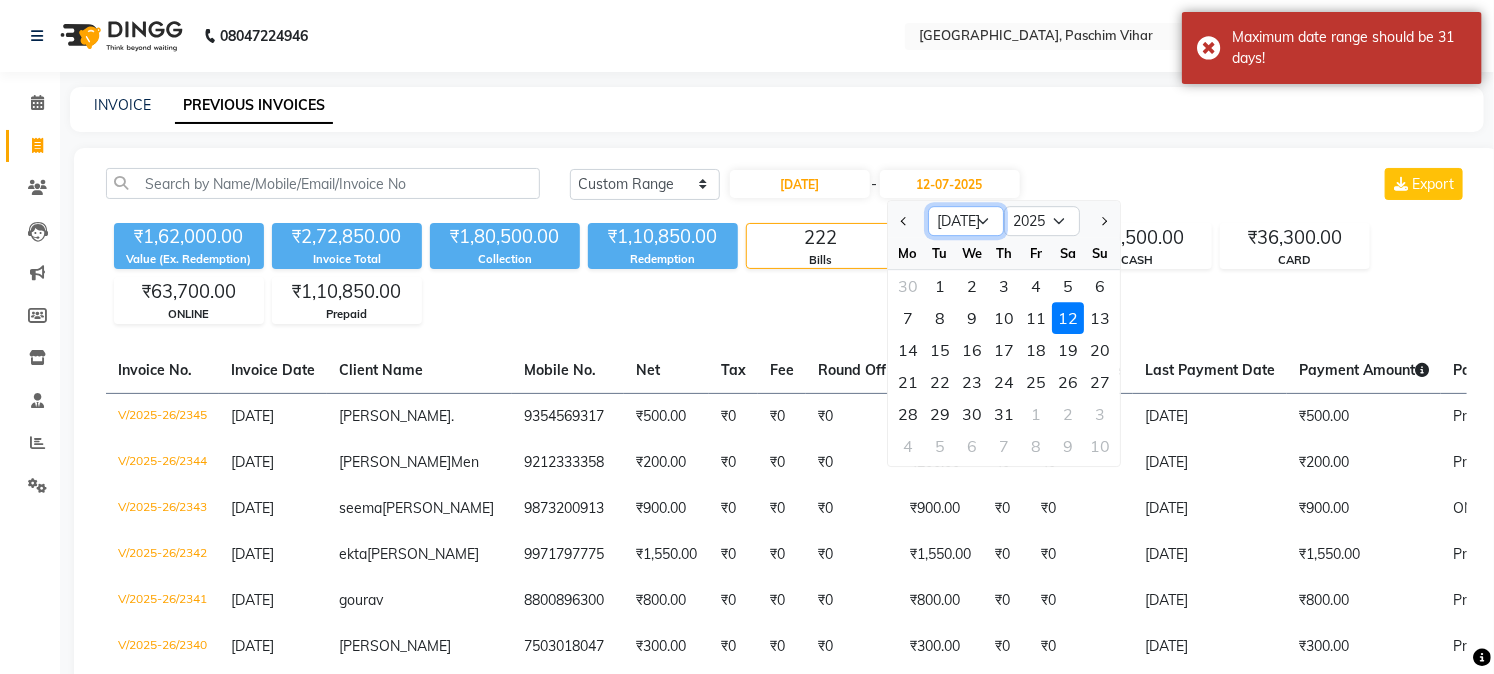 select on "6" 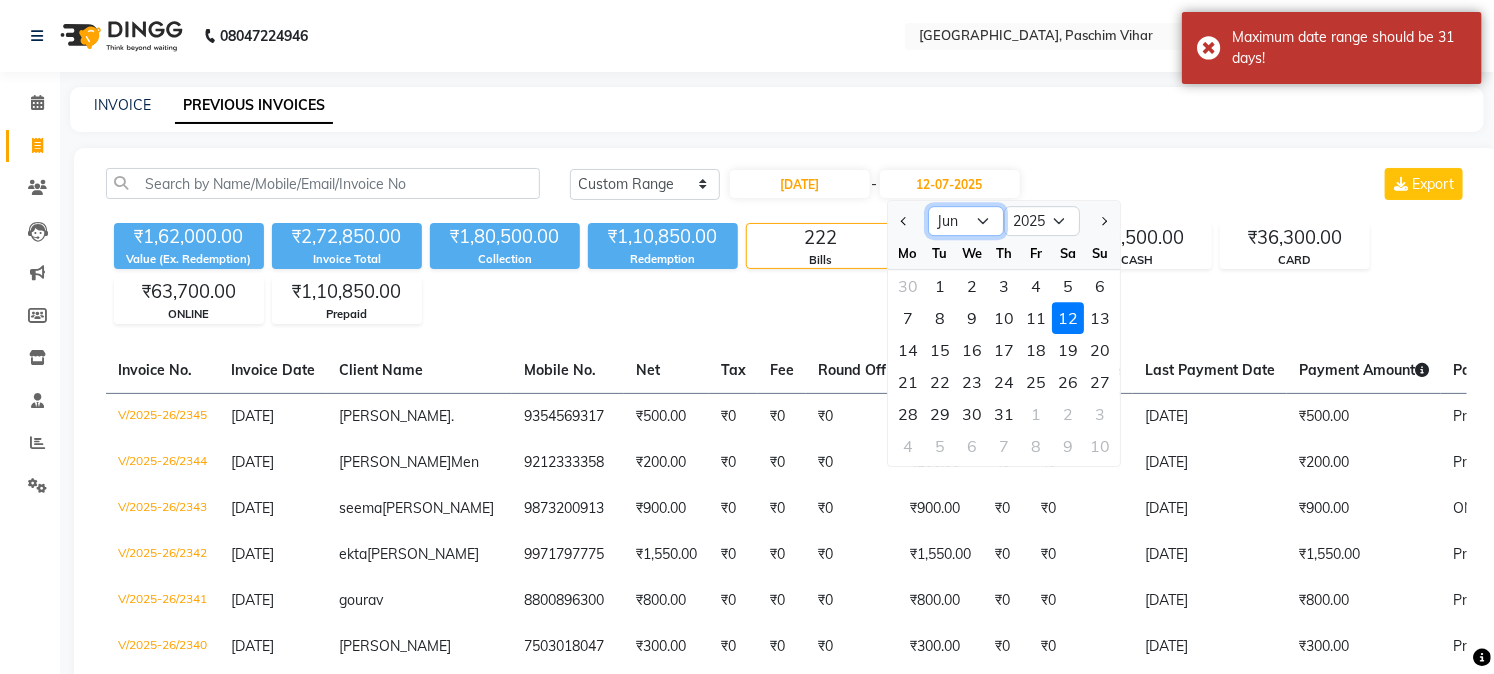 click on "Jun [DATE] Aug Sep Oct Nov Dec" 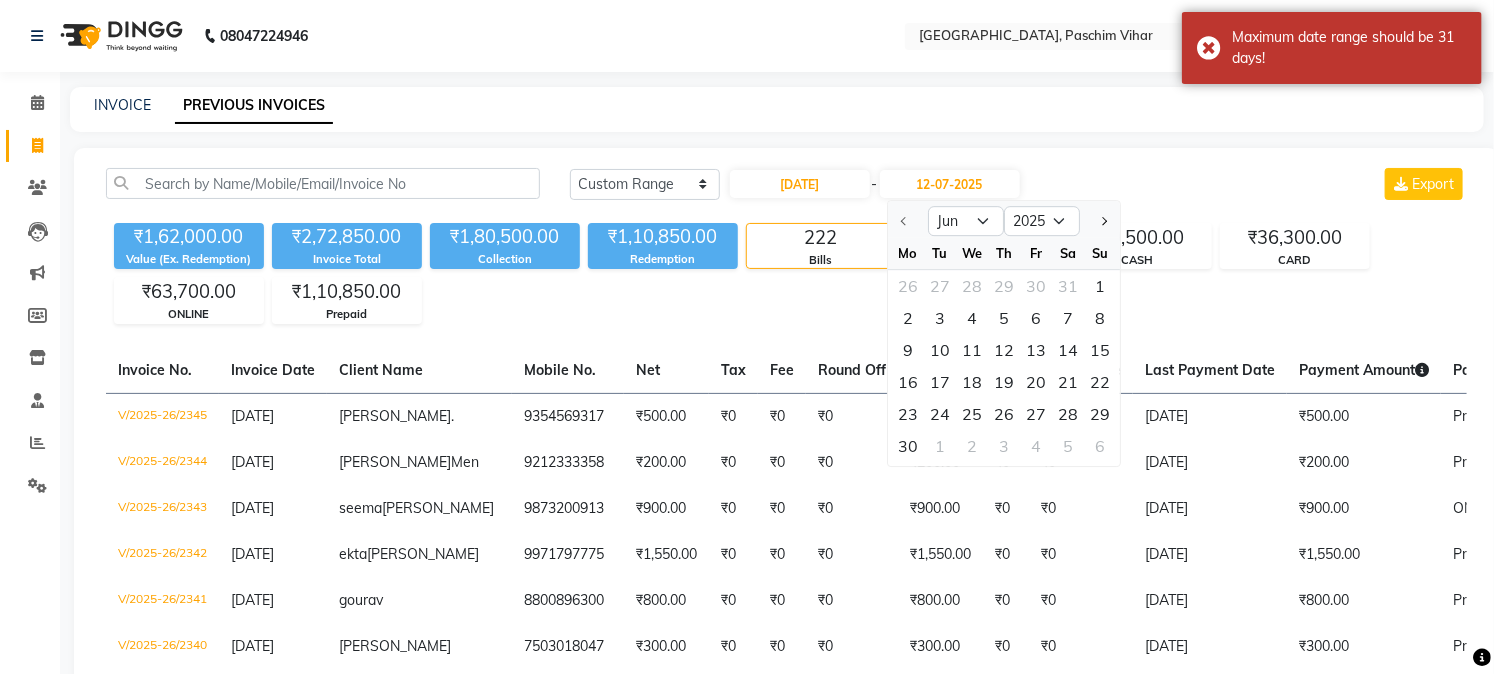 click on "[DATE] [DATE] Custom Range [DATE] - [DATE] Jun [DATE] Aug Sep Oct Nov [DATE] 2026 2027 2028 2029 2030 2031 2032 2033 2034 2035 Mo Tu We Th Fr Sa Su 26 27 28 29 30 31 1 2 3 4 5 6 7 8 9 10 11 12 13 14 15 16 17 18 19 20 21 22 23 24 25 26 27 28 29 30 1 2 3 4 5 6 Export ₹1,62,000.00 Value (Ex. Redemption) ₹2,72,850.00 Invoice Total  ₹1,80,500.00 Collection ₹1,10,850.00 Redemption 222 Bills 0 Cancelled ₹80,500.00 CASH ₹36,300.00 CARD ₹63,700.00 ONLINE ₹1,10,850.00 Prepaid  Invoice No.   Invoice Date   Client Name   Mobile No.   Net   Tax   Fee   Round Off   Total   Tip   Current Due   Last Payment Date   Payment Amount   Payment Methods   Cancel Reason   Status   V/2025-26/2345  [DATE] [PERSON_NAME]  . 9354569317 ₹500.00 ₹0  ₹0  ₹0 ₹500.00 ₹0 ₹0 [DATE] ₹500.00  Prepaid - PAID  V/2025-26/2344  [DATE] [PERSON_NAME]  Men 9212333358 ₹200.00 ₹0  ₹0  ₹0 ₹200.00 ₹0 ₹0 [DATE] ₹200.00  Prepaid - PAID  V/2025-26/2343  [DATE] [PERSON_NAME] 9873200913 ₹900.00 ₹0" 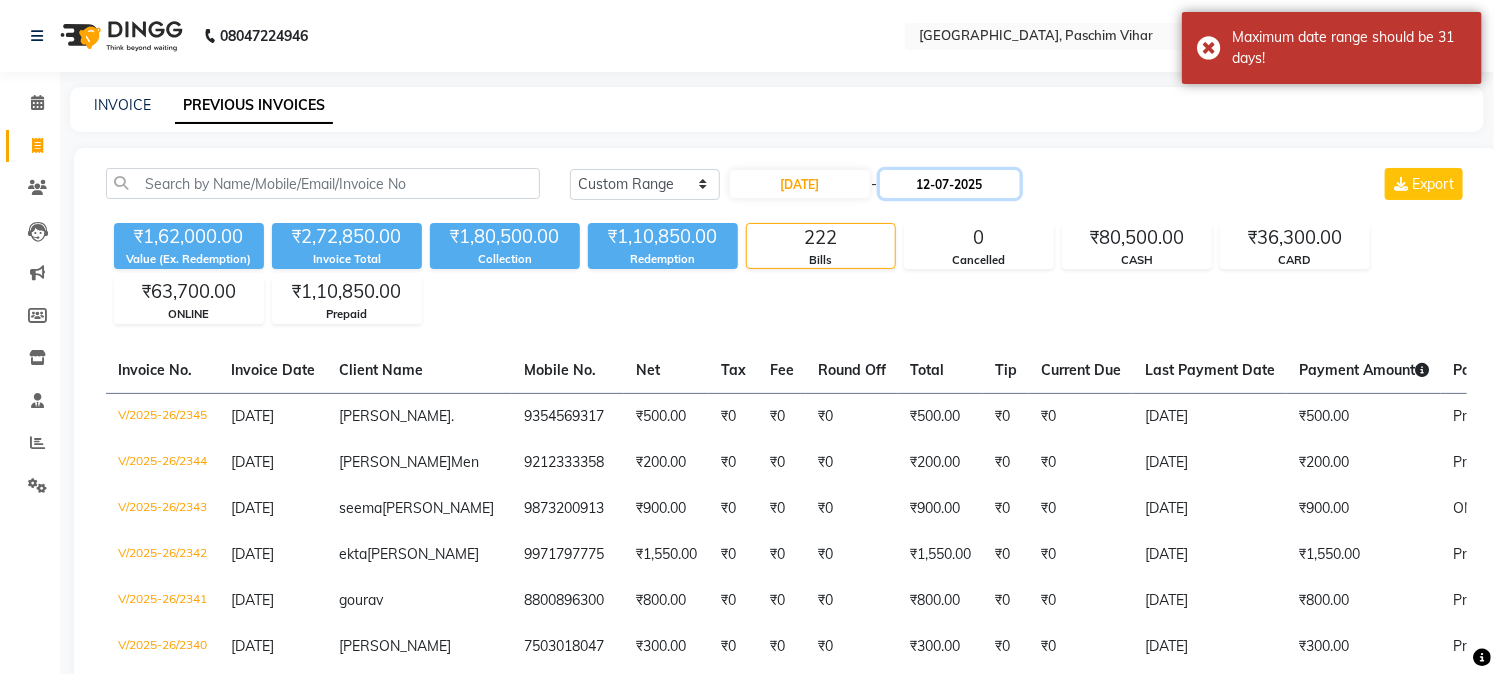 click on "12-07-2025" 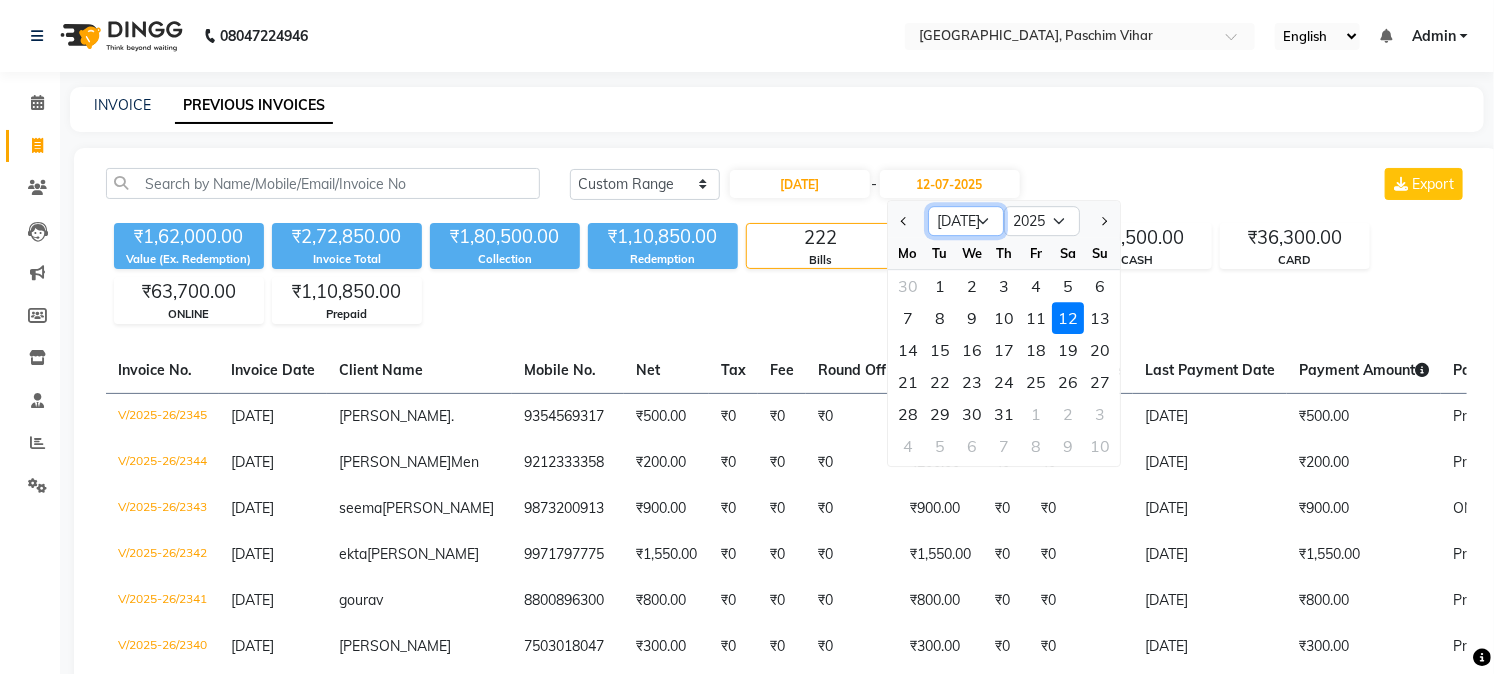 click on "Jun [DATE] Aug Sep Oct Nov Dec" 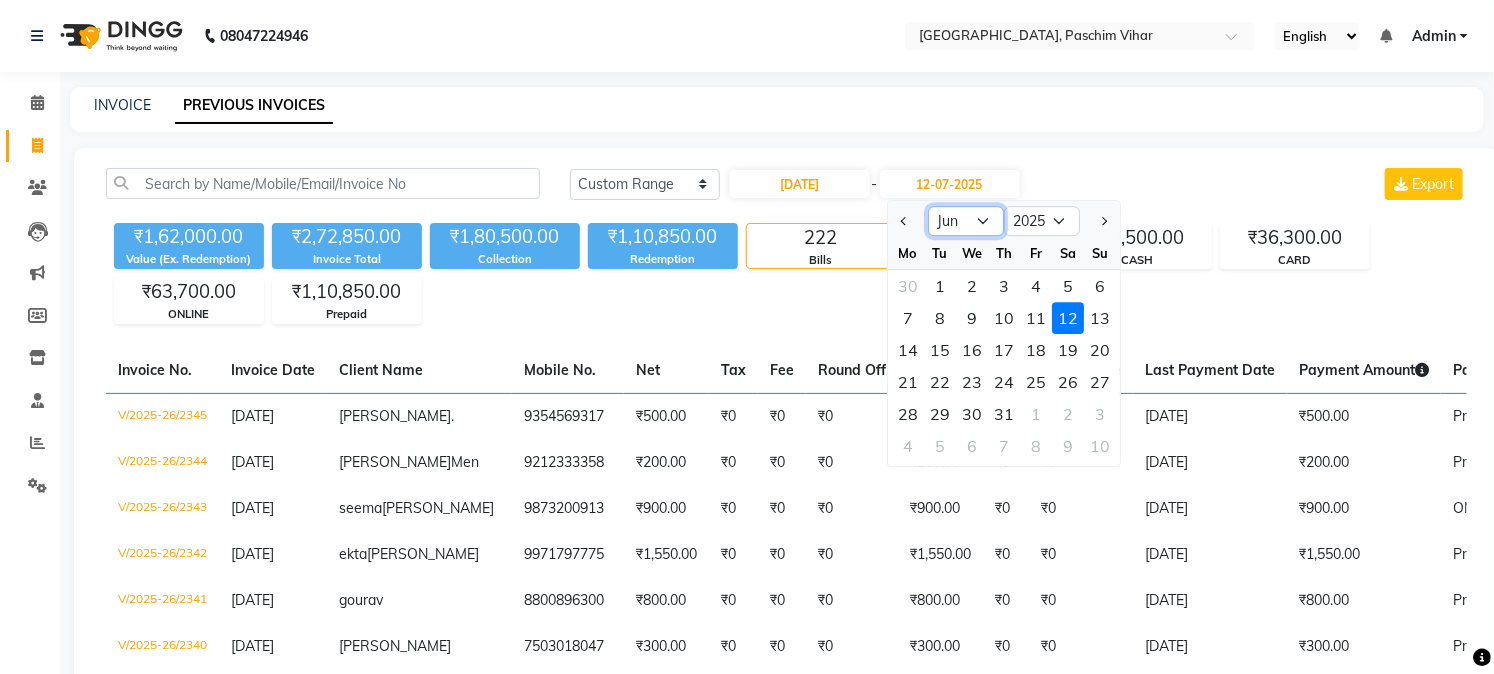 click on "Jun [DATE] Aug Sep Oct Nov Dec" 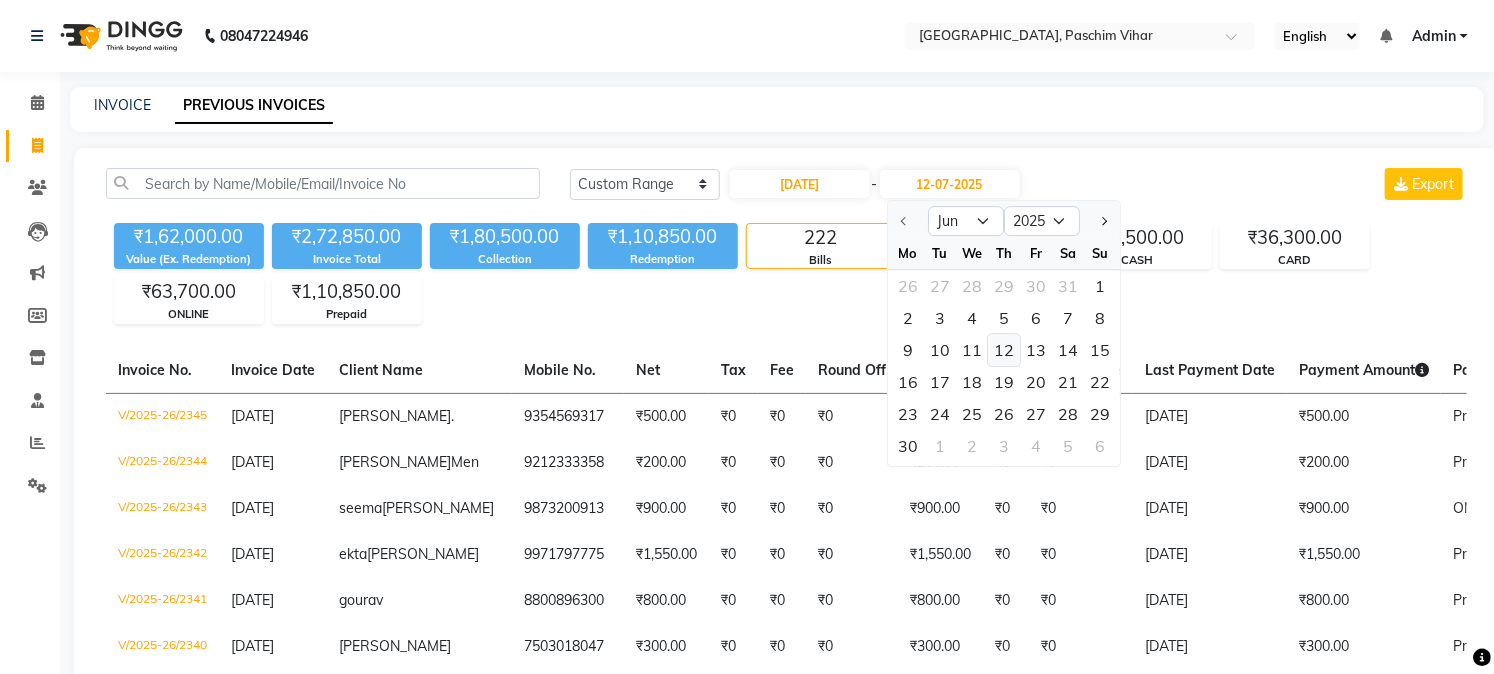 click on "12" 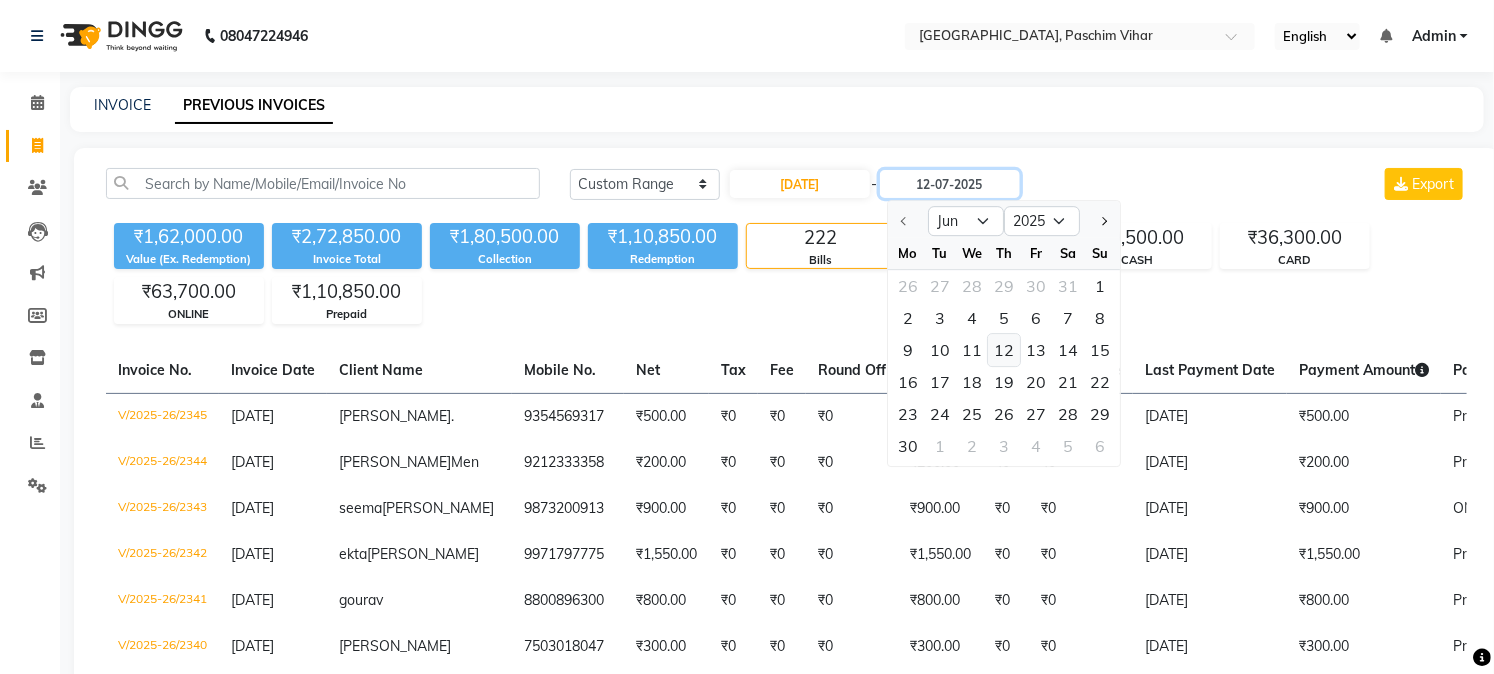 type on "[DATE]" 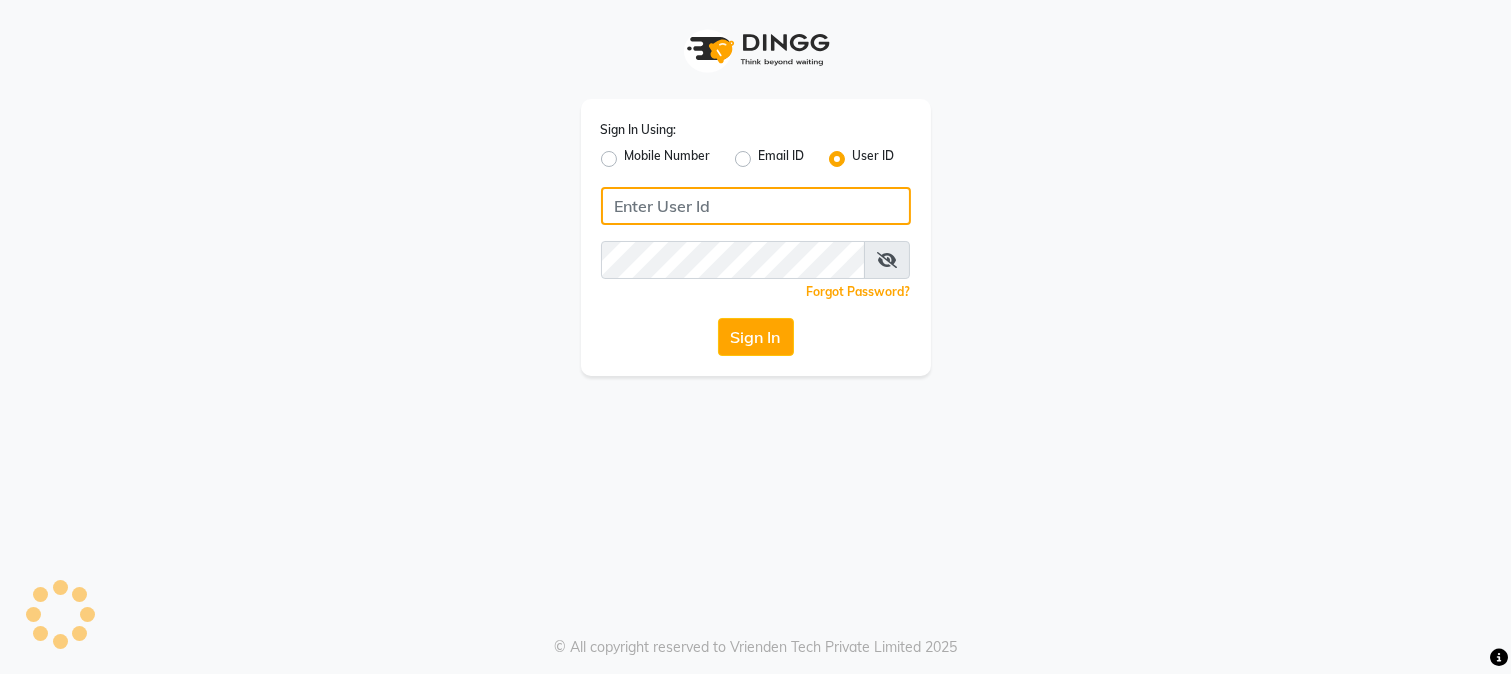 type on "westlanestudio" 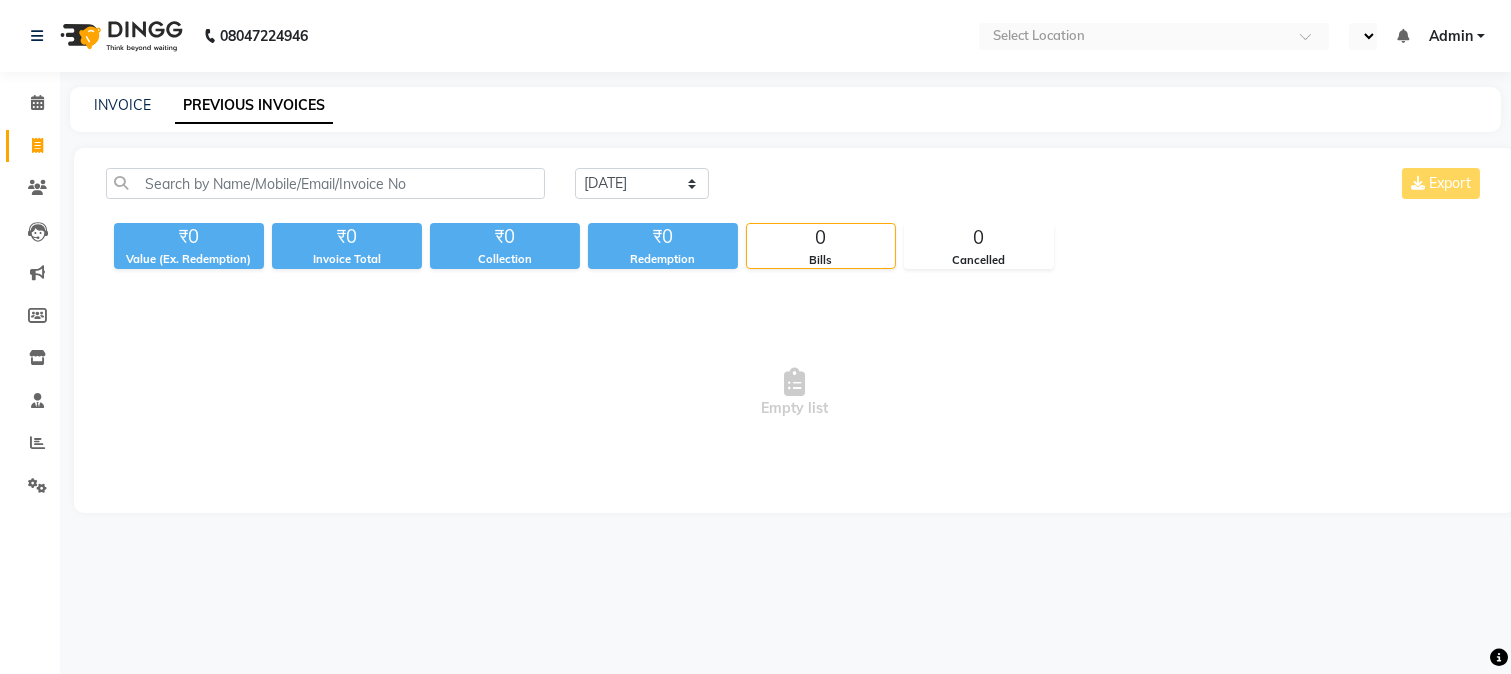 click on "Empty list" at bounding box center (795, 393) 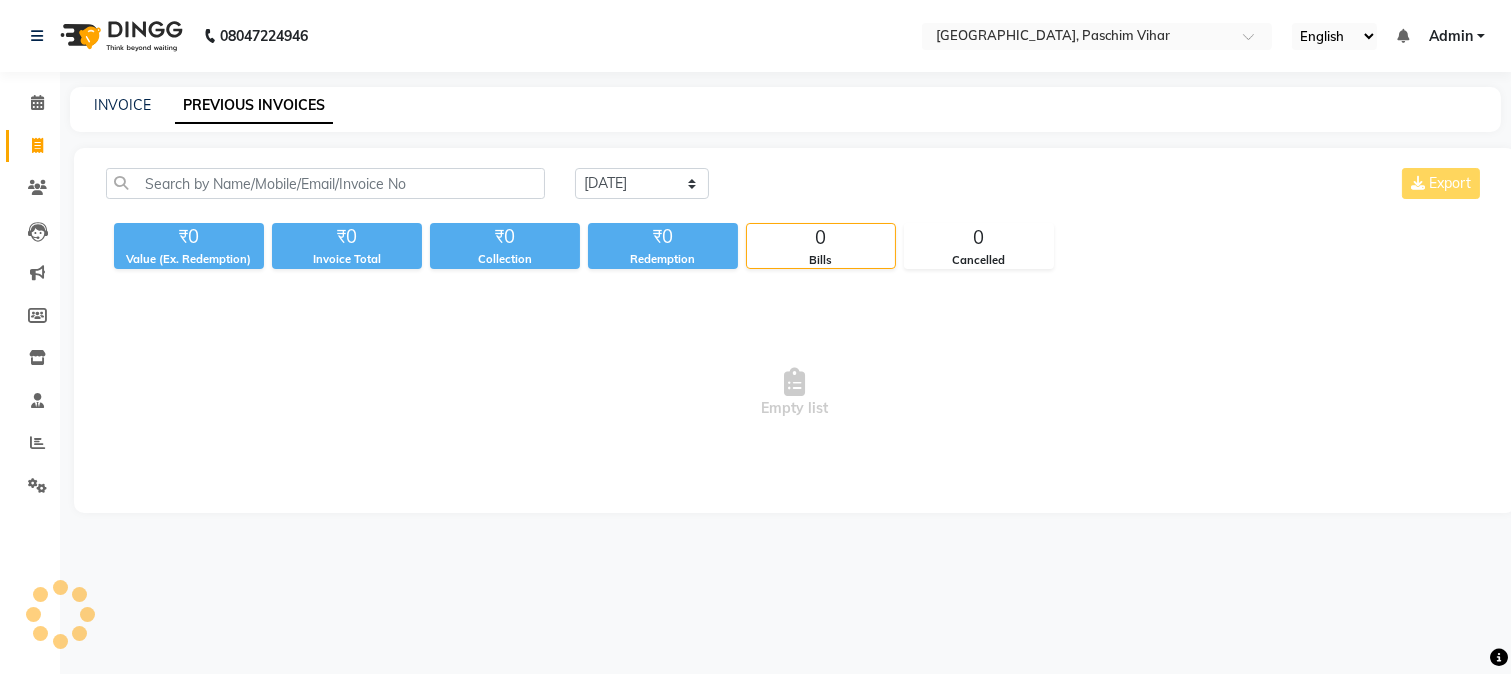 select on "en" 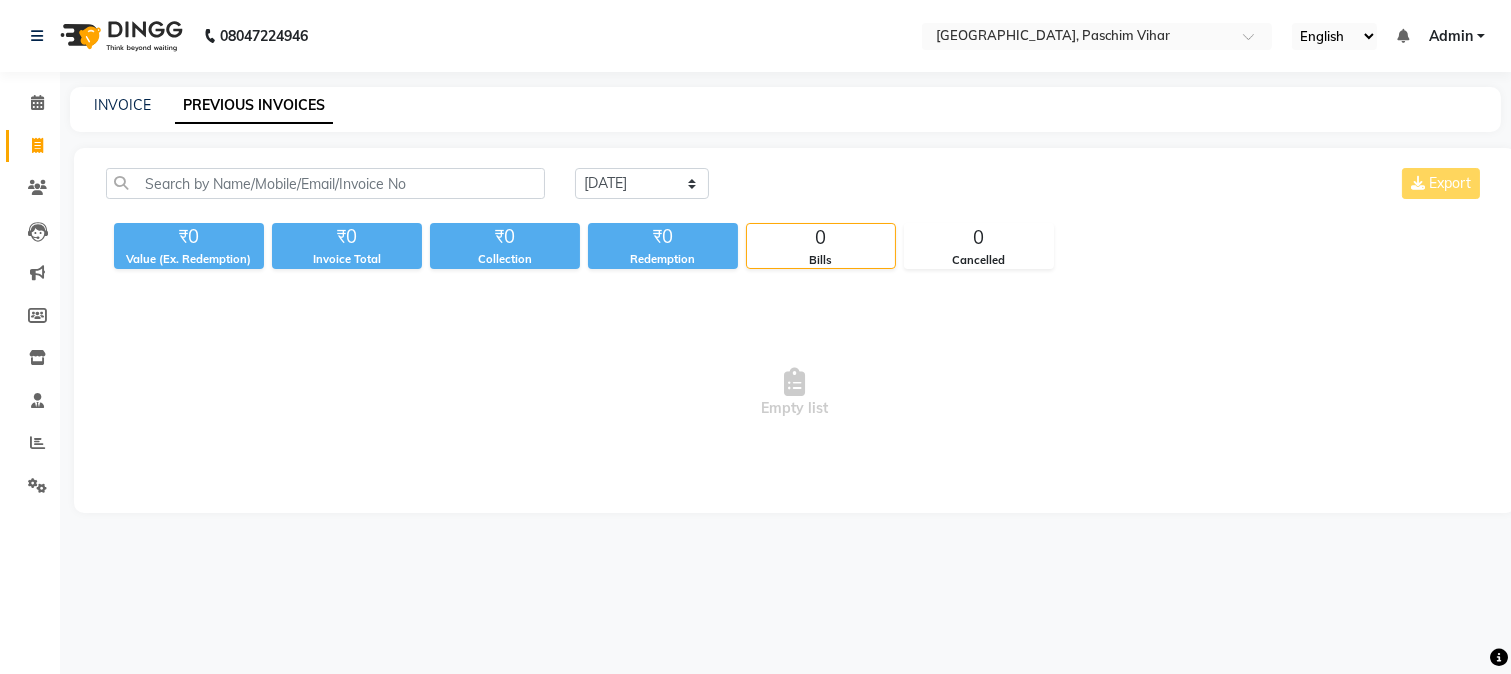 click on "INVOICE PREVIOUS INVOICES" 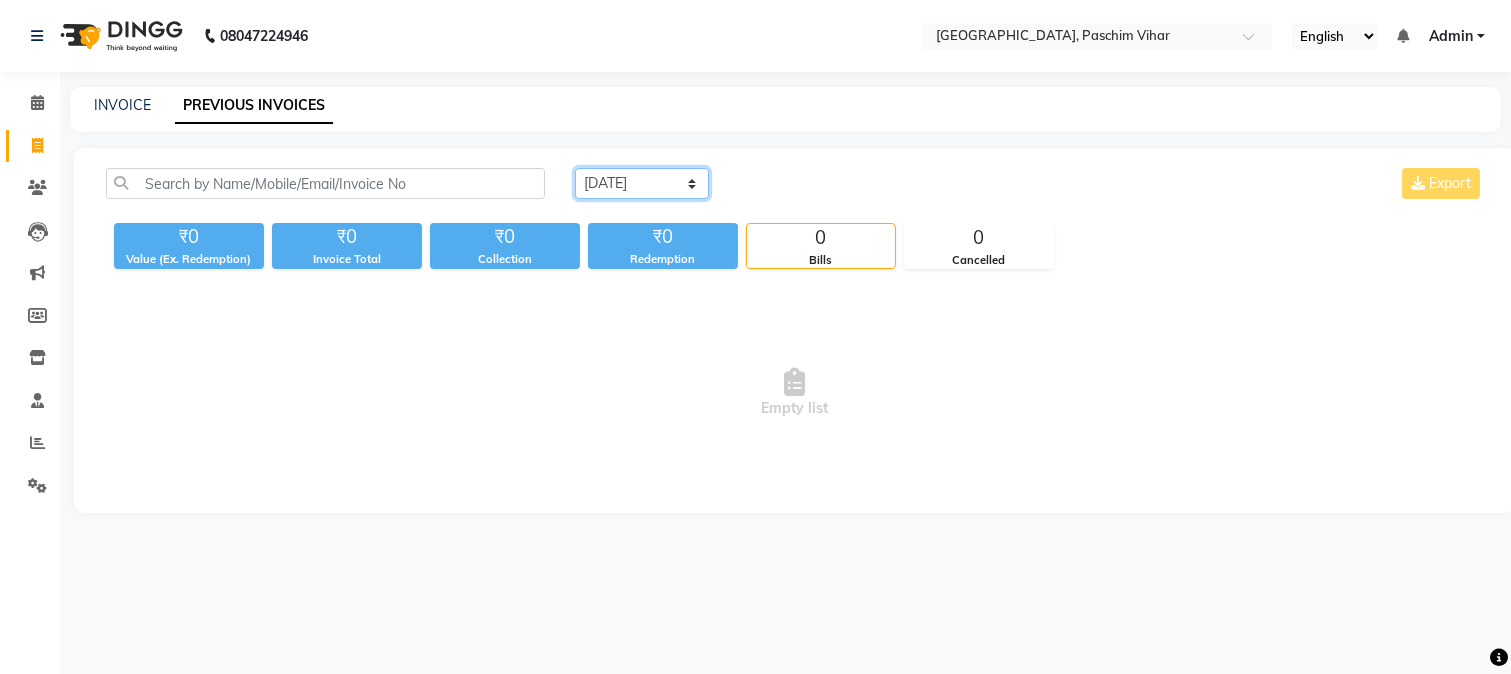 click on "[DATE] [DATE] Custom Range" 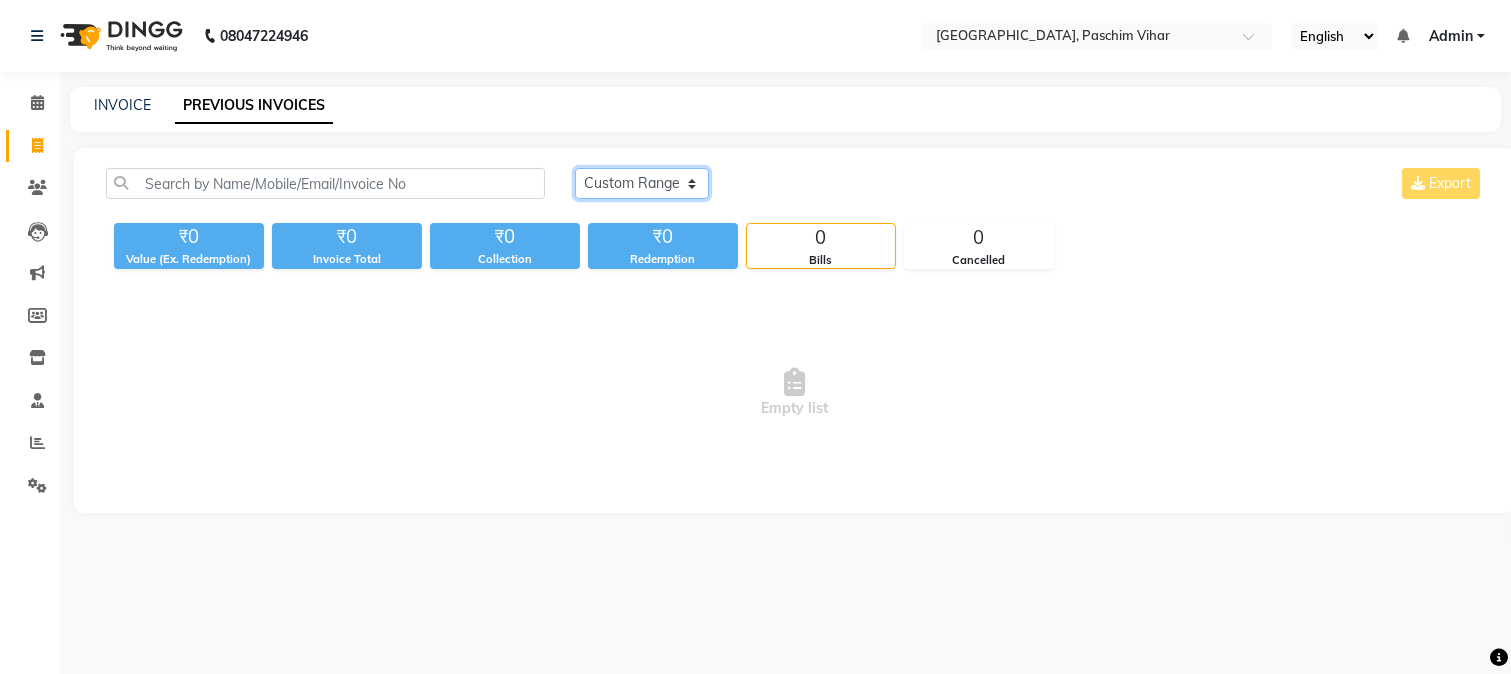 click on "[DATE] [DATE] Custom Range" 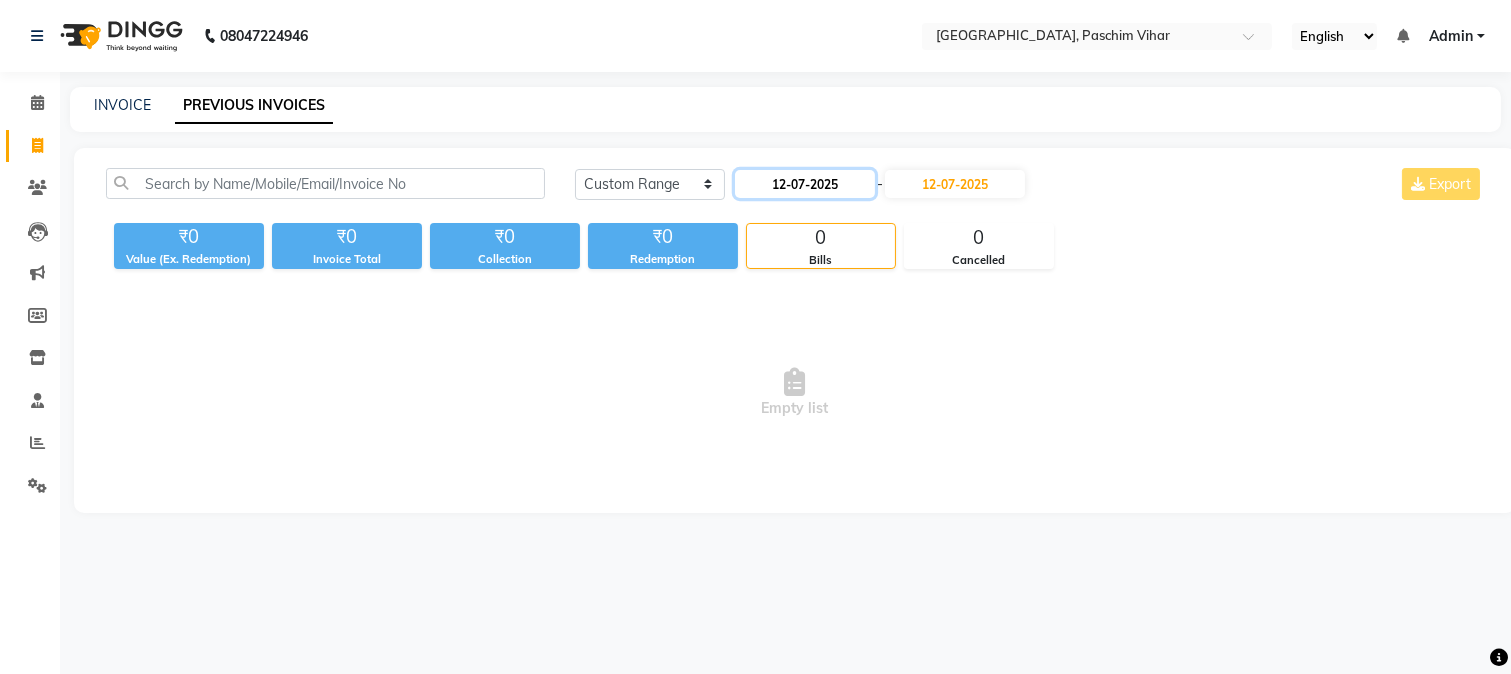 click on "12-07-2025" 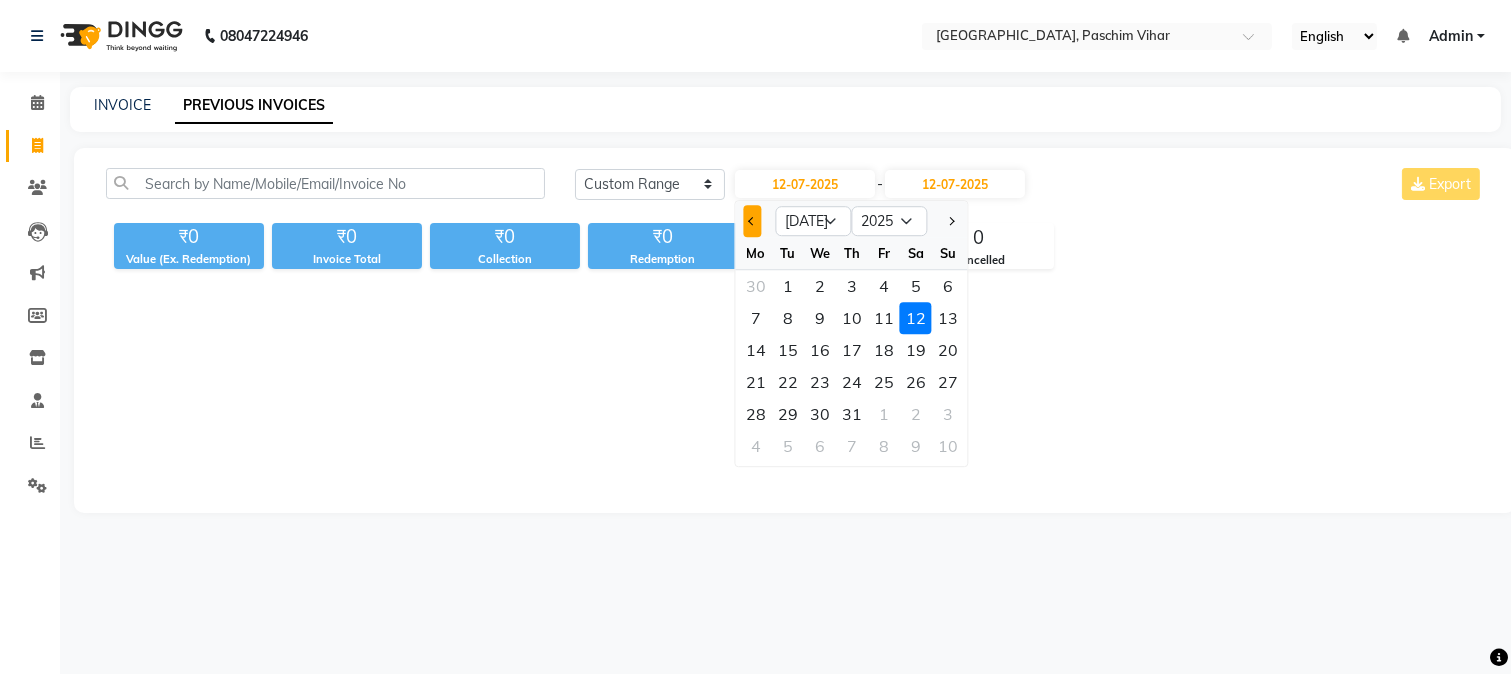 click 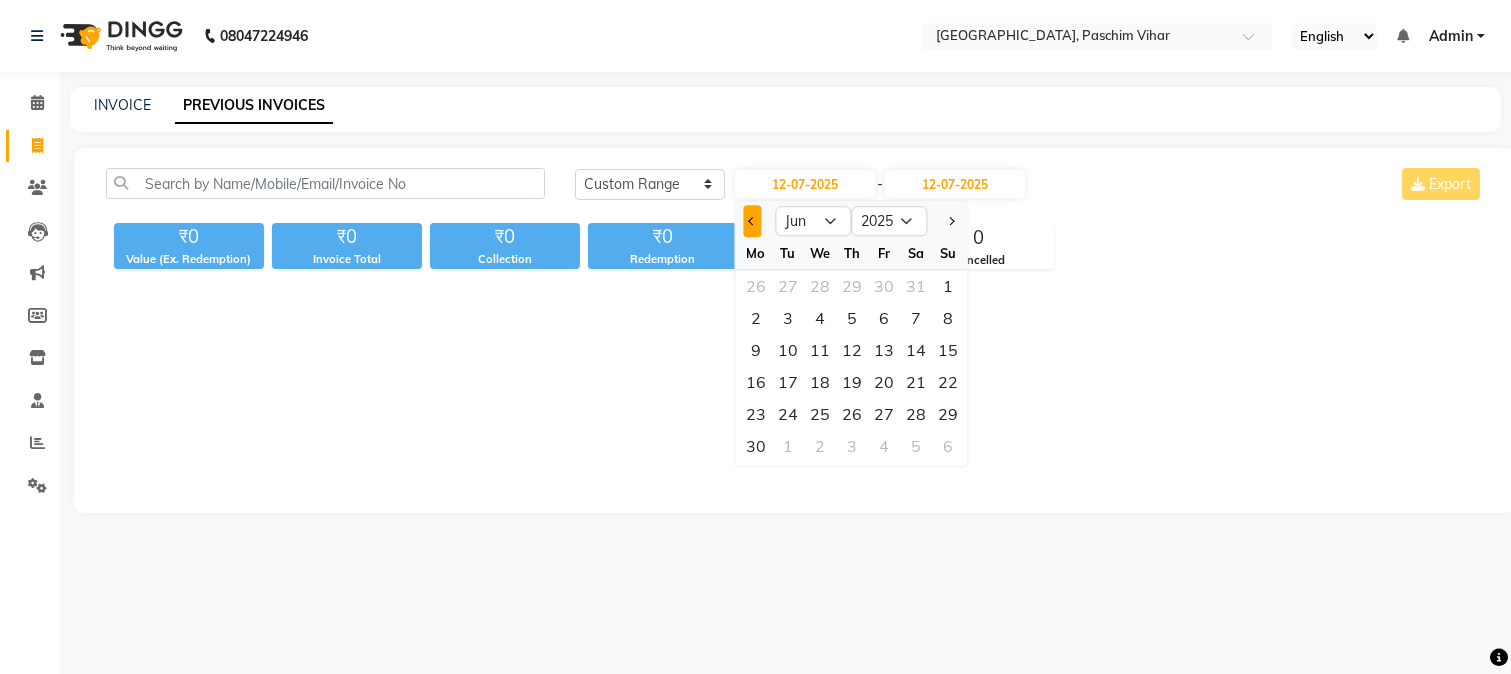 click 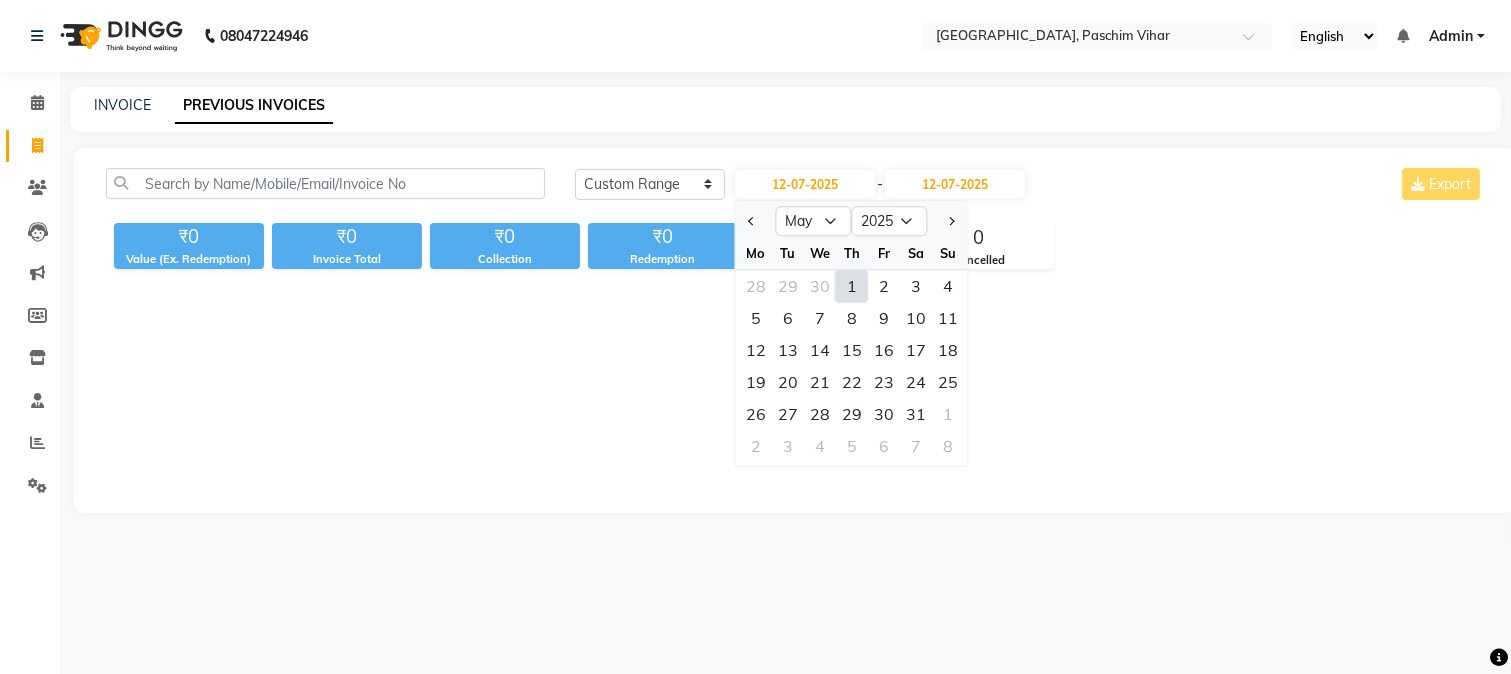 click on "1" 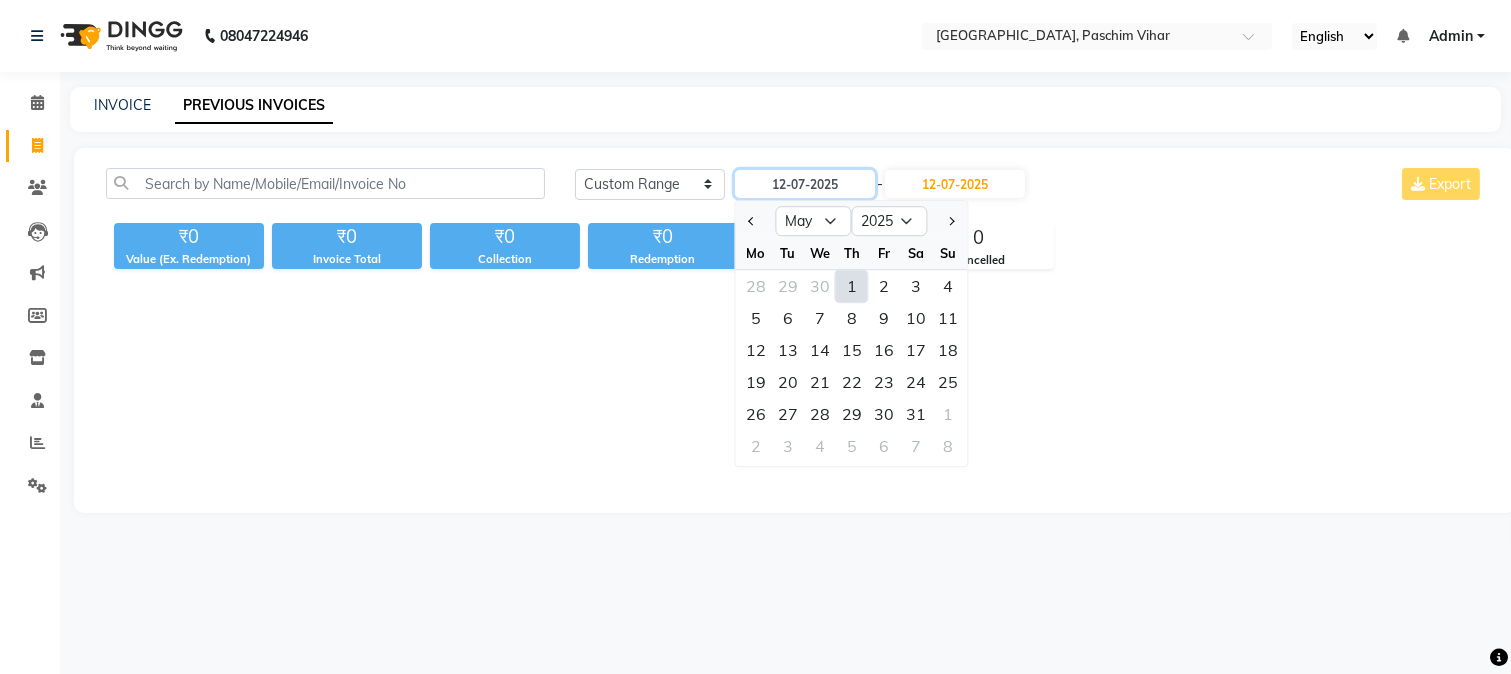 type on "[DATE]" 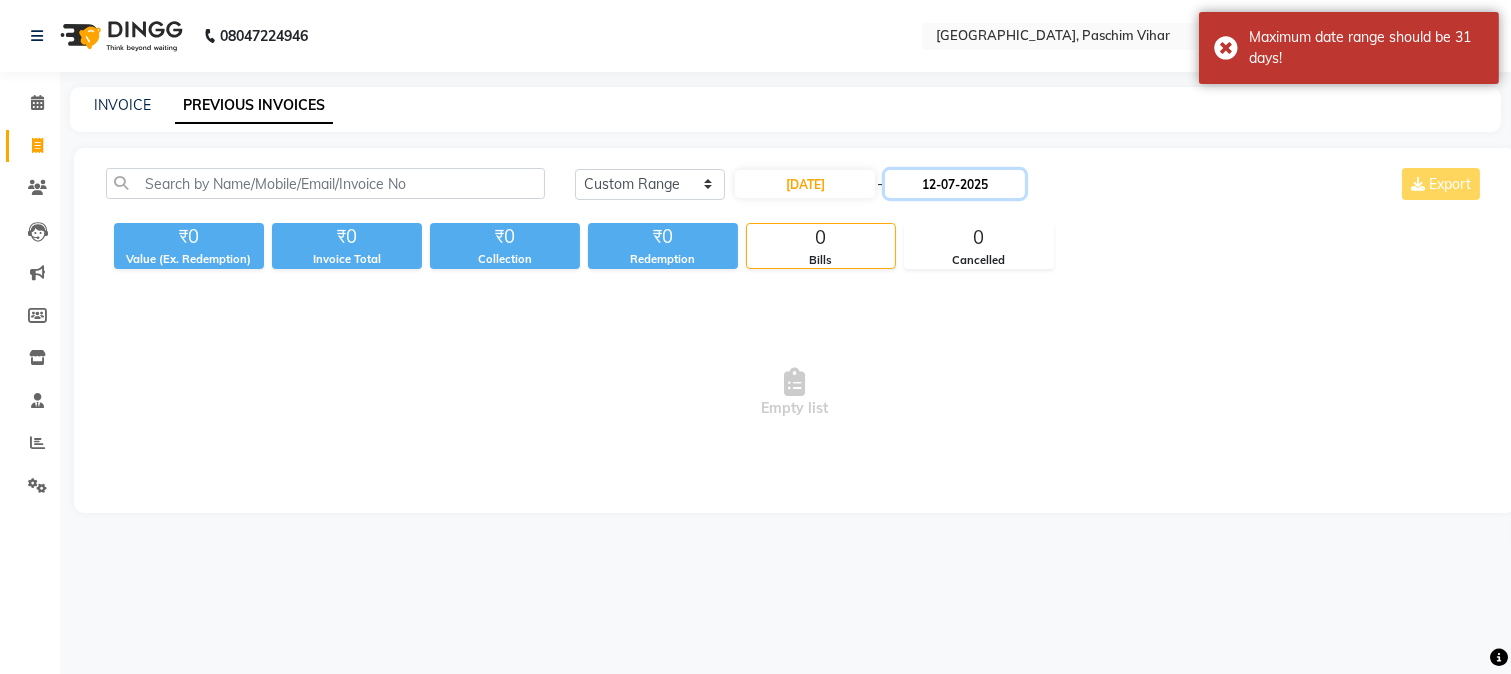 click on "12-07-2025" 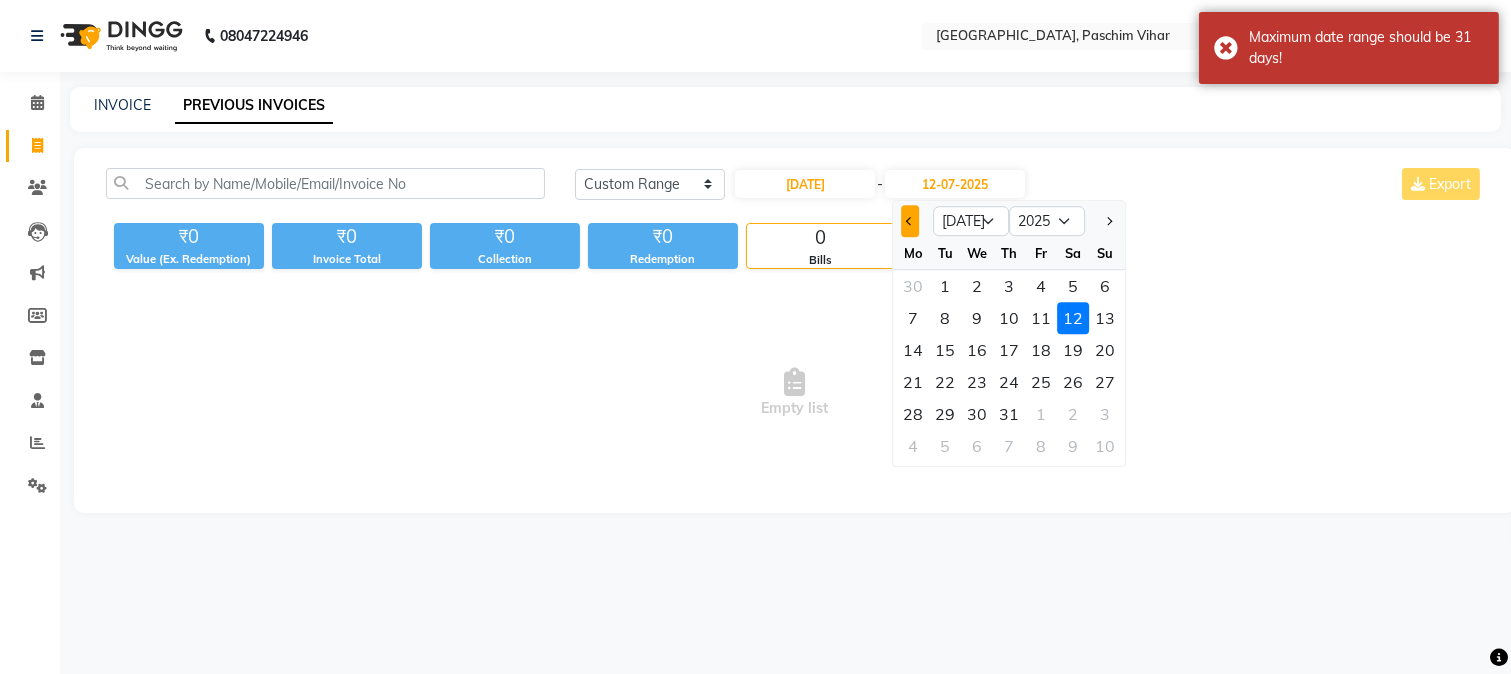 click 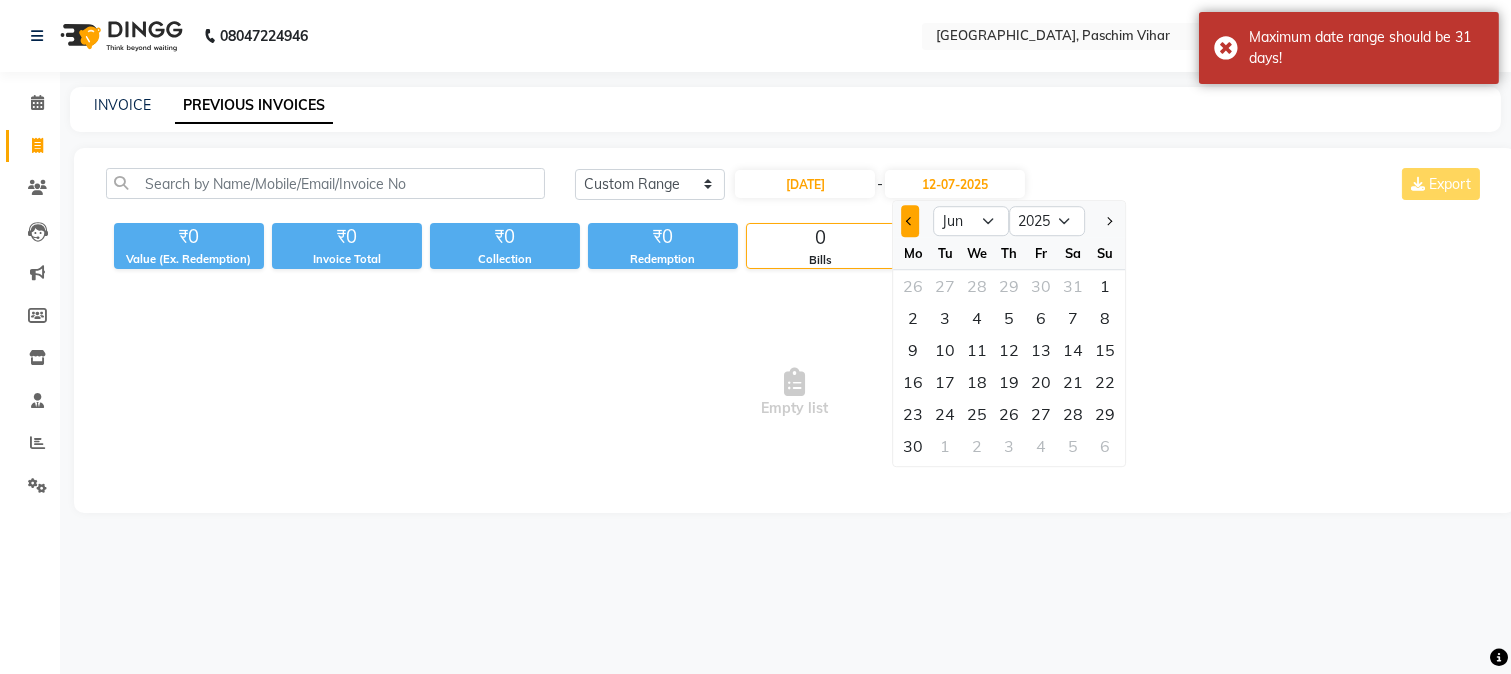 click 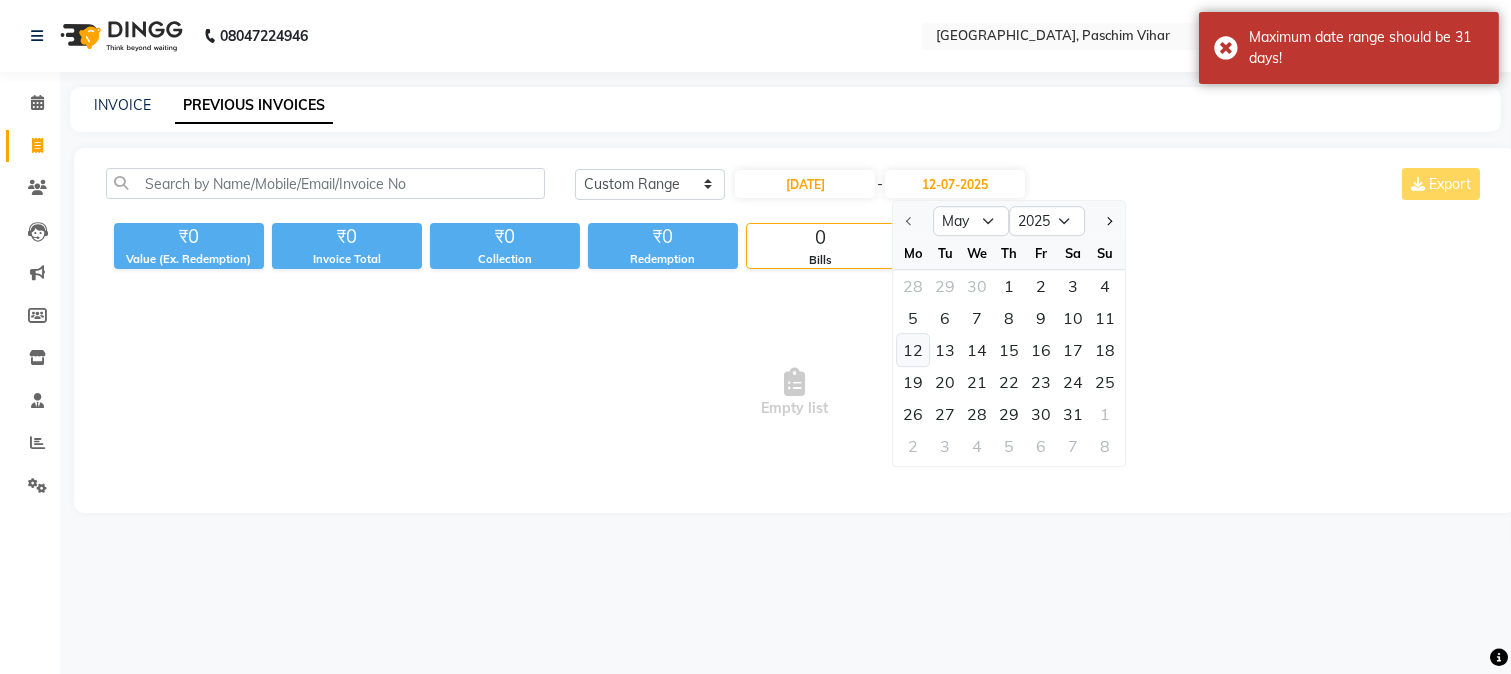 click on "12" 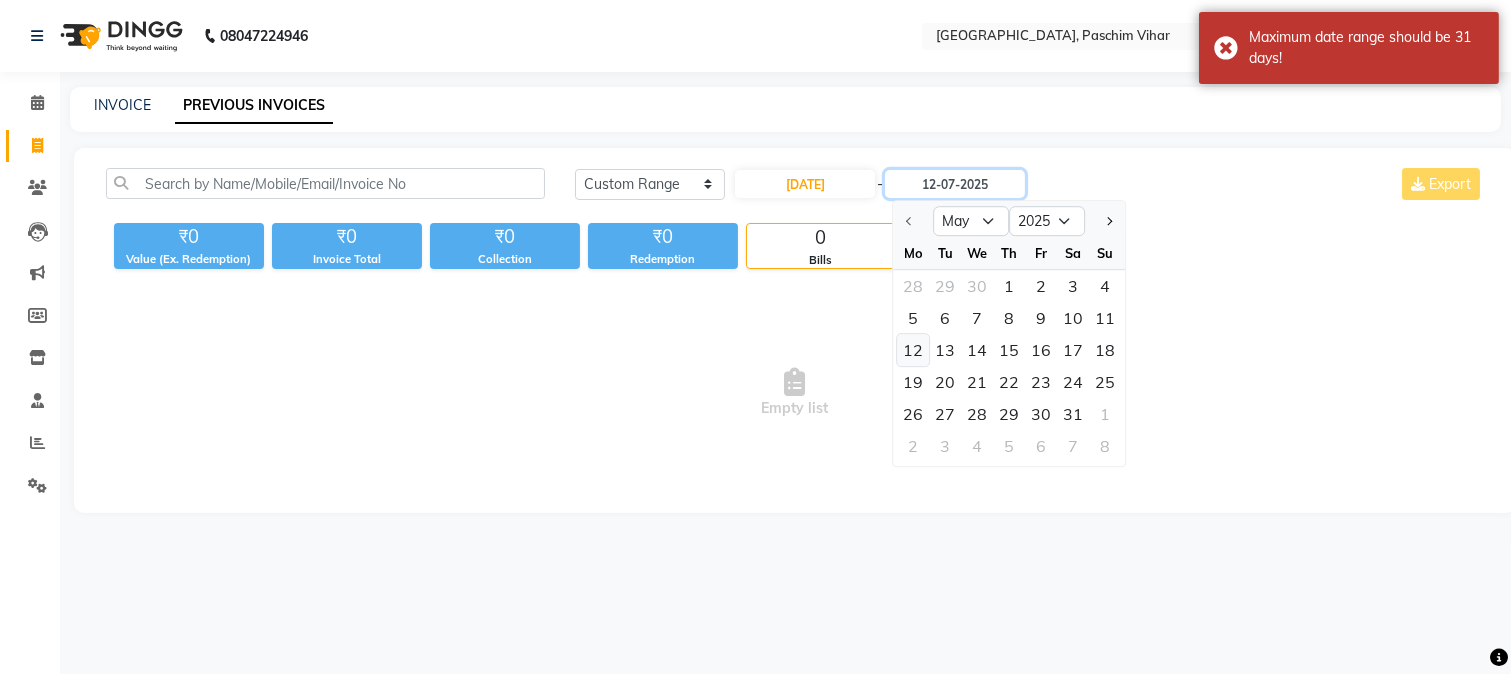 type on "[DATE]" 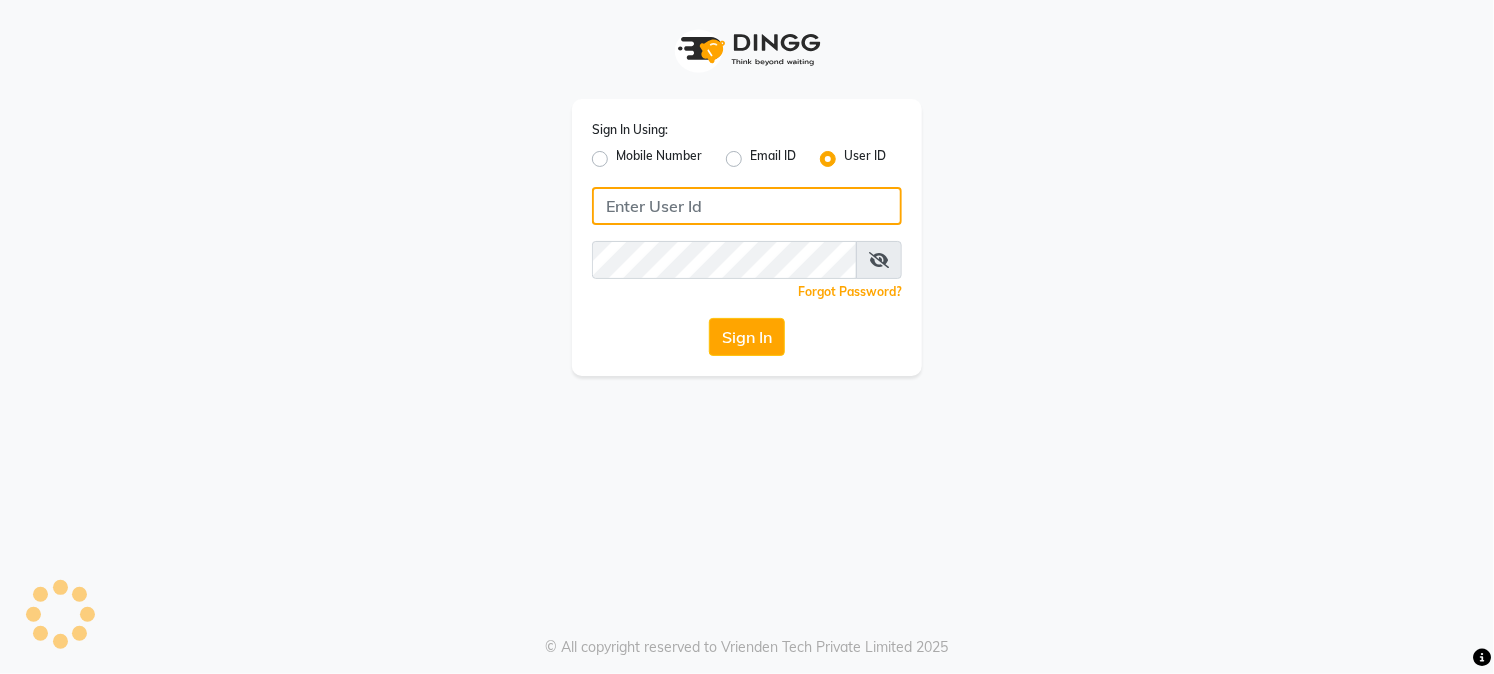 type on "westlanestudio" 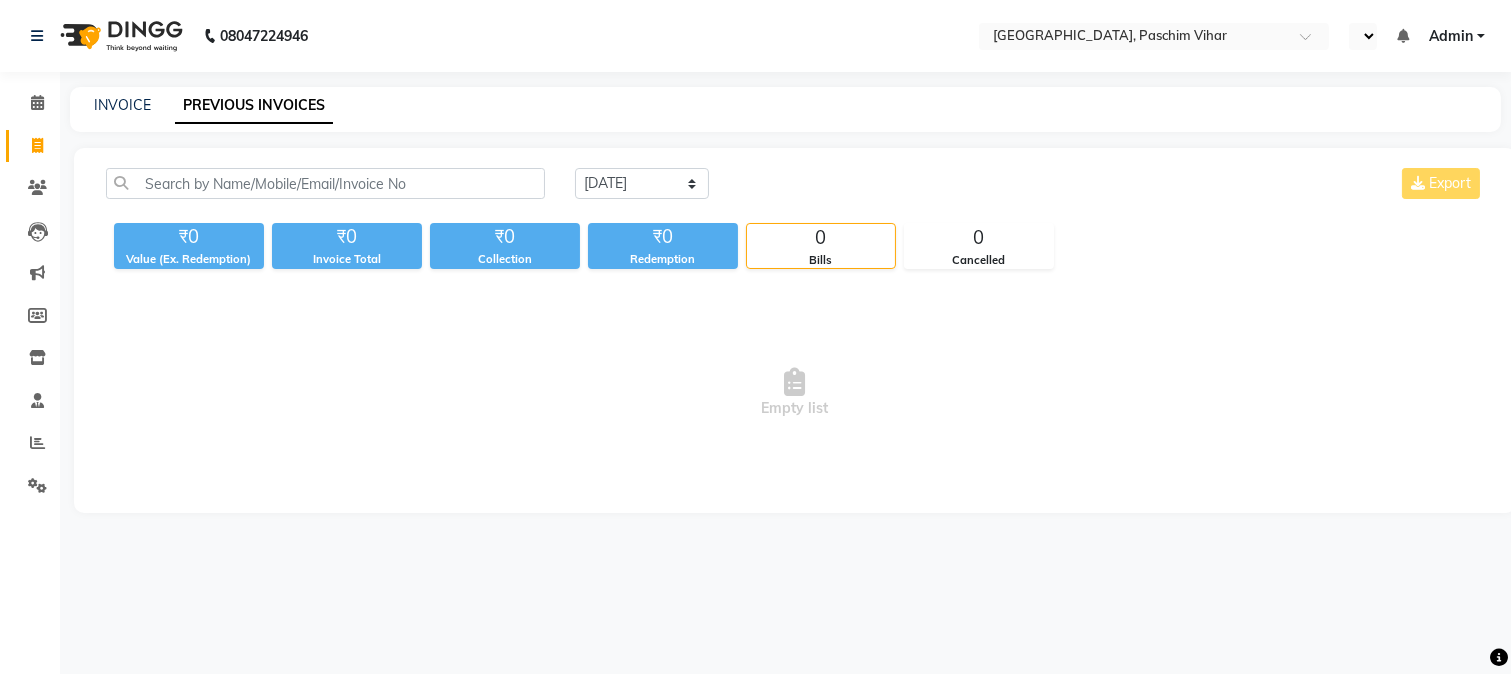 select on "en" 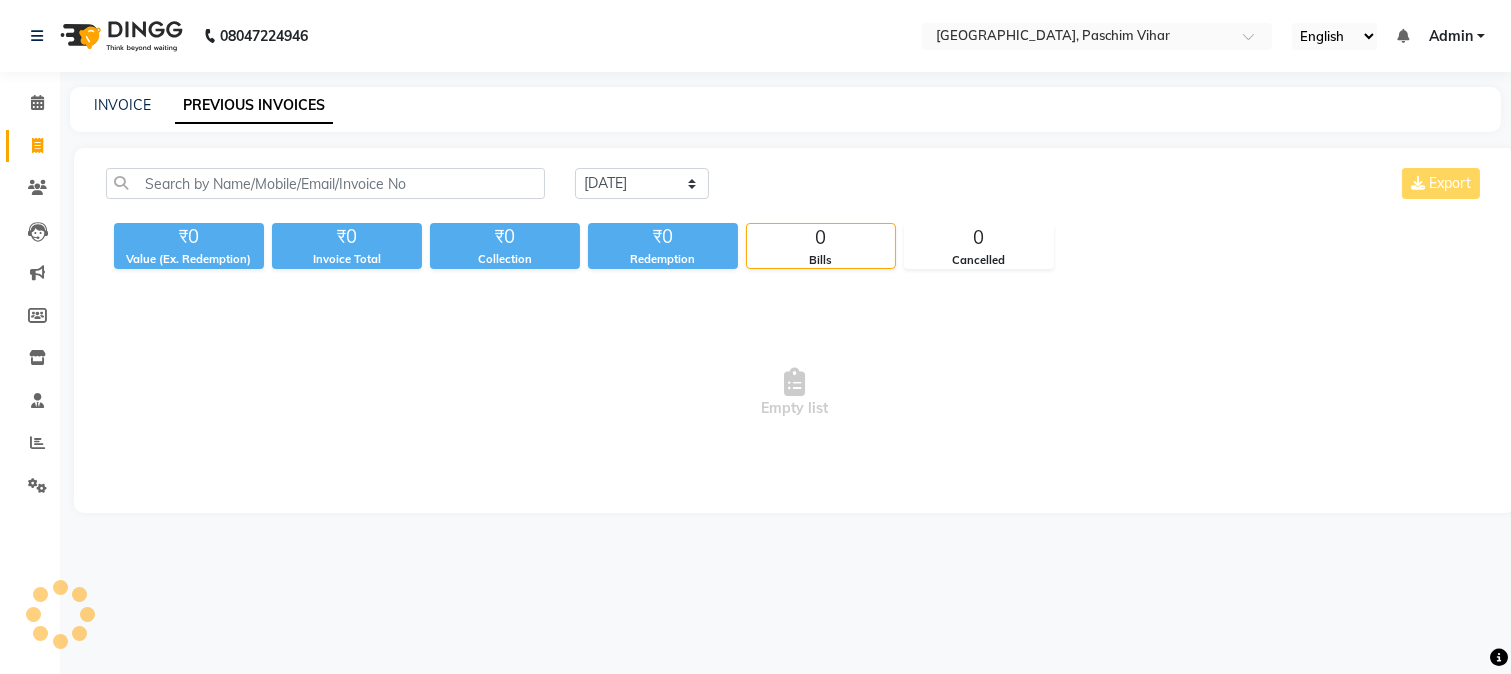click on "Empty list" at bounding box center (795, 393) 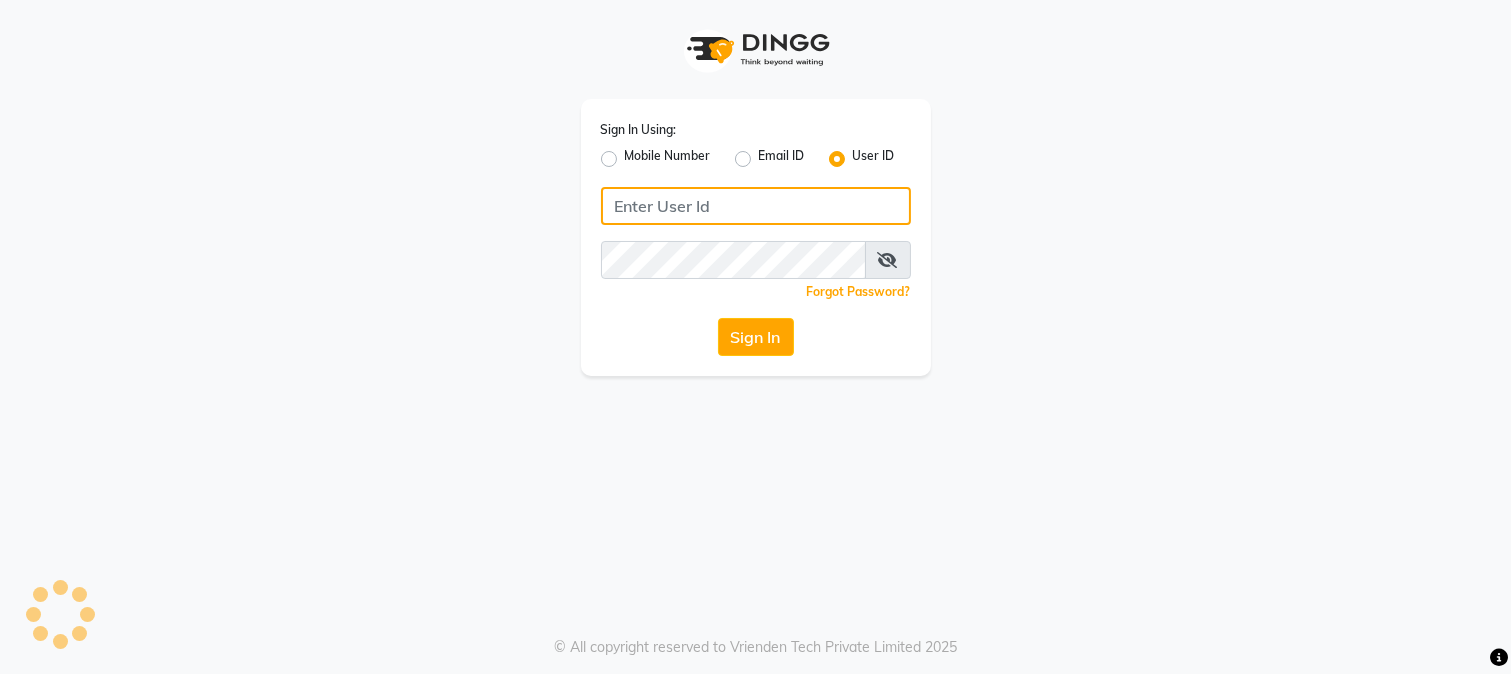 type on "westlanestudio" 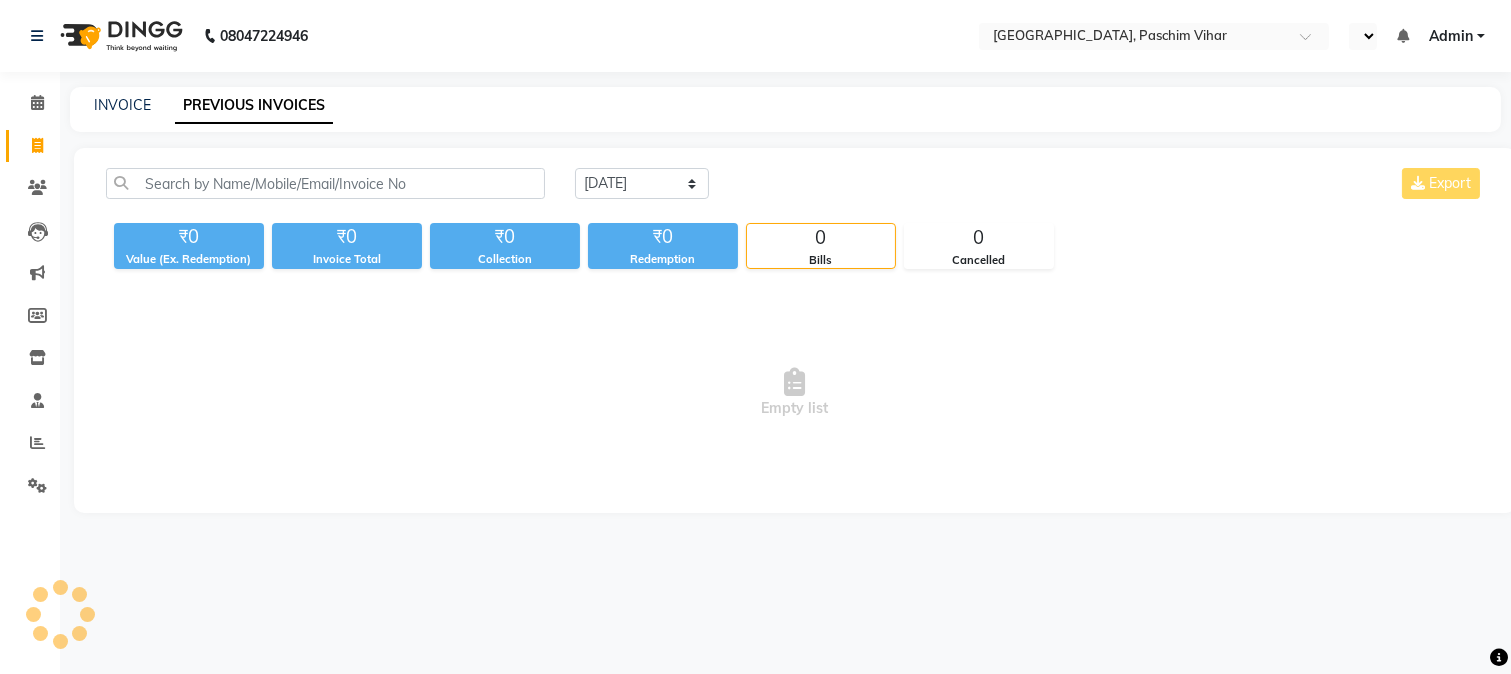 select on "en" 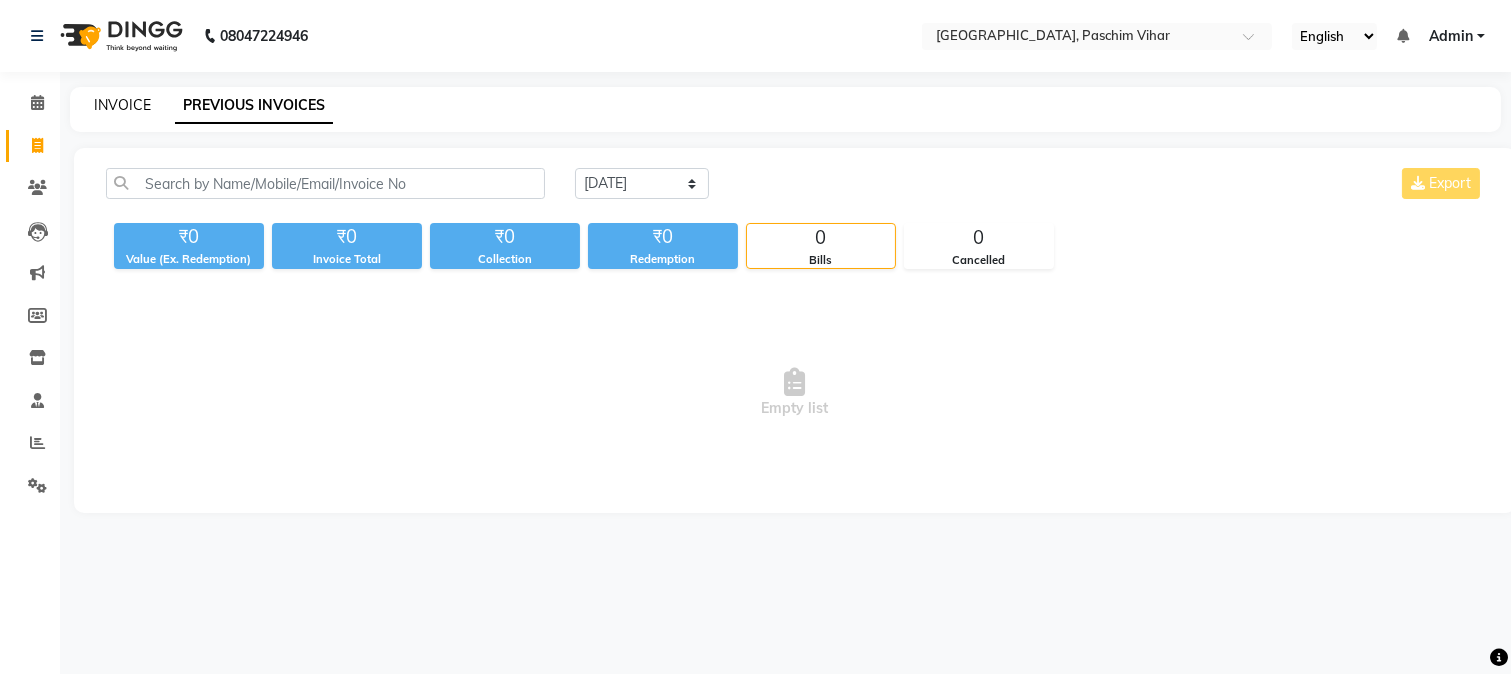 click on "INVOICE" 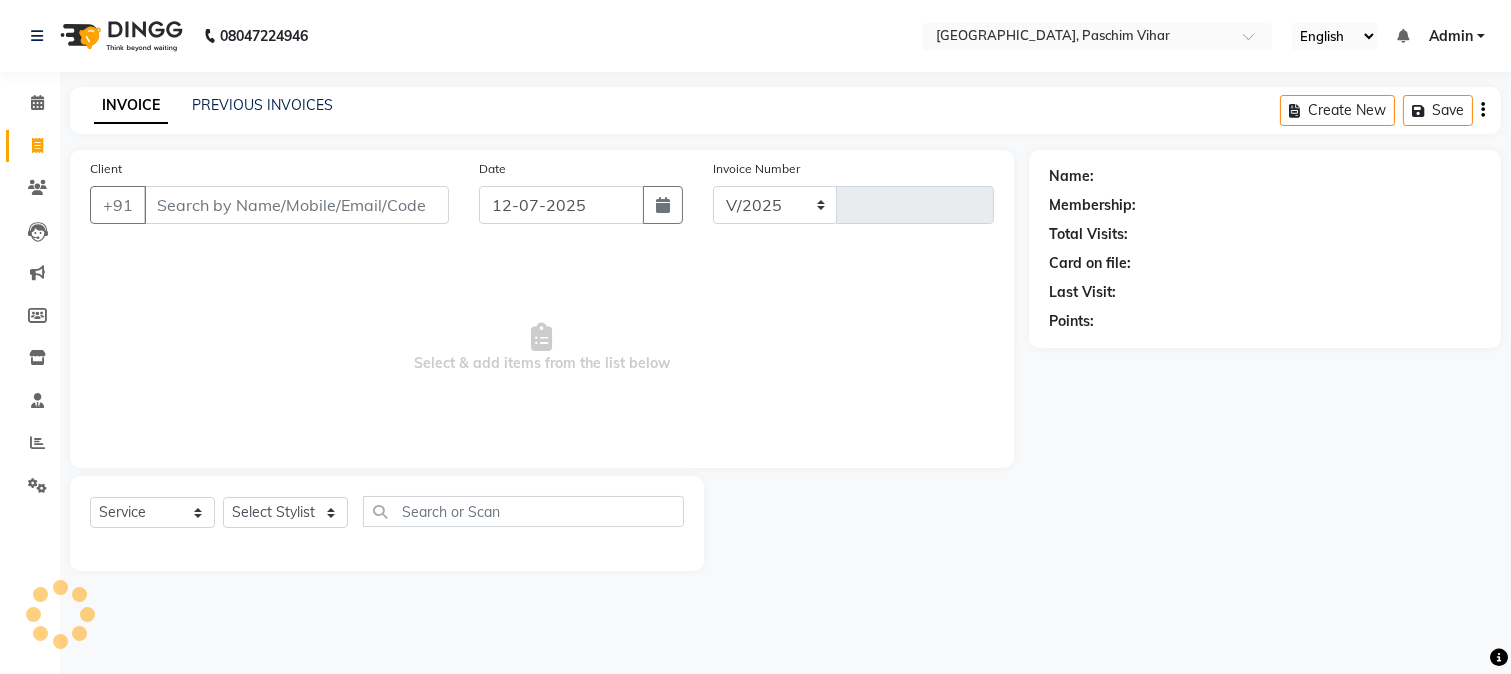 select on "223" 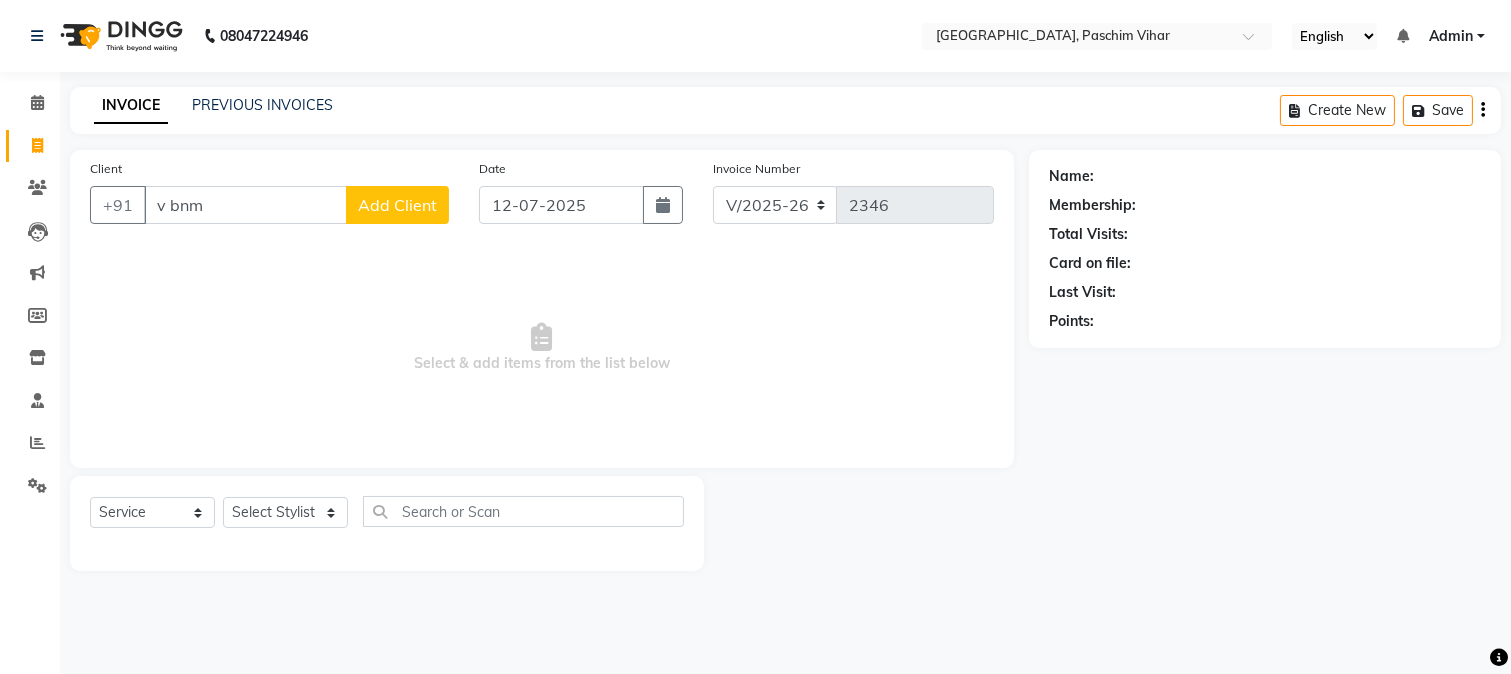 type on "v bnm" 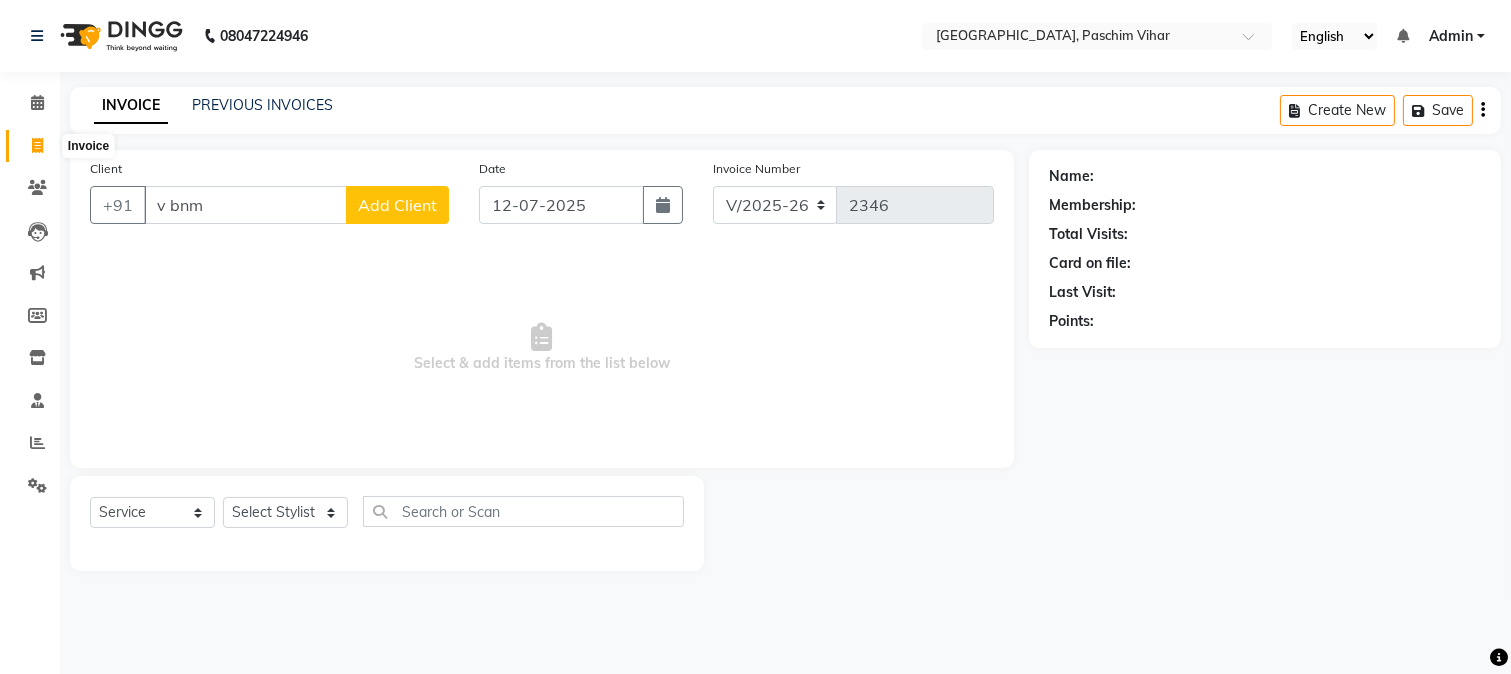 click 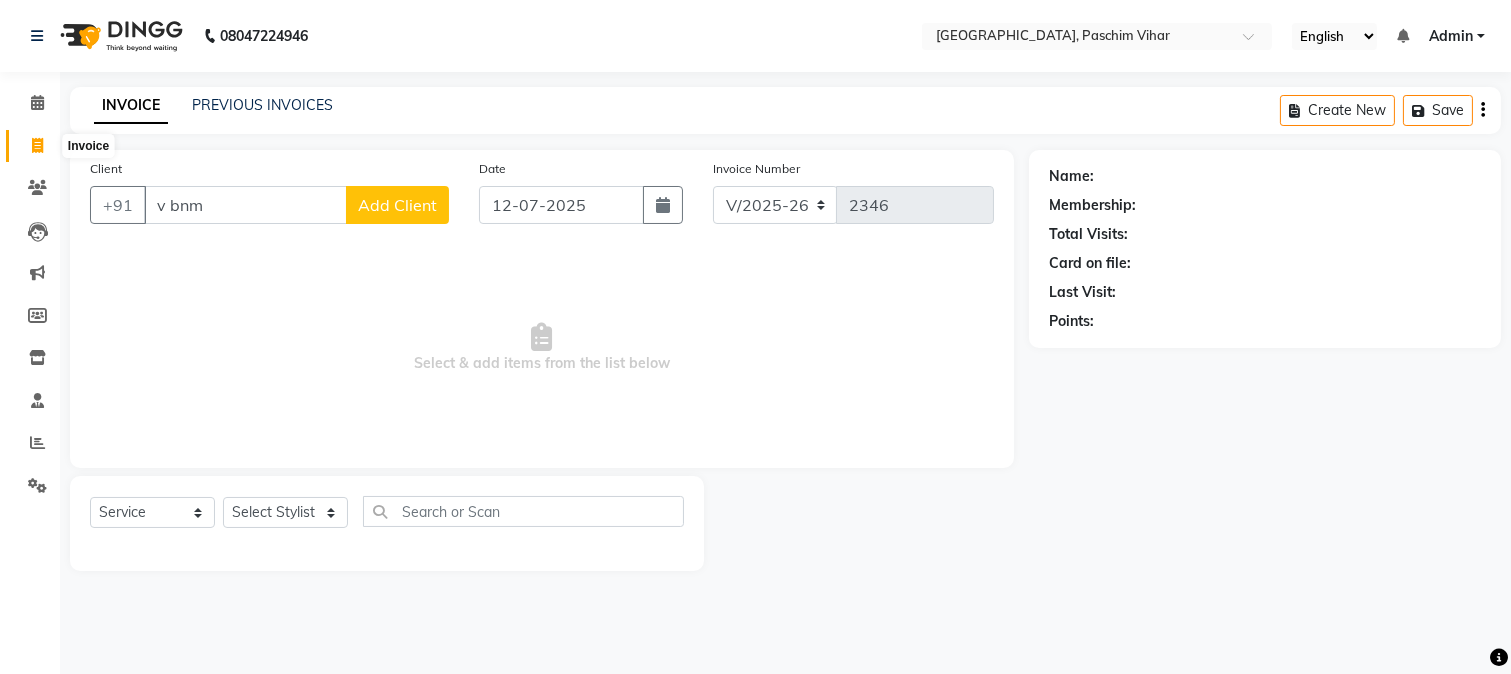 select on "service" 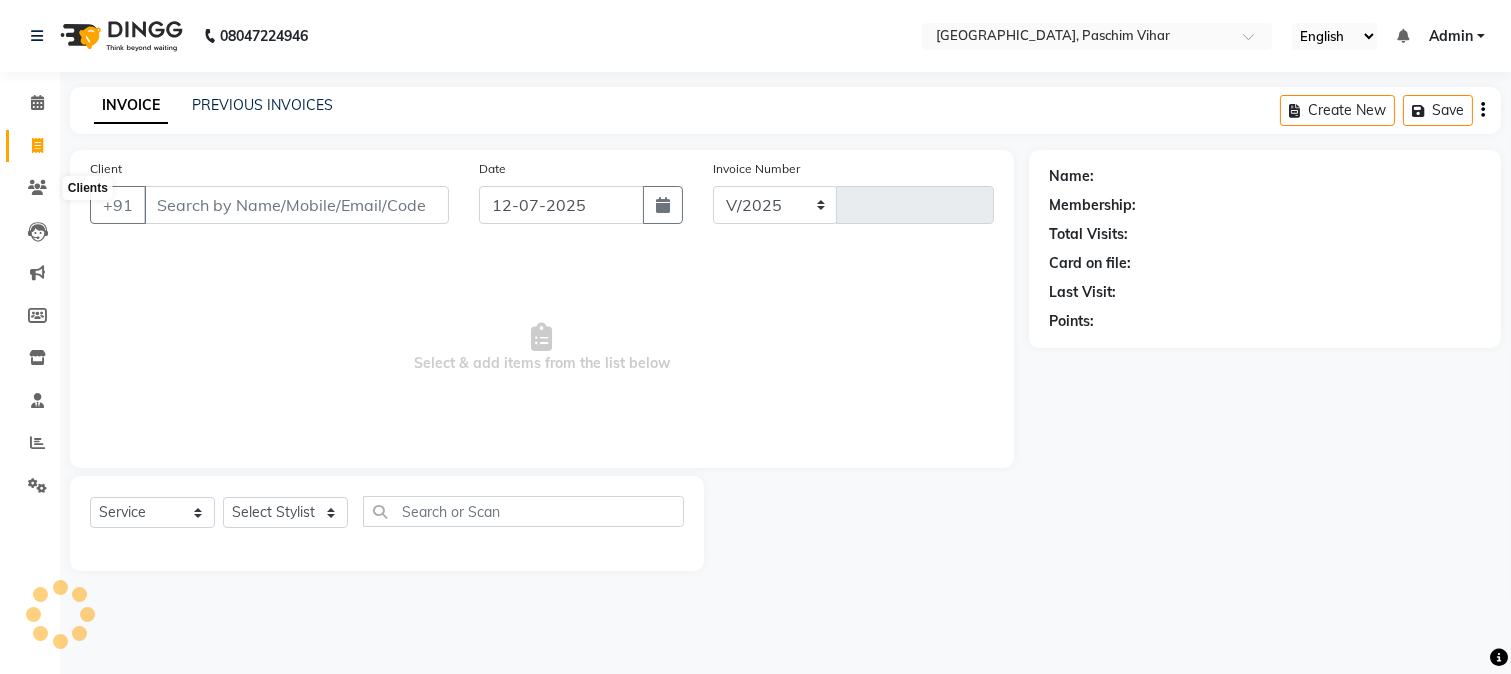 select on "223" 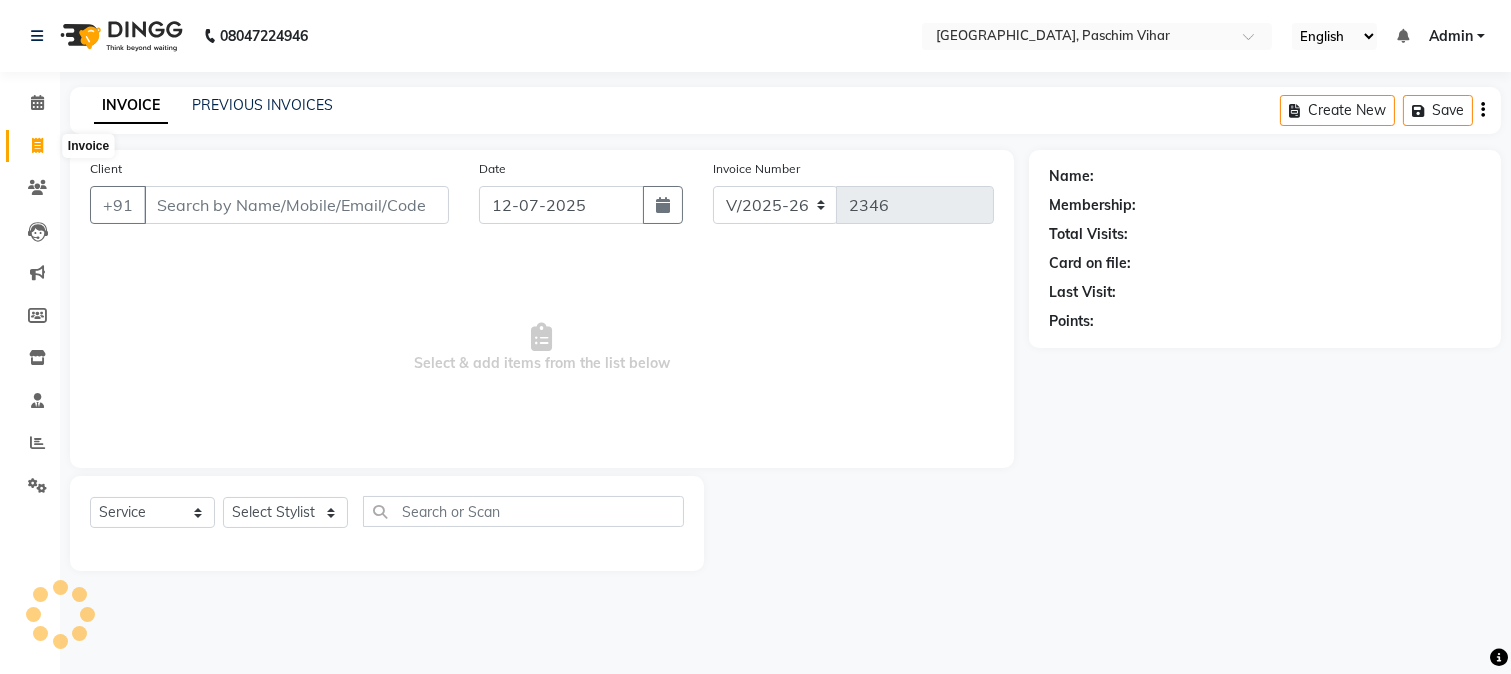 drag, startPoint x: 36, startPoint y: 145, endPoint x: 57, endPoint y: 148, distance: 21.213203 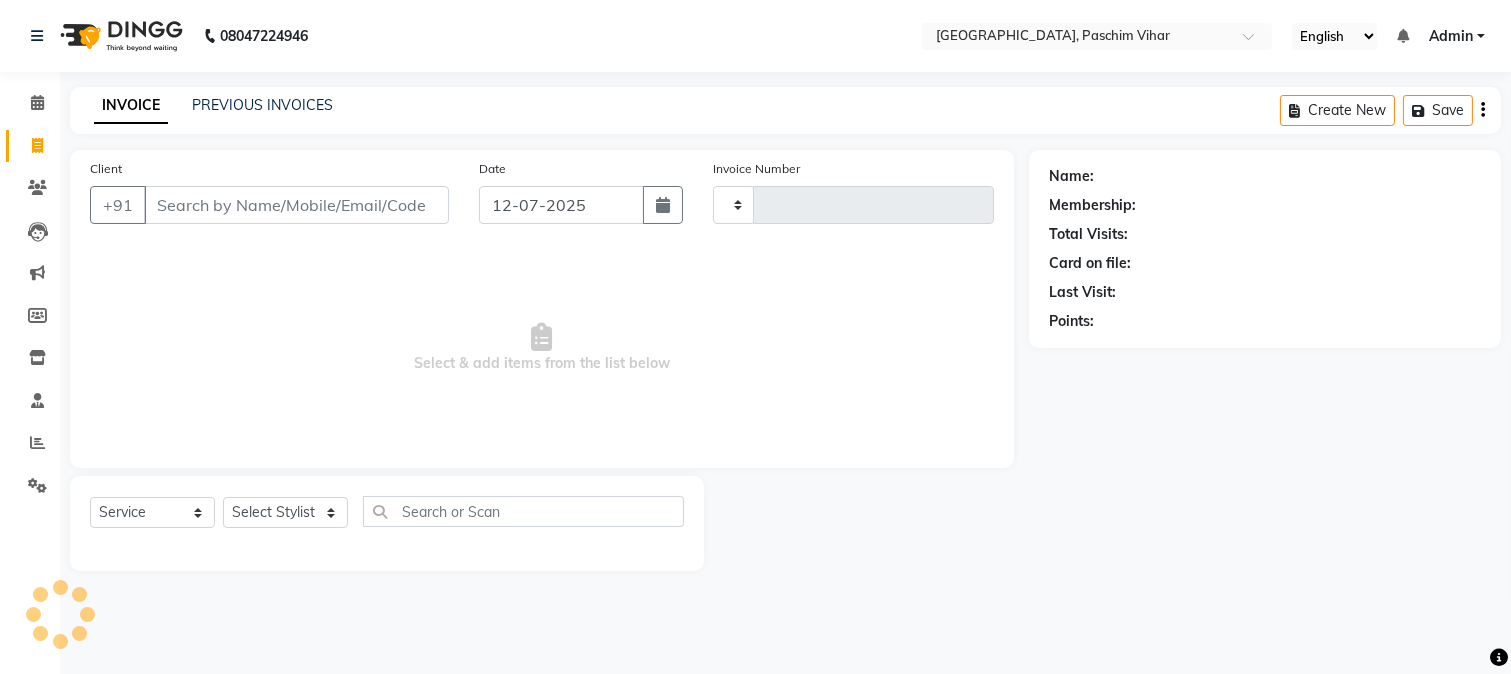 type on "2346" 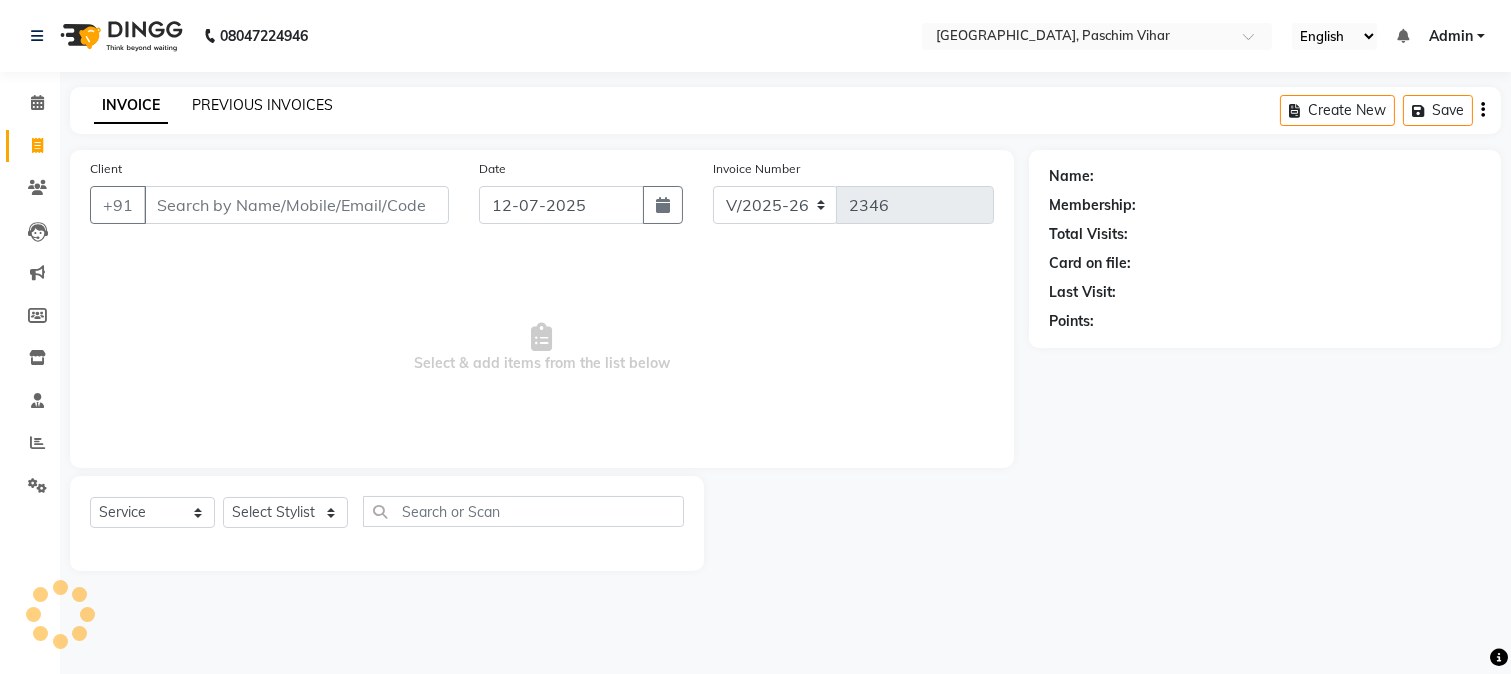 click on "PREVIOUS INVOICES" 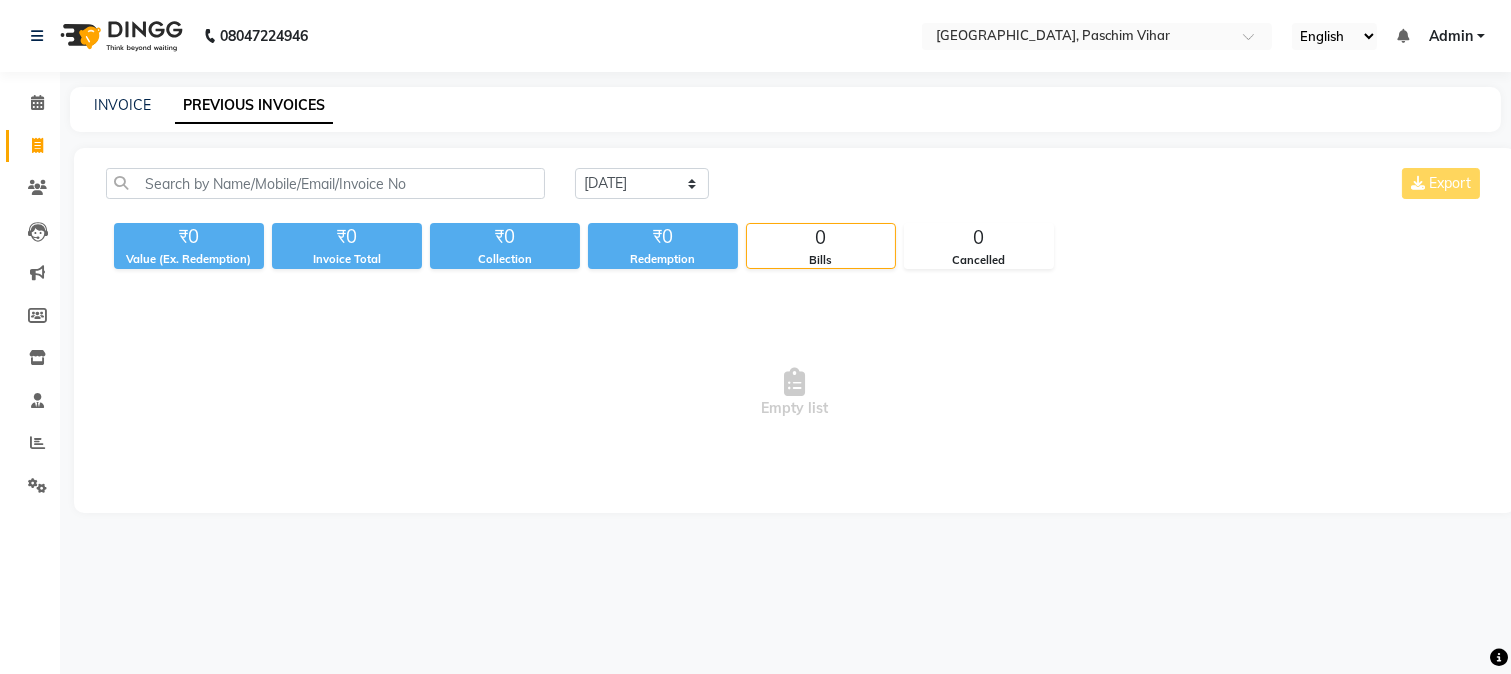 click on "PREVIOUS INVOICES" 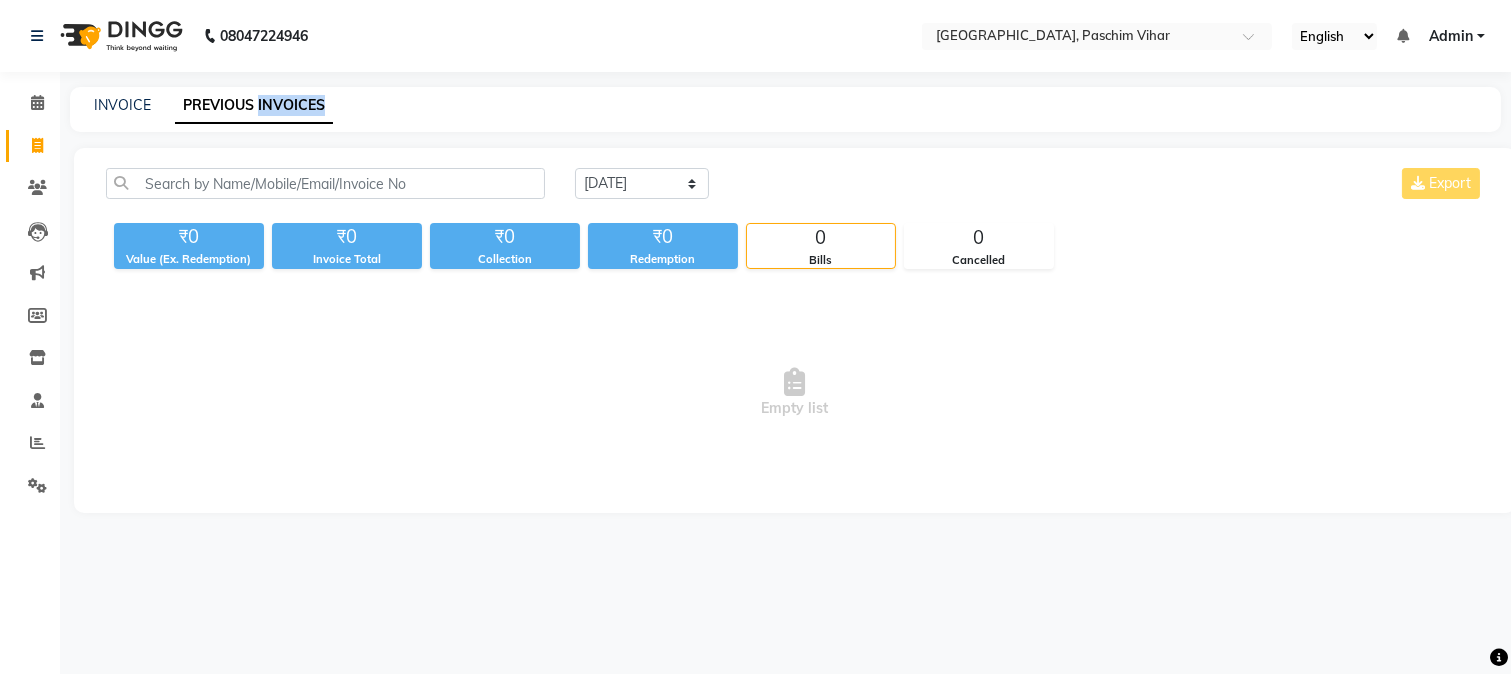 click on "PREVIOUS INVOICES" 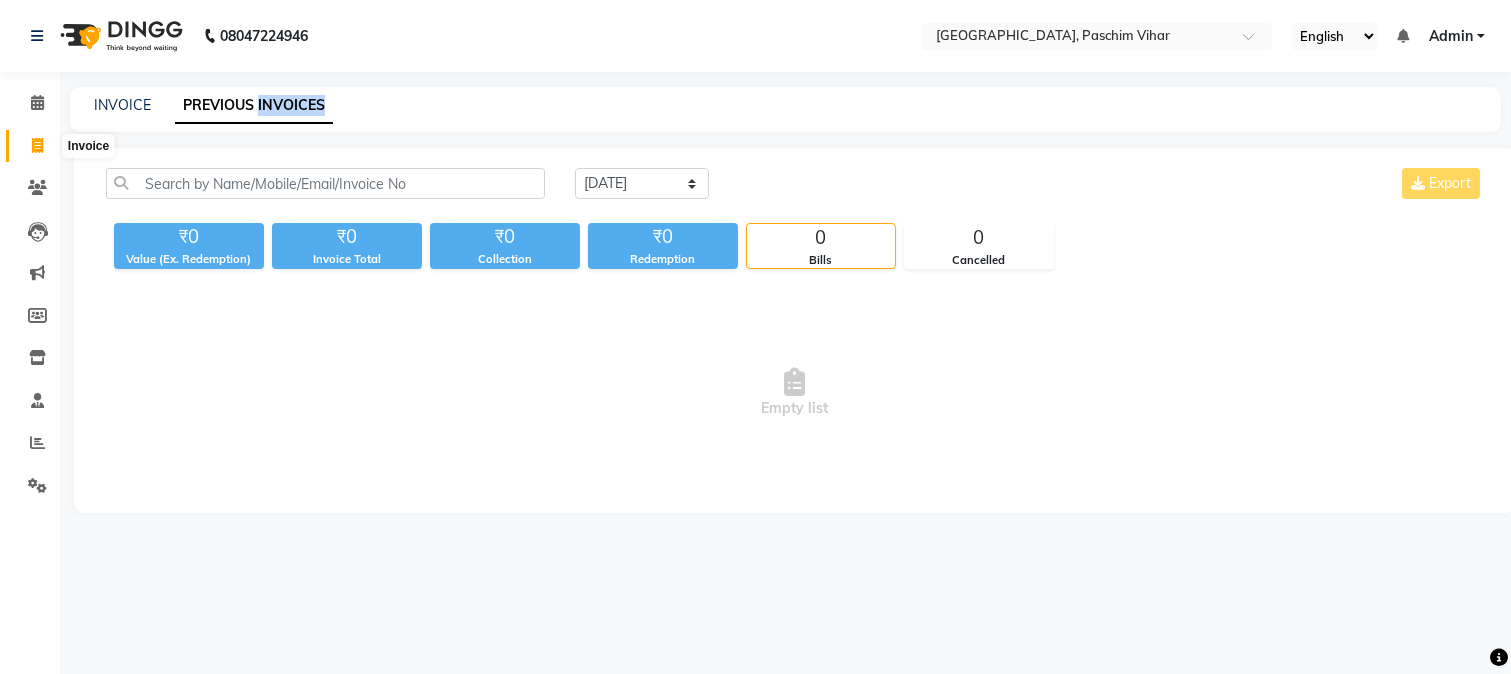 click 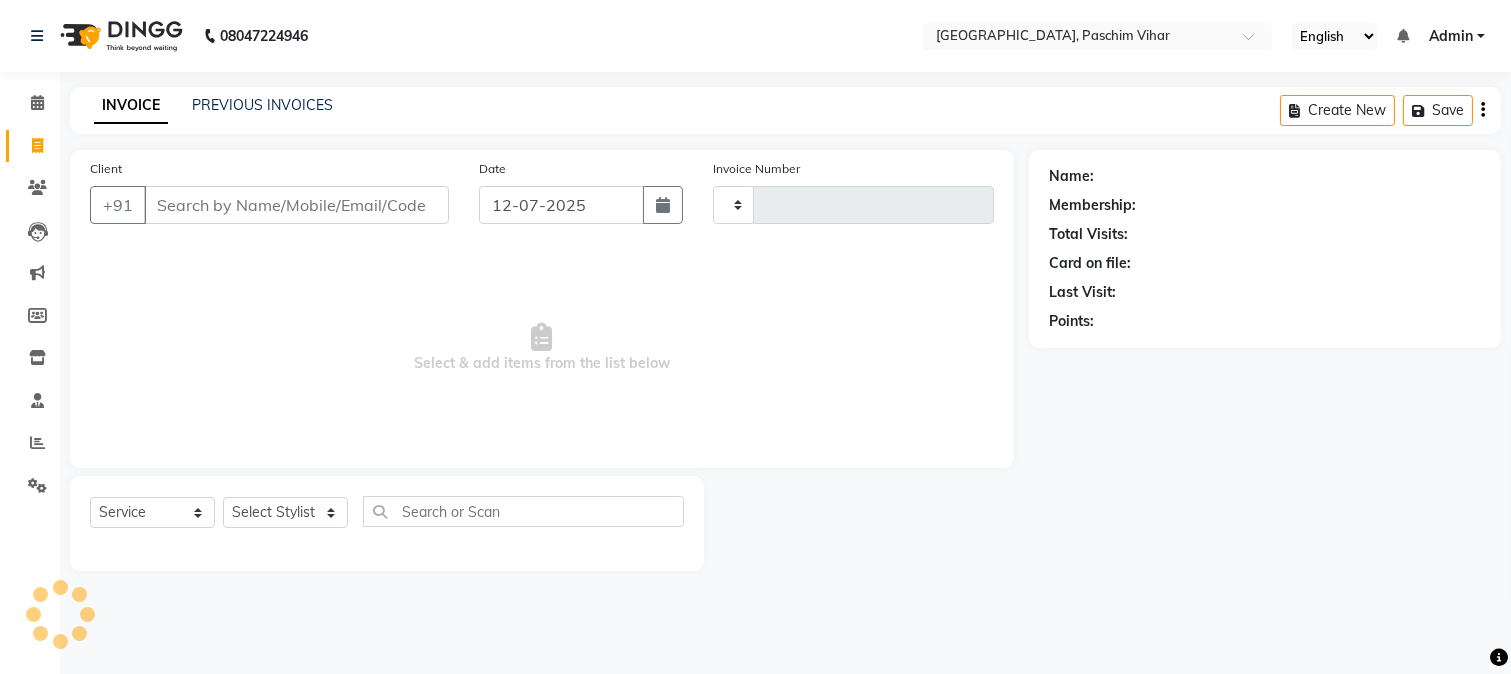 type on "2346" 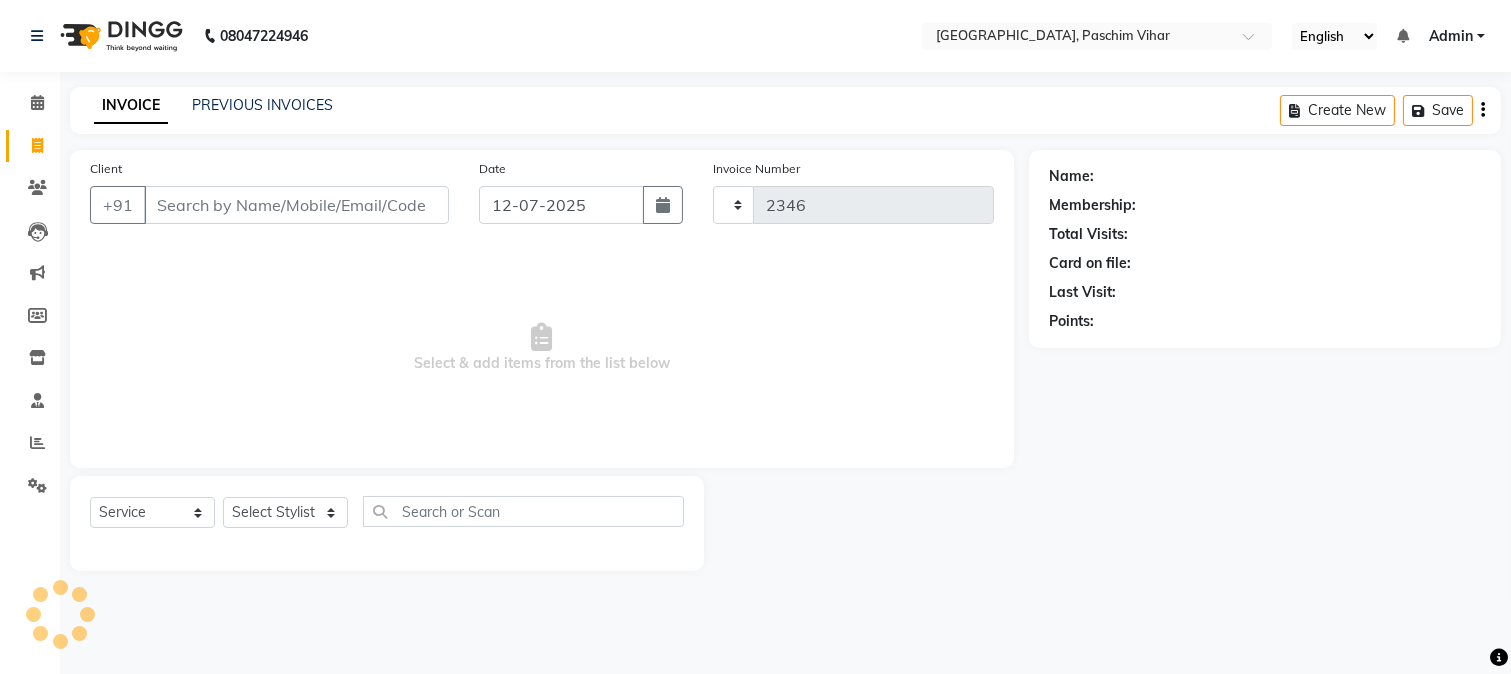 select on "223" 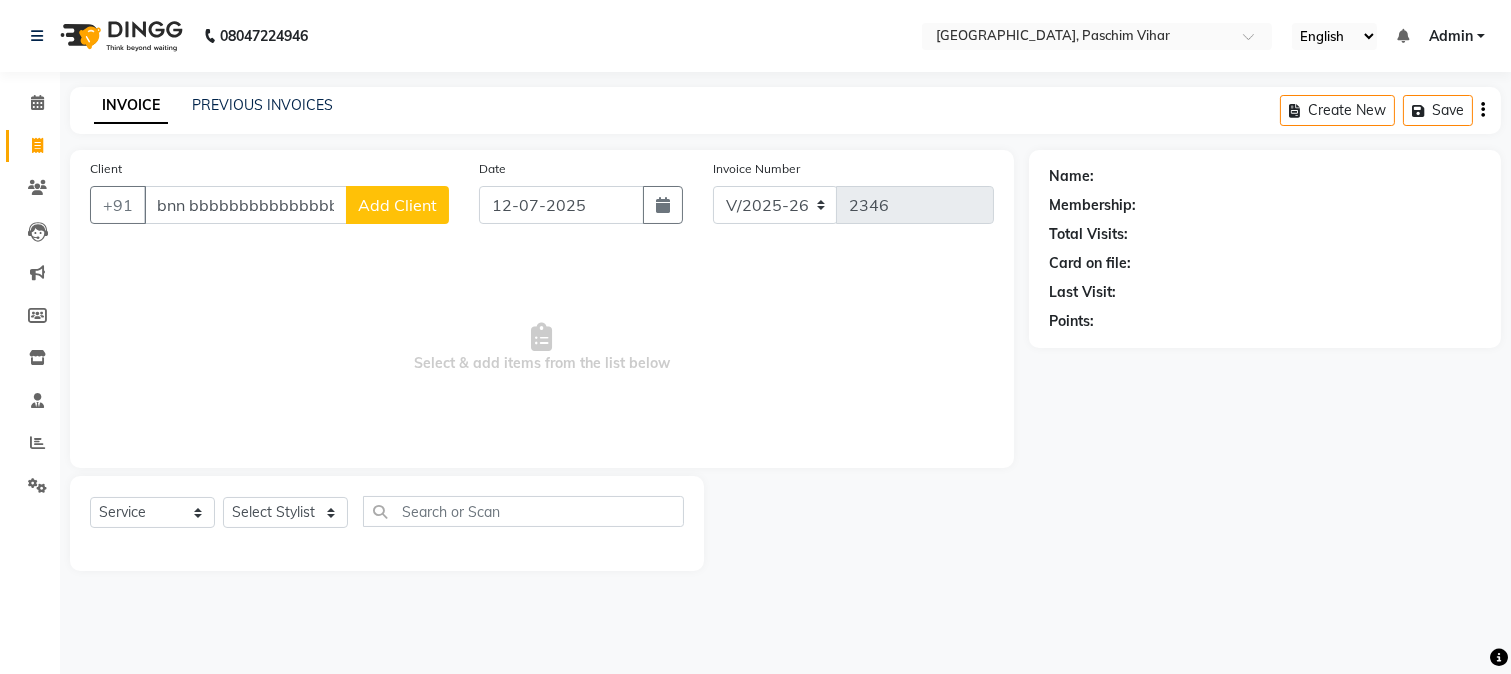 scroll, scrollTop: 0, scrollLeft: 6, axis: horizontal 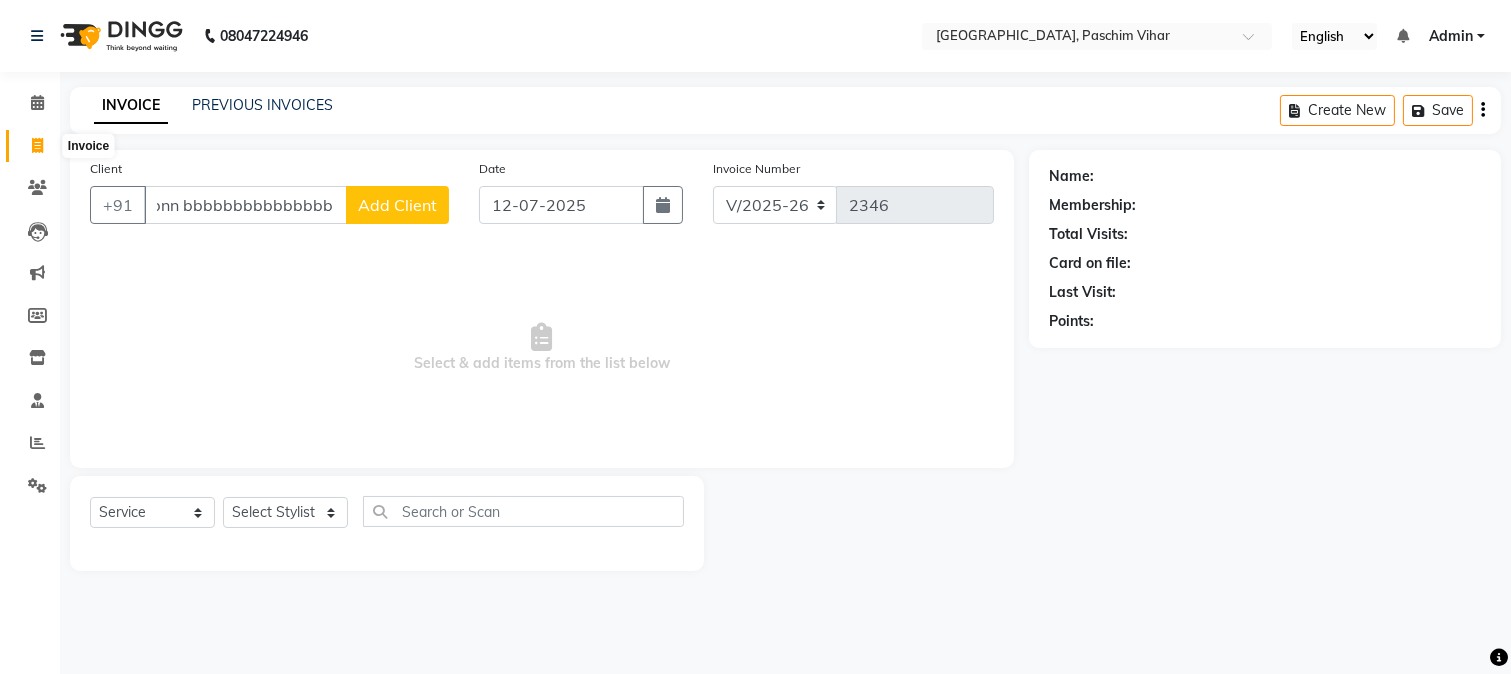 type on "bnn bbbbbbbbbbbbbbbb" 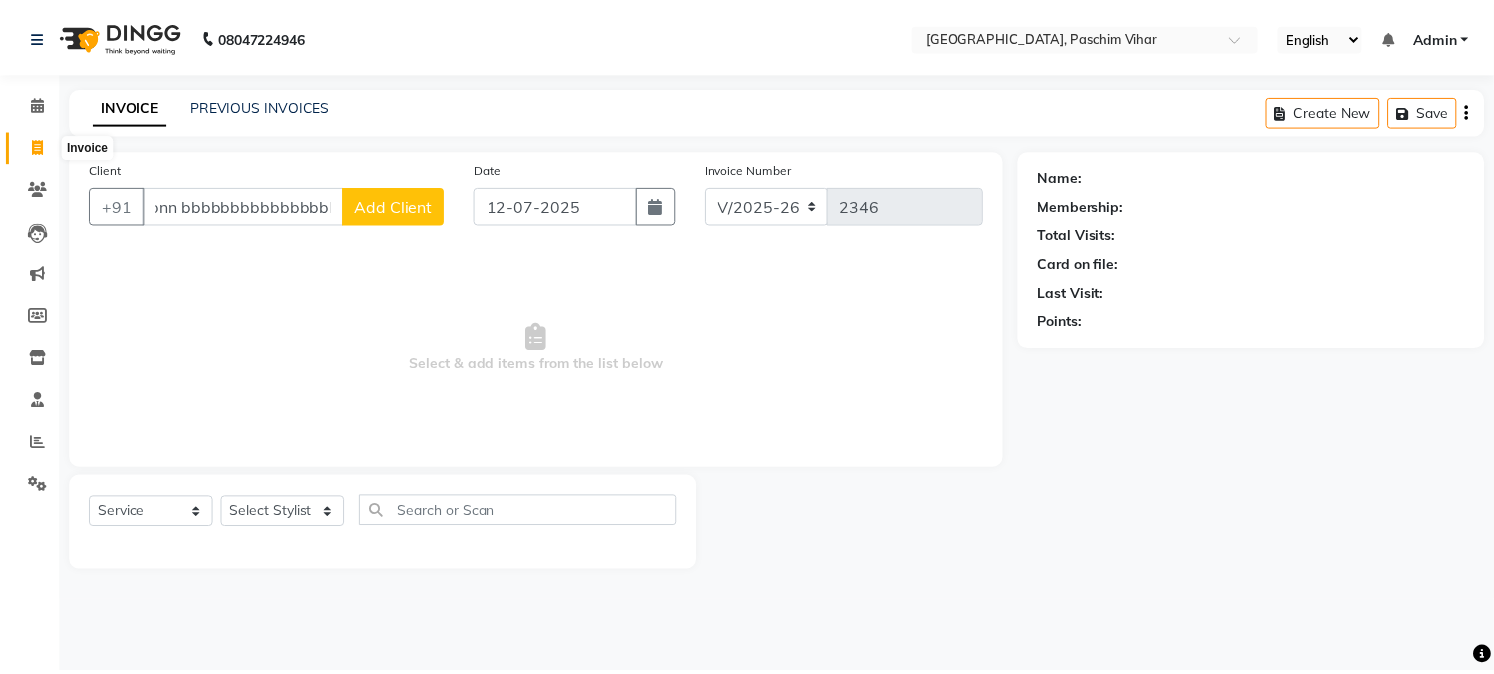 scroll, scrollTop: 0, scrollLeft: 0, axis: both 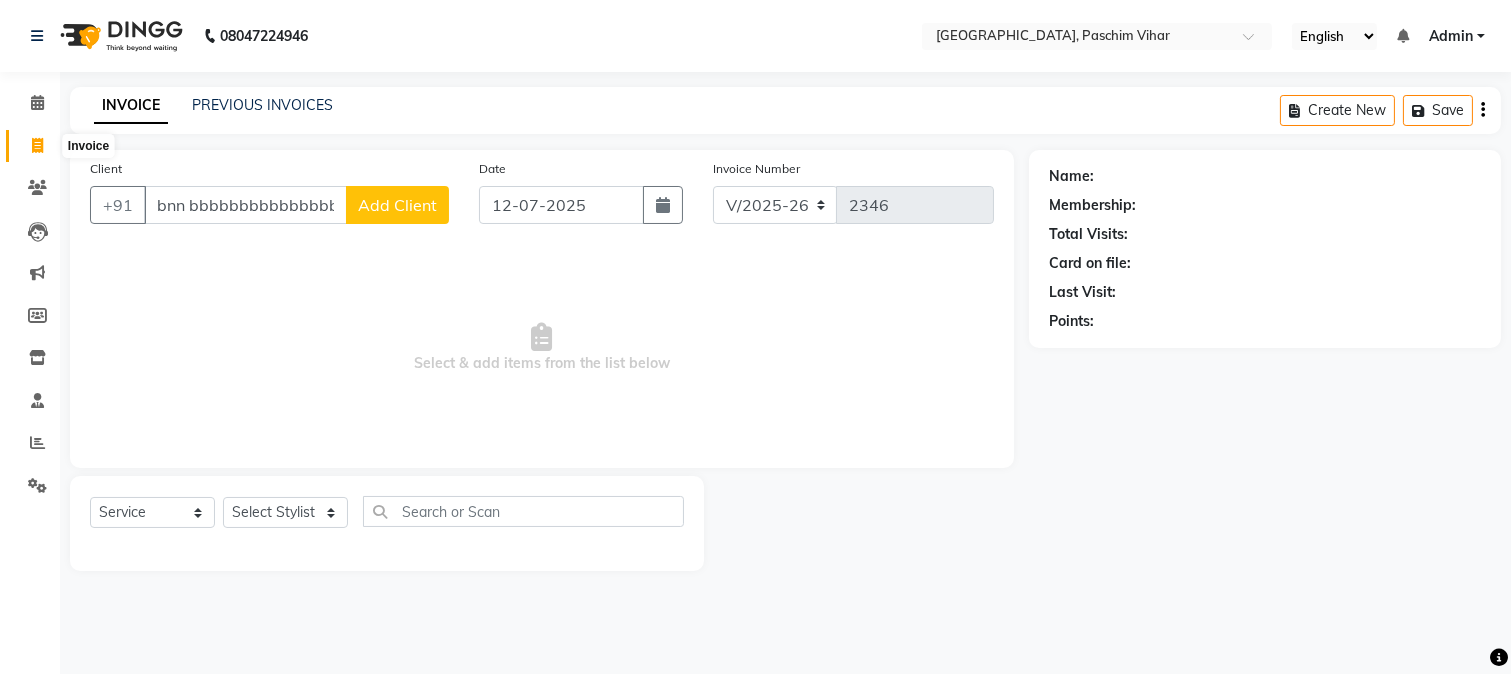 click 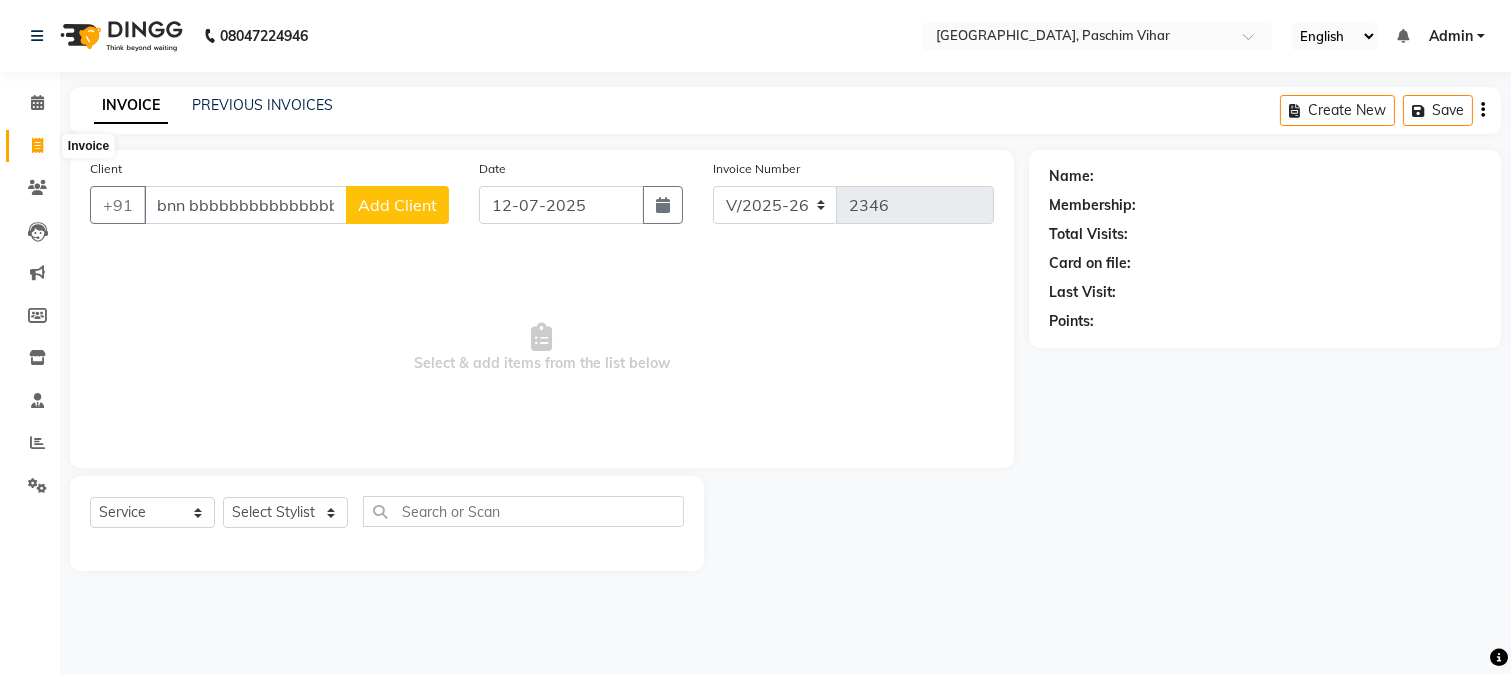select on "service" 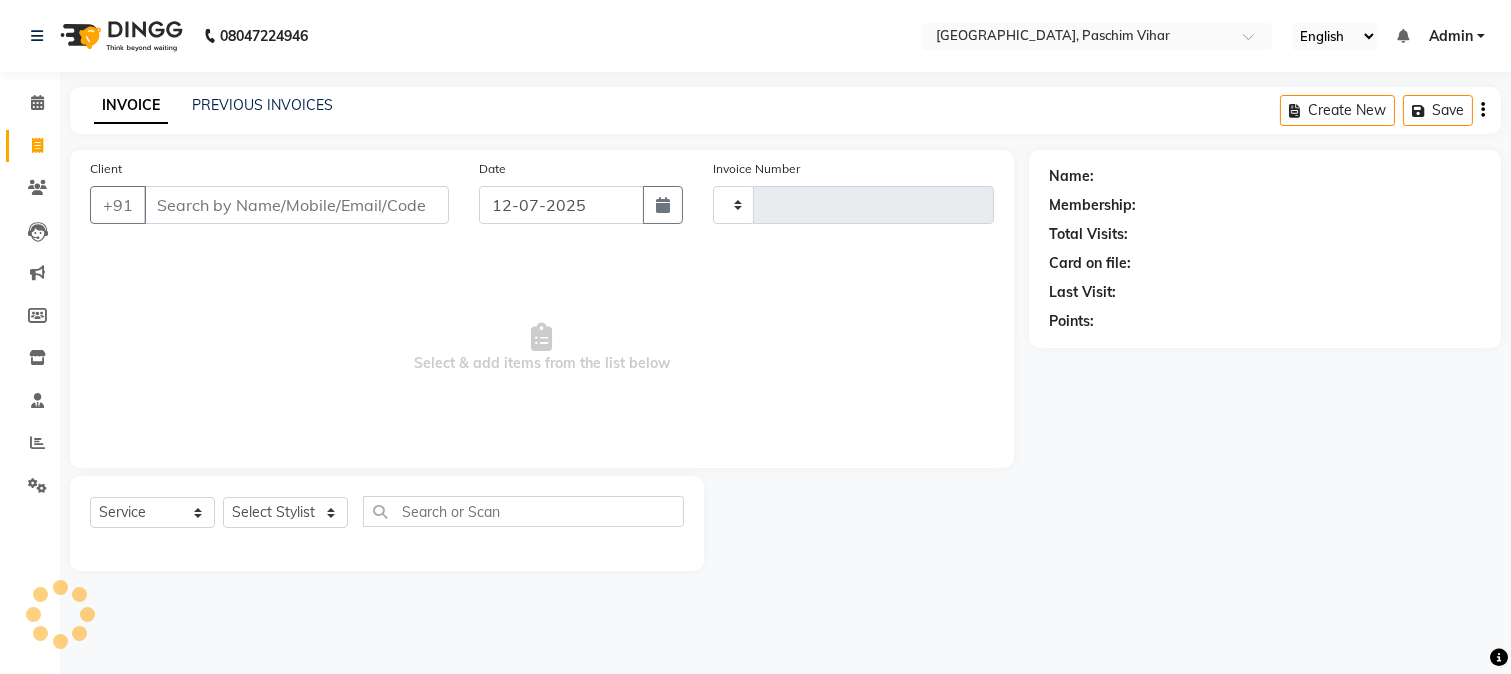 type on "2346" 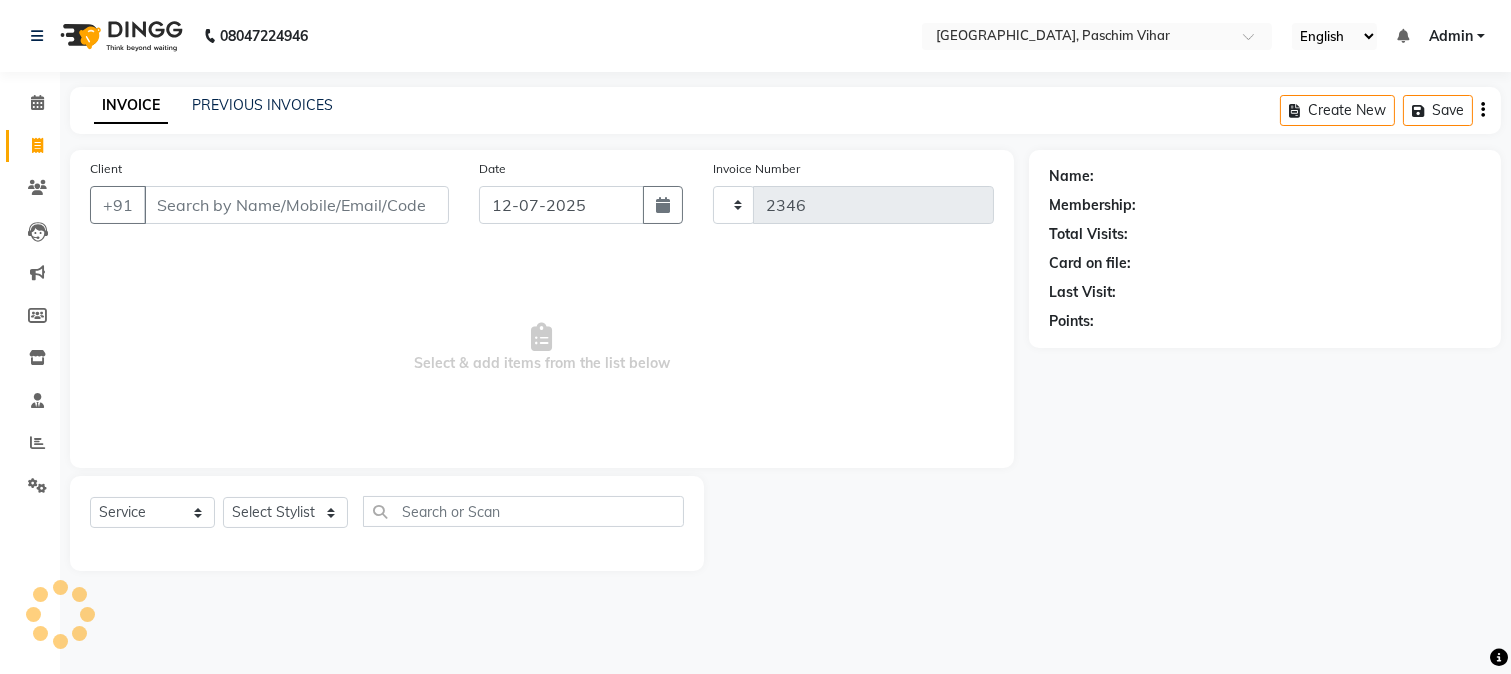 select on "223" 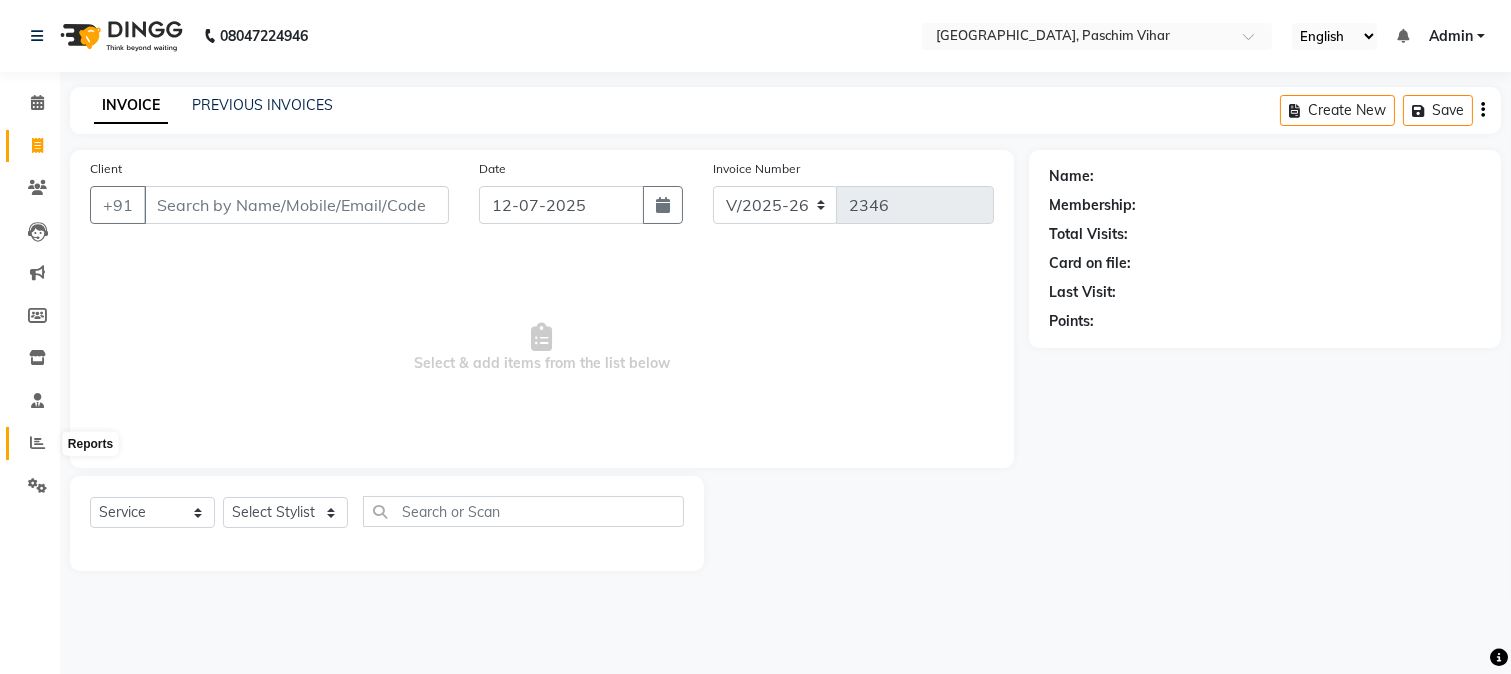 click 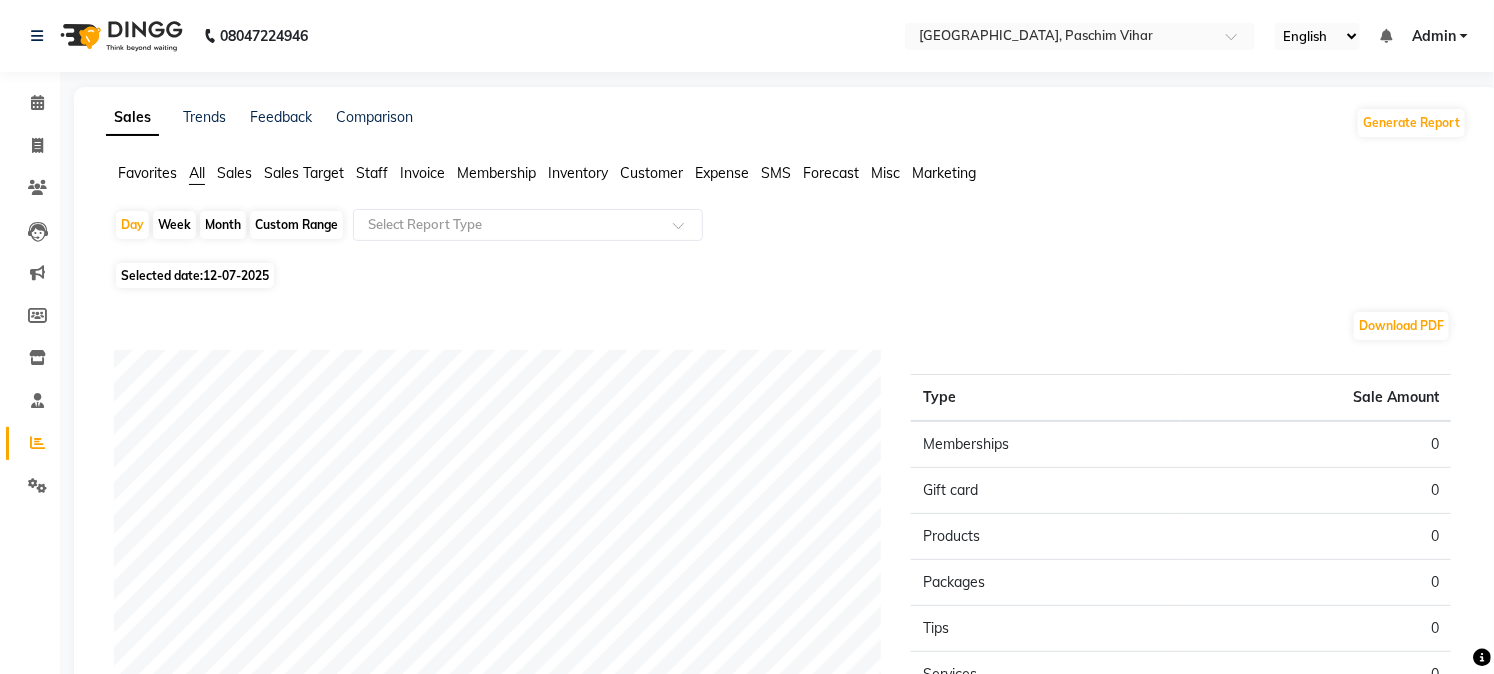 click on "Custom Range" 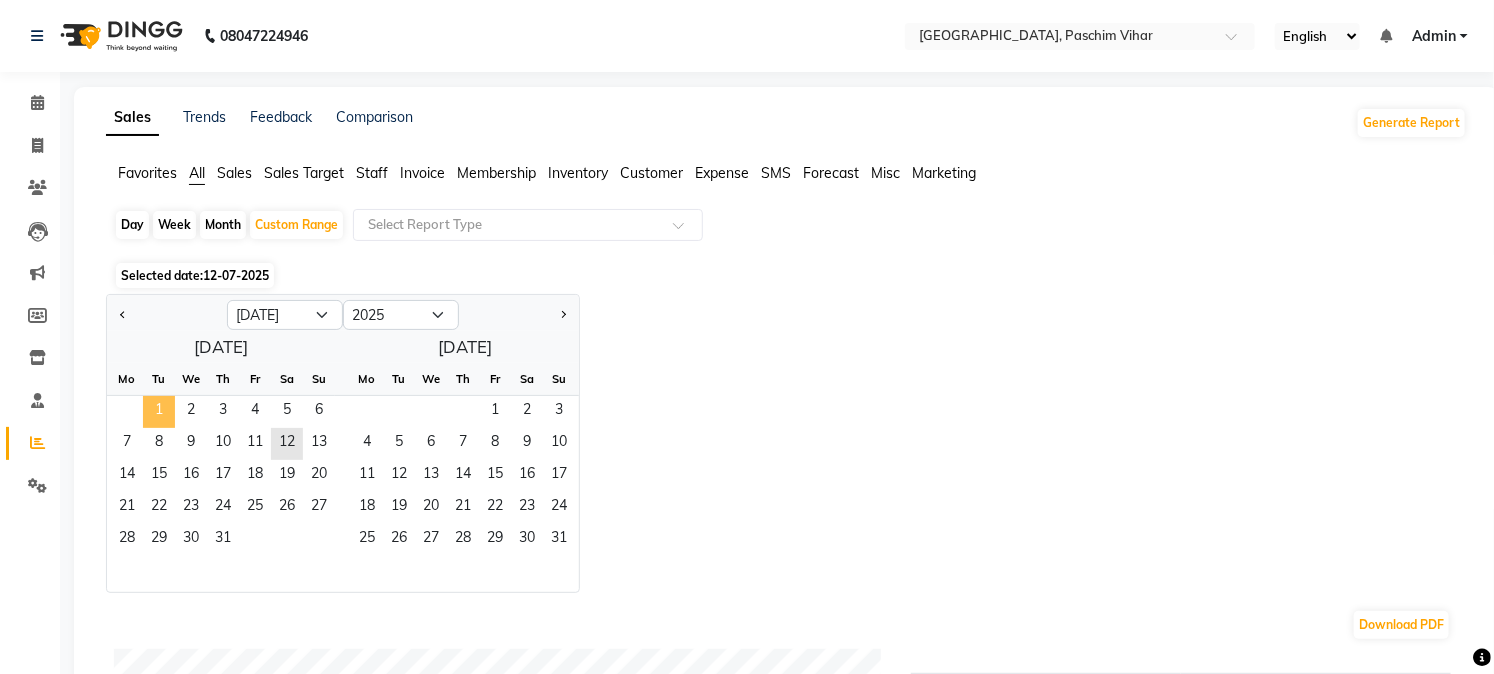 click on "1" 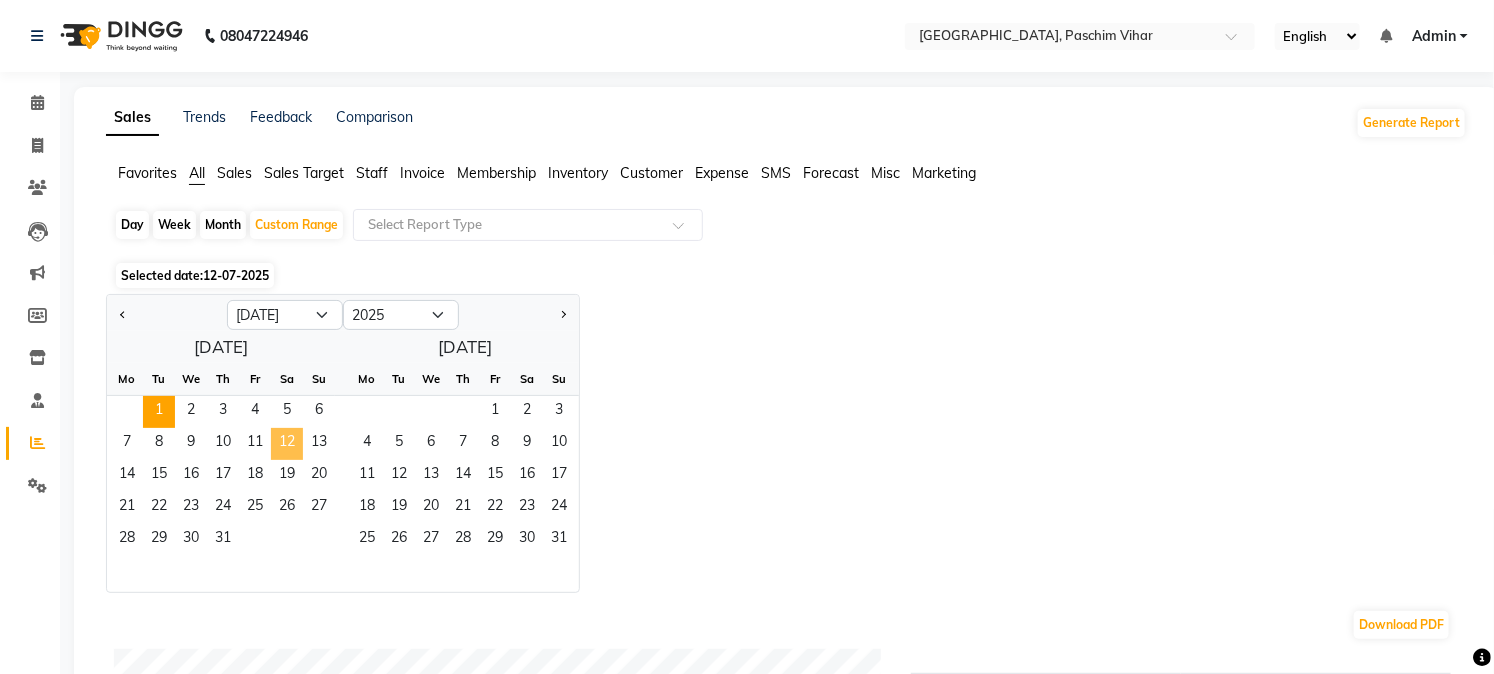click on "12" 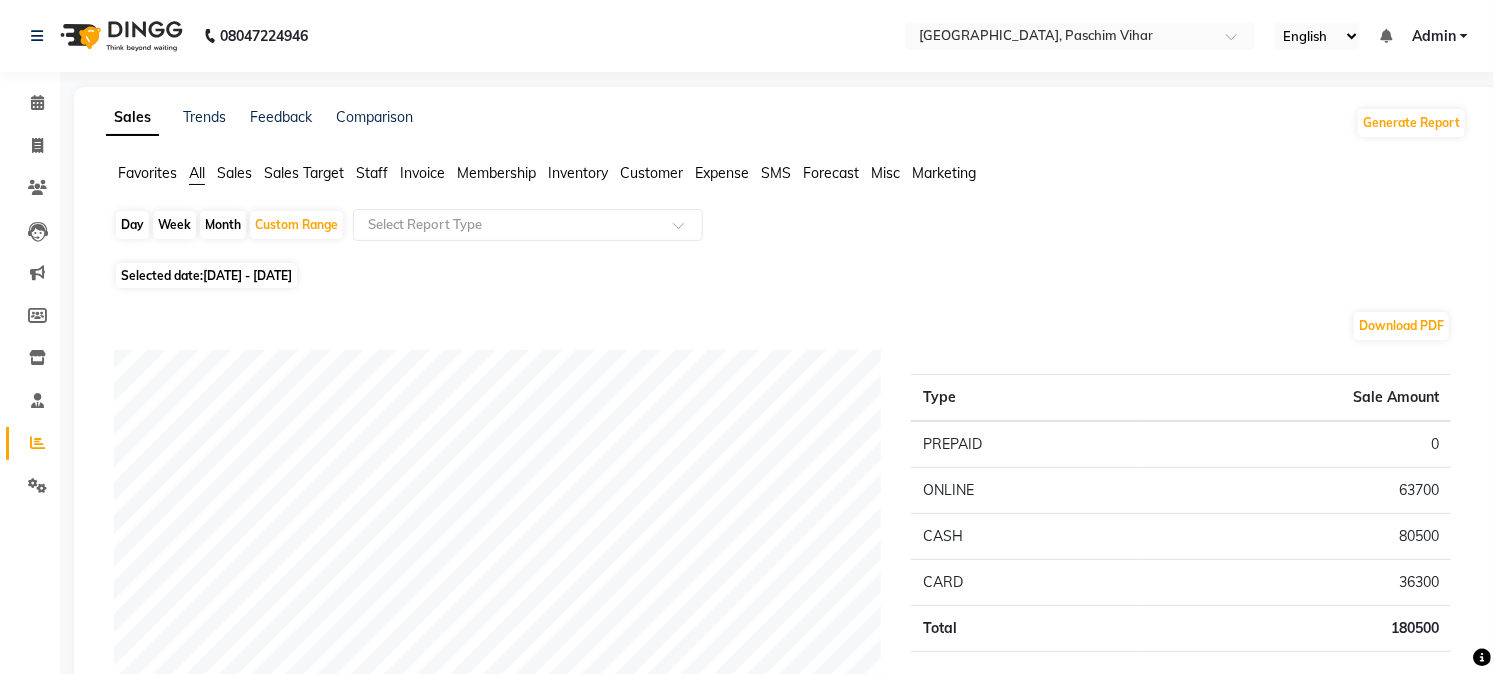 click on "Staff" 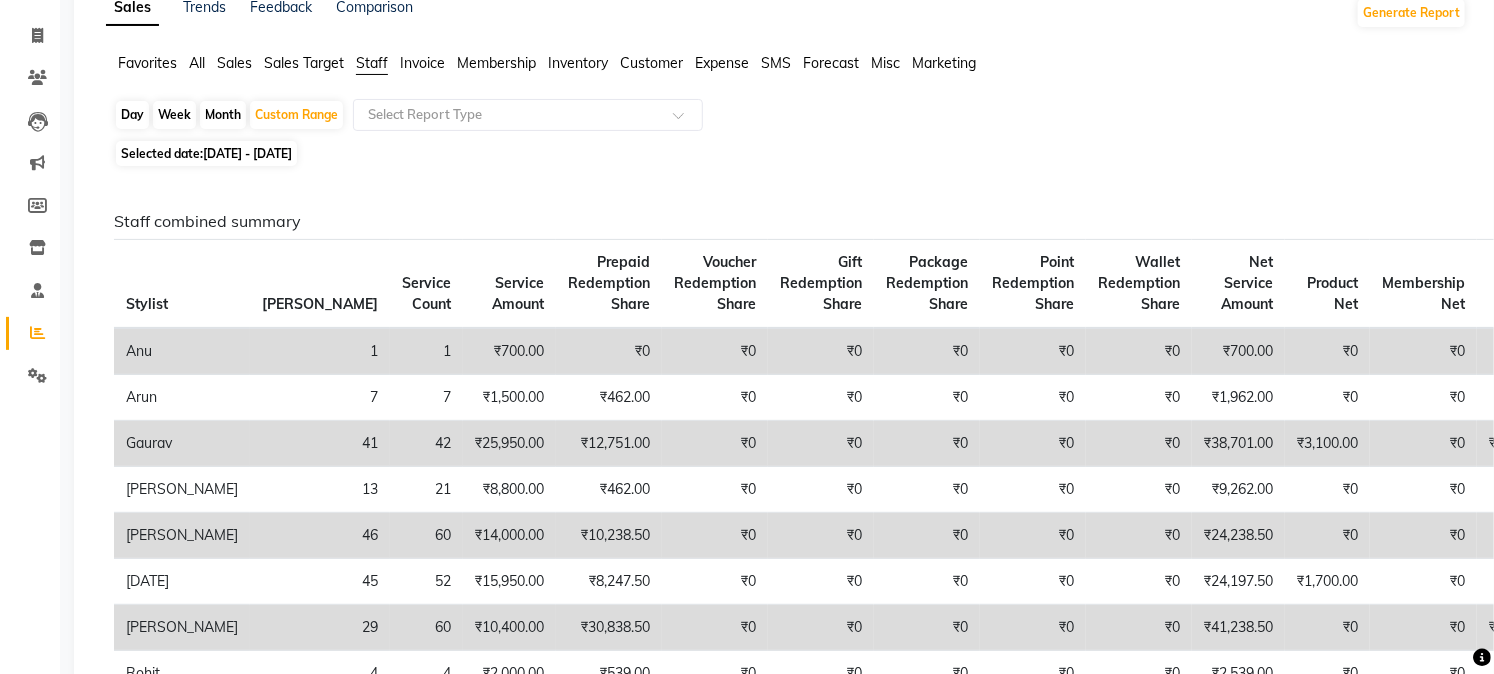 scroll, scrollTop: 0, scrollLeft: 0, axis: both 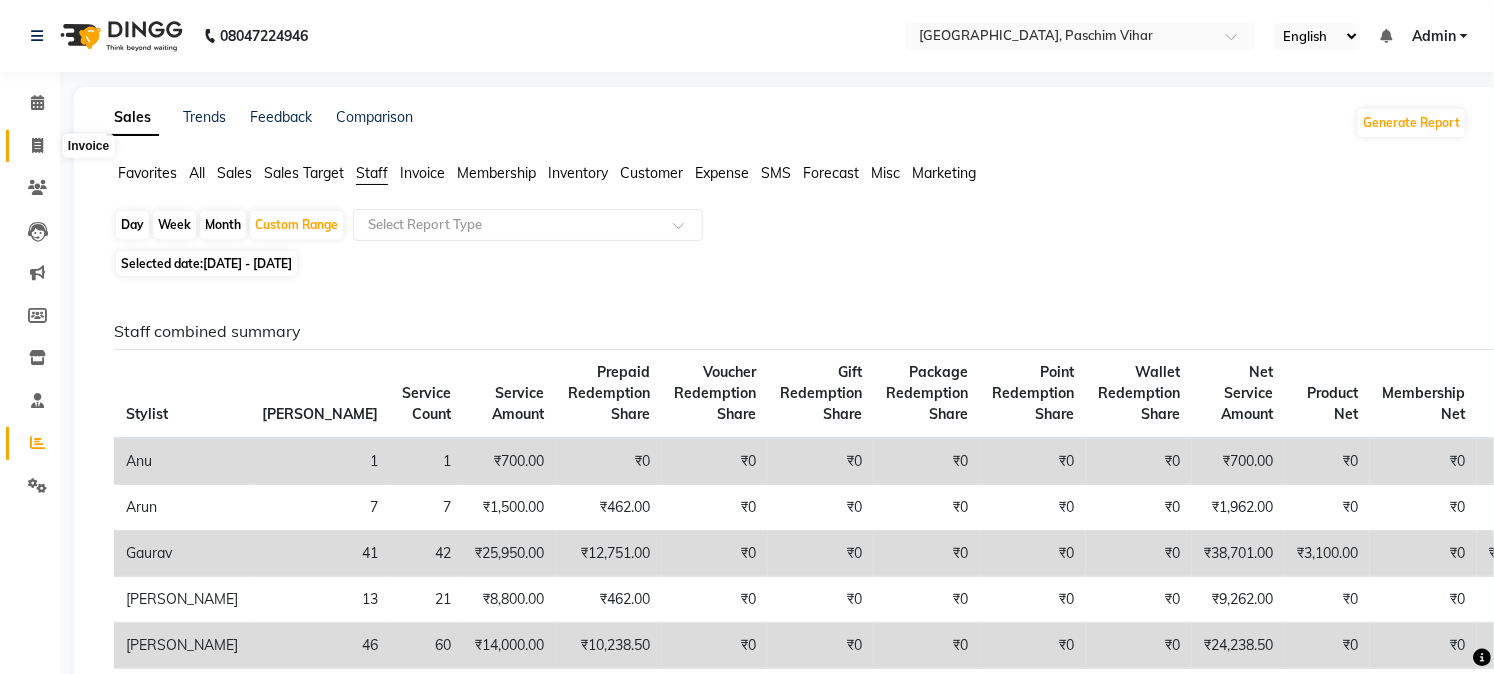 click 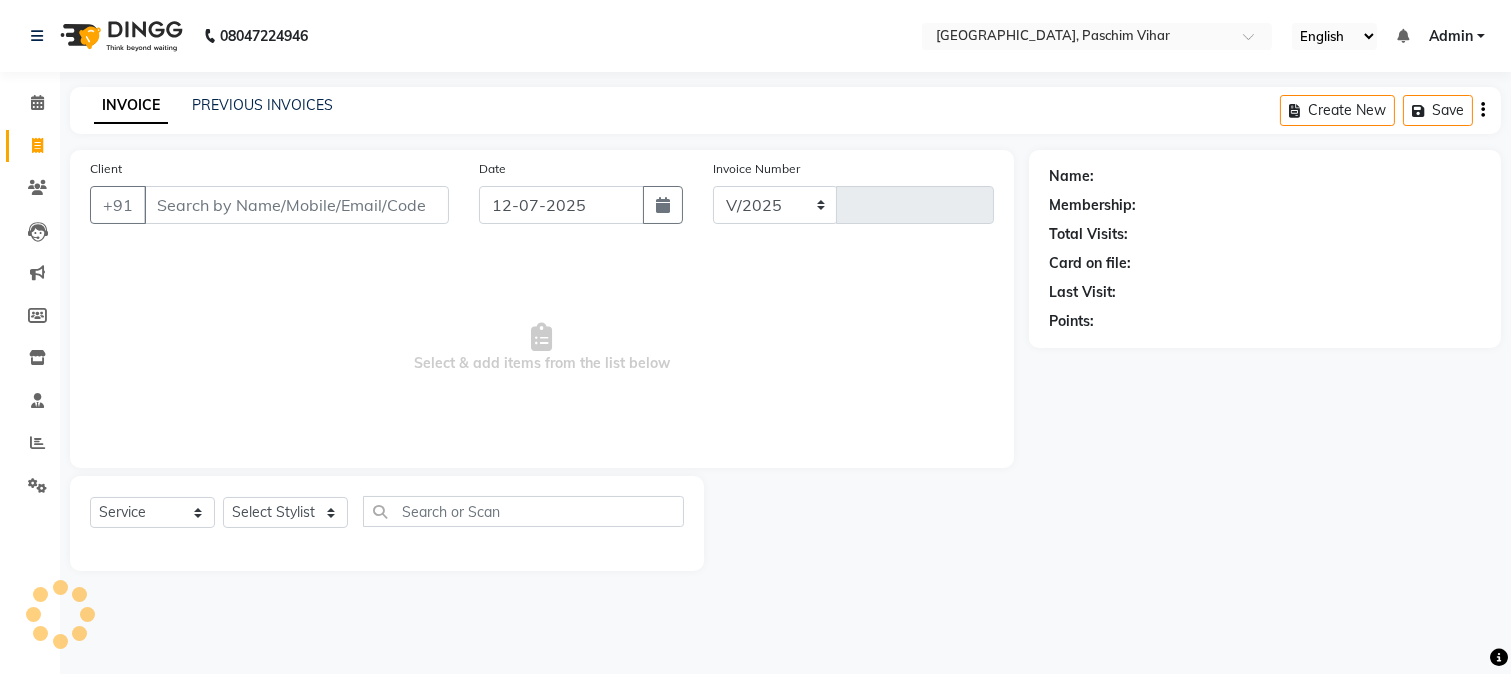 select on "223" 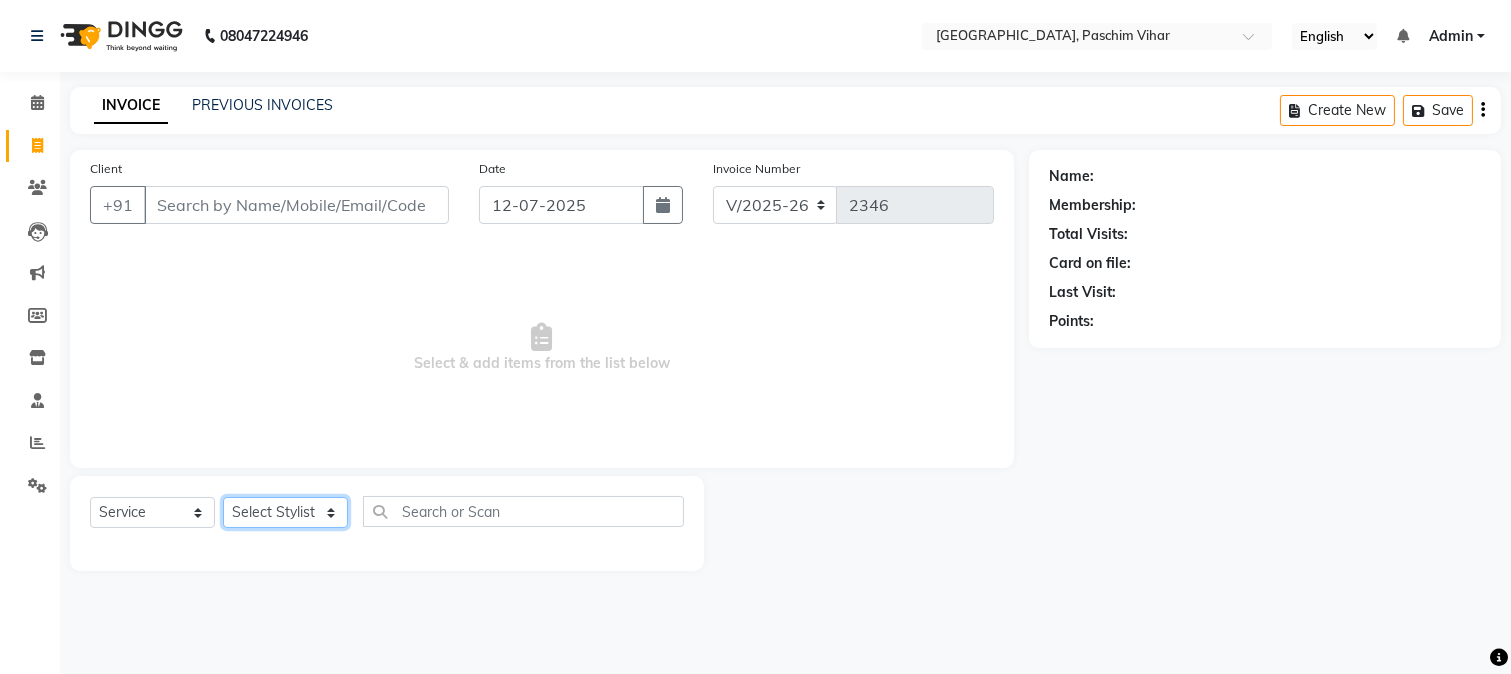 drag, startPoint x: 284, startPoint y: 504, endPoint x: 283, endPoint y: 475, distance: 29.017237 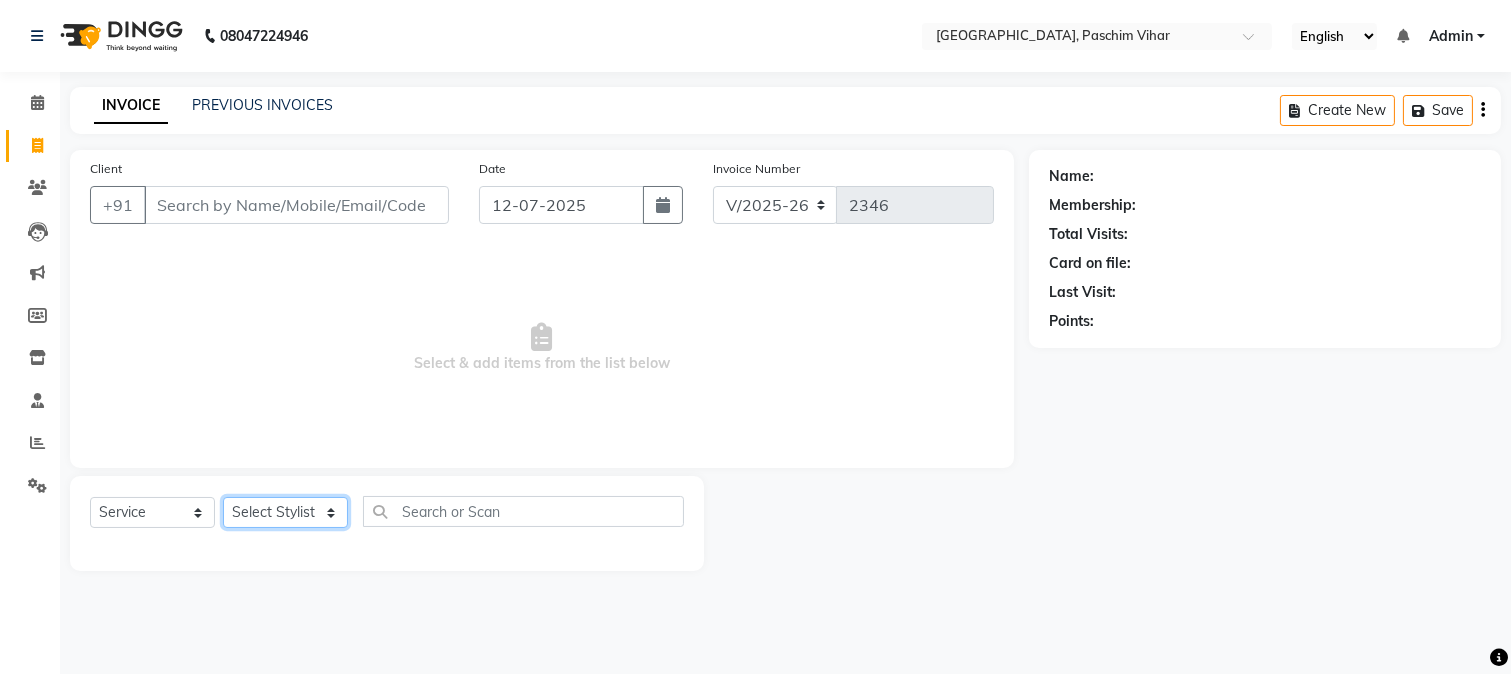 select on "15077" 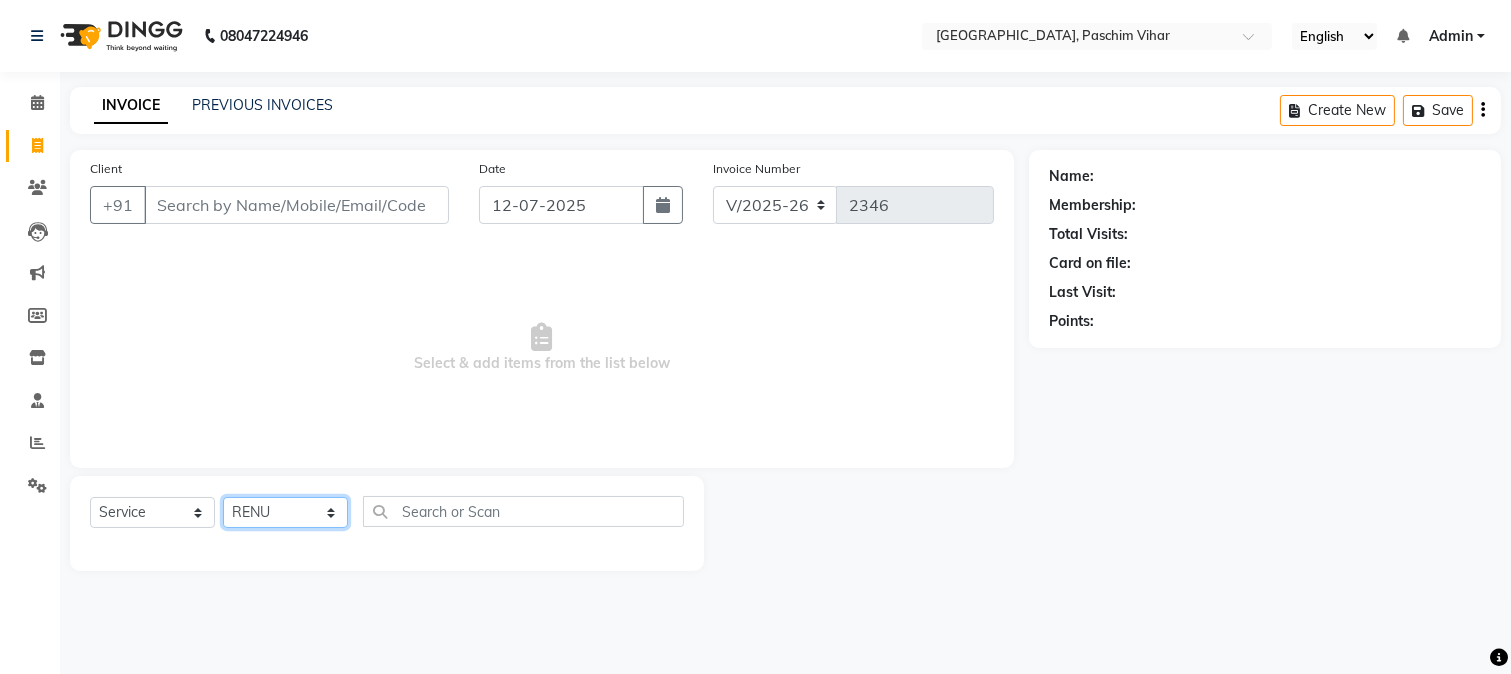 click on "Select Stylist Akash Anu Arun Gaurav  [PERSON_NAME] [PERSON_NAME] [PERSON_NAME] [PERSON_NAME] [DATE][PERSON_NAME] [PERSON_NAME] [PERSON_NAME] [PERSON_NAME] Shakel [PERSON_NAME] [PERSON_NAME] [PERSON_NAME]" 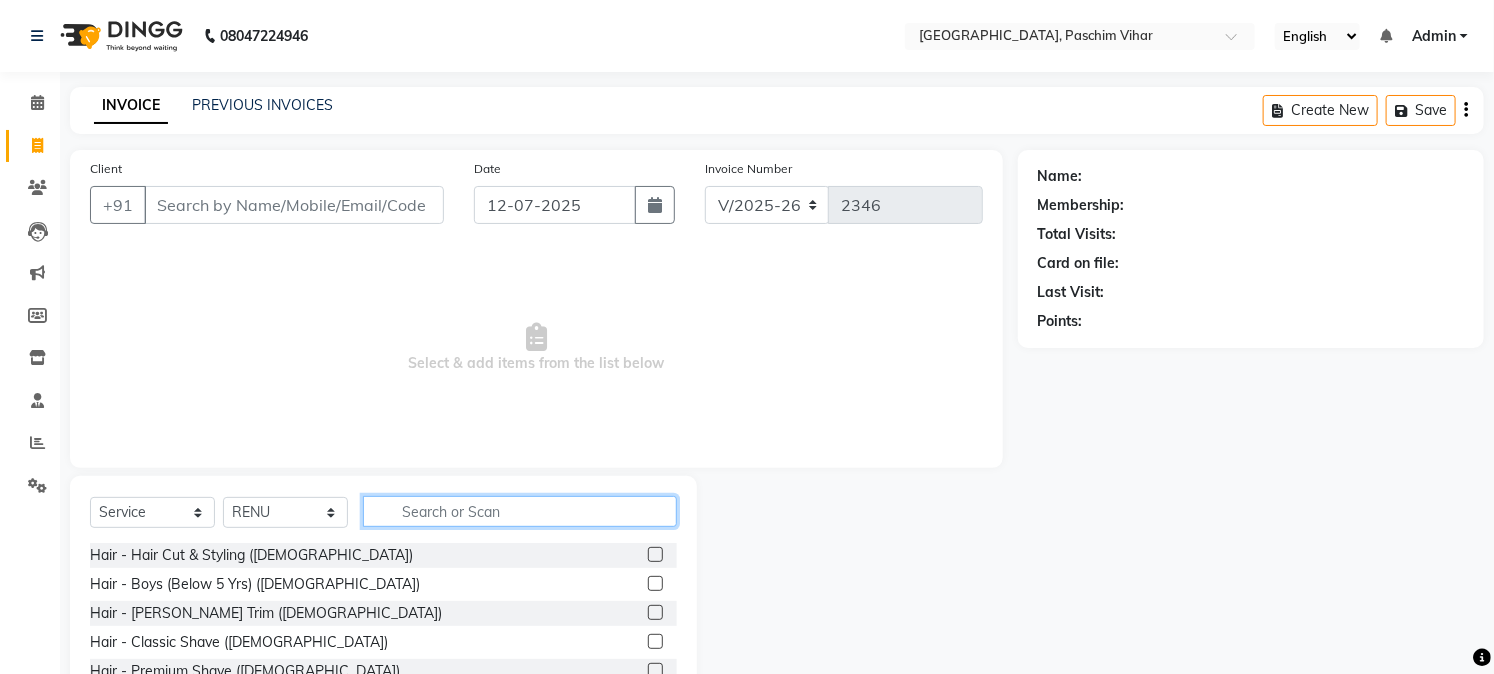 click 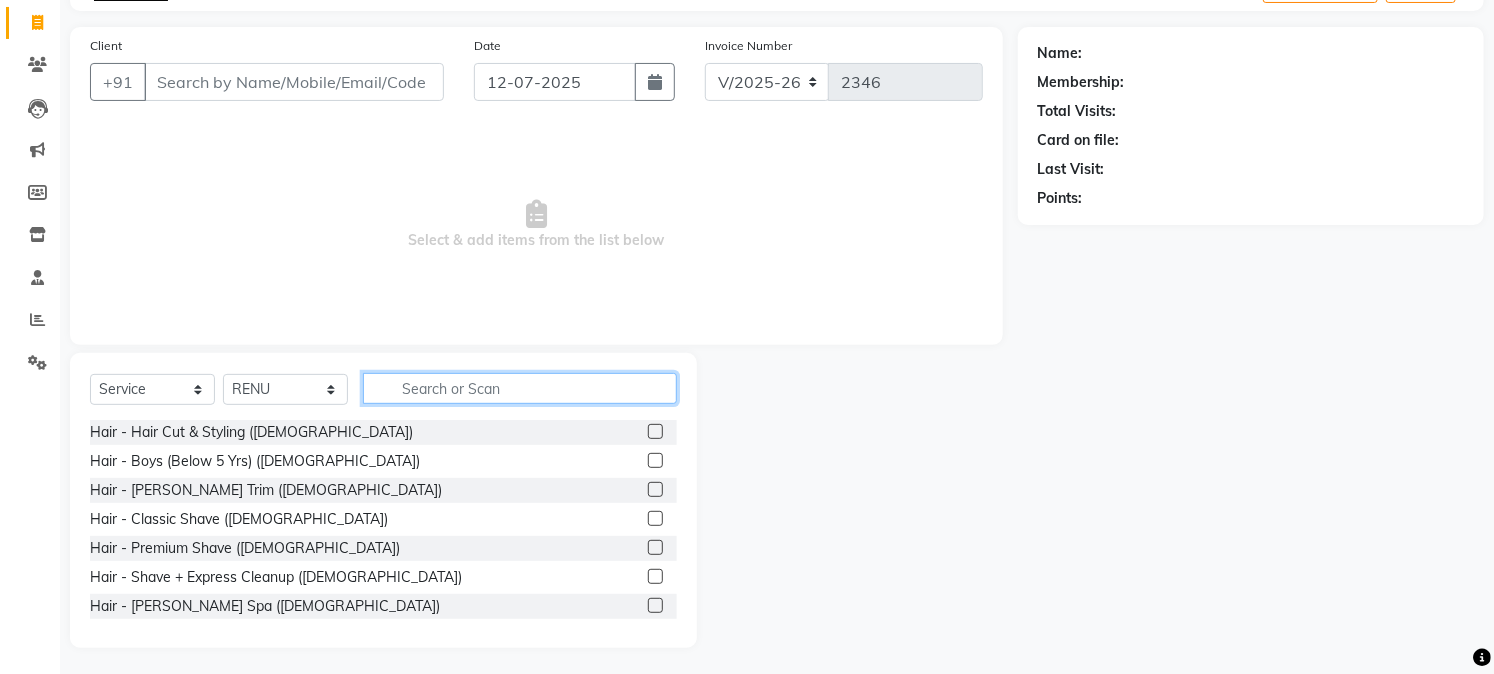 scroll, scrollTop: 126, scrollLeft: 0, axis: vertical 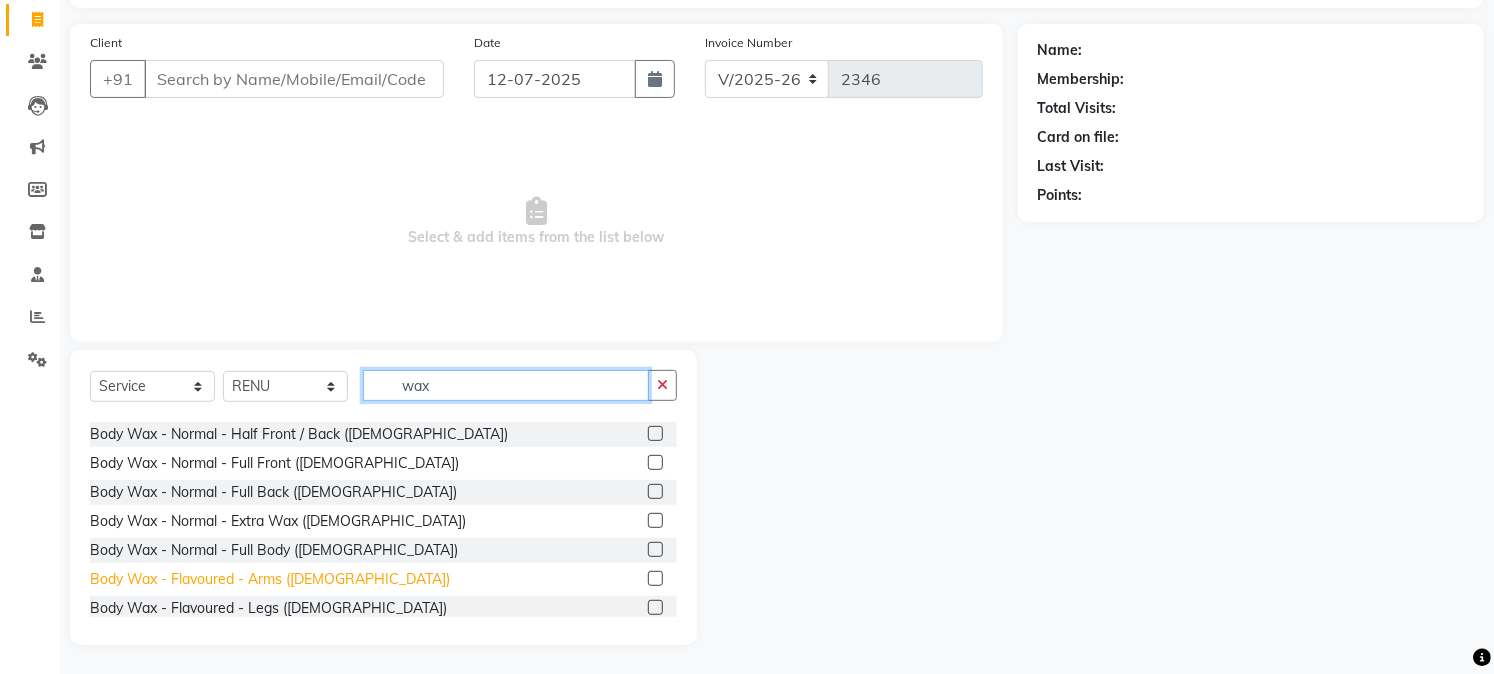 type on "wax" 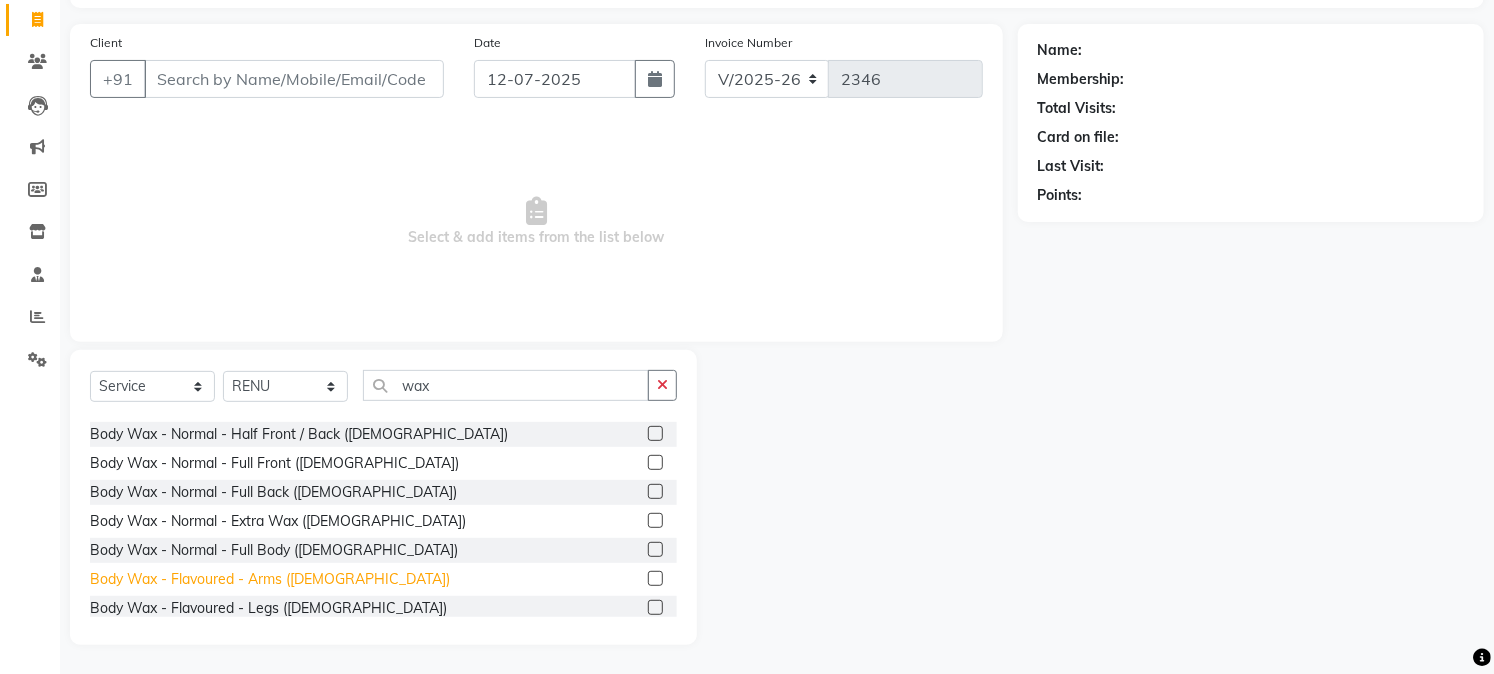 click on "Body Wax - Flavoured - Arms ([DEMOGRAPHIC_DATA])" 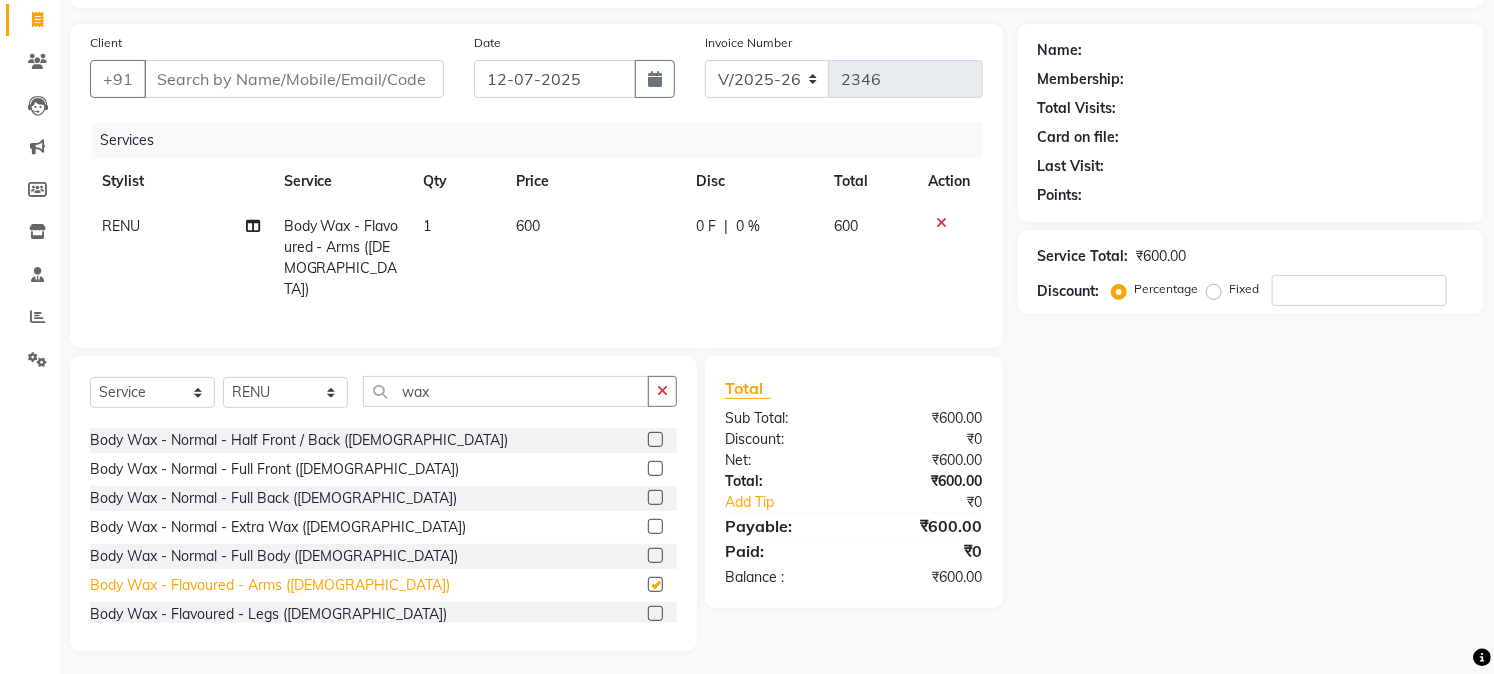 checkbox on "false" 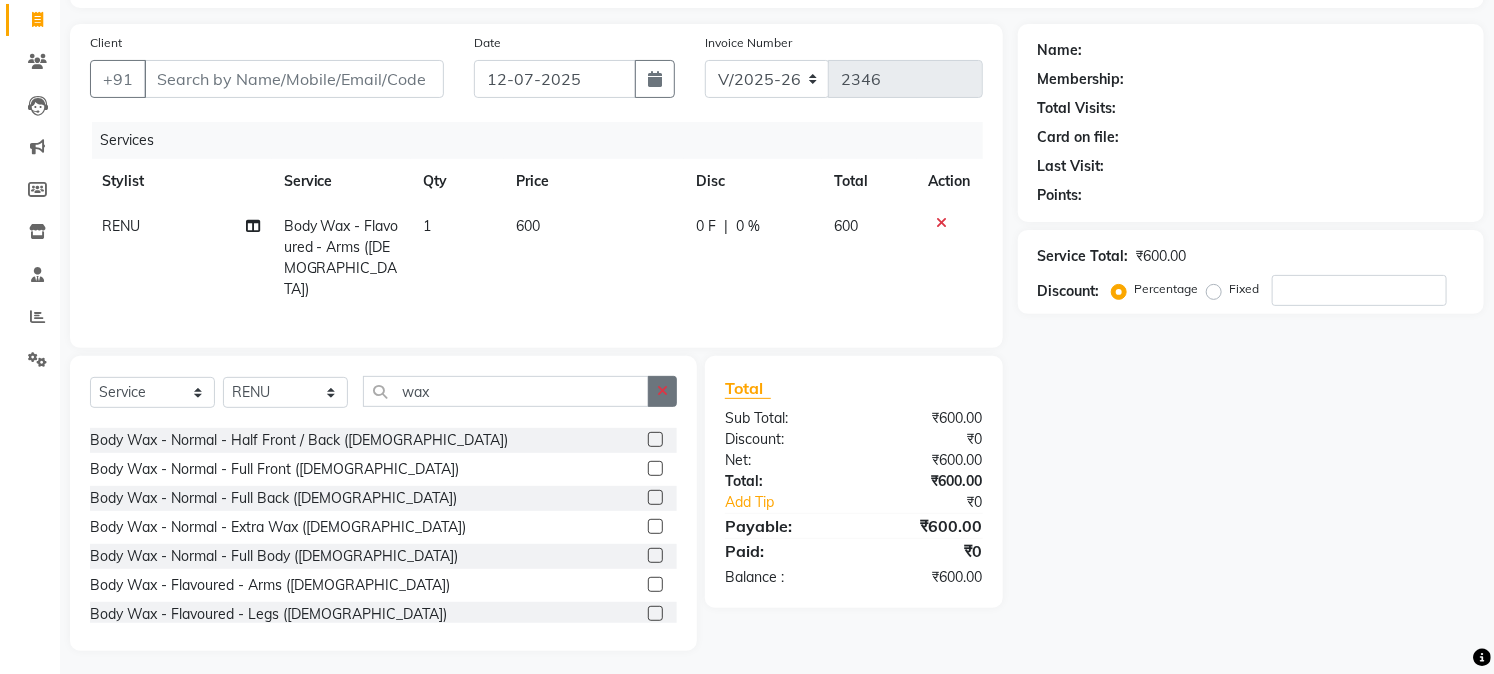 click 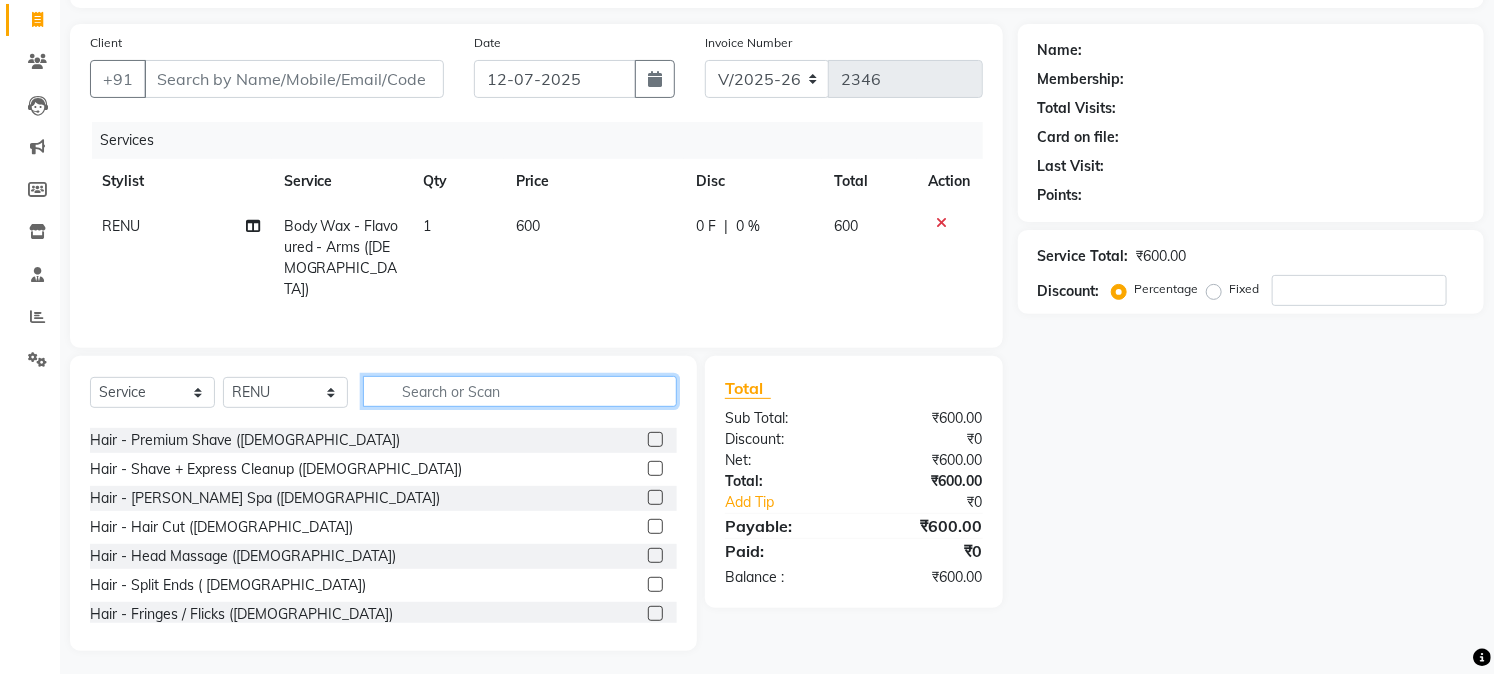 click 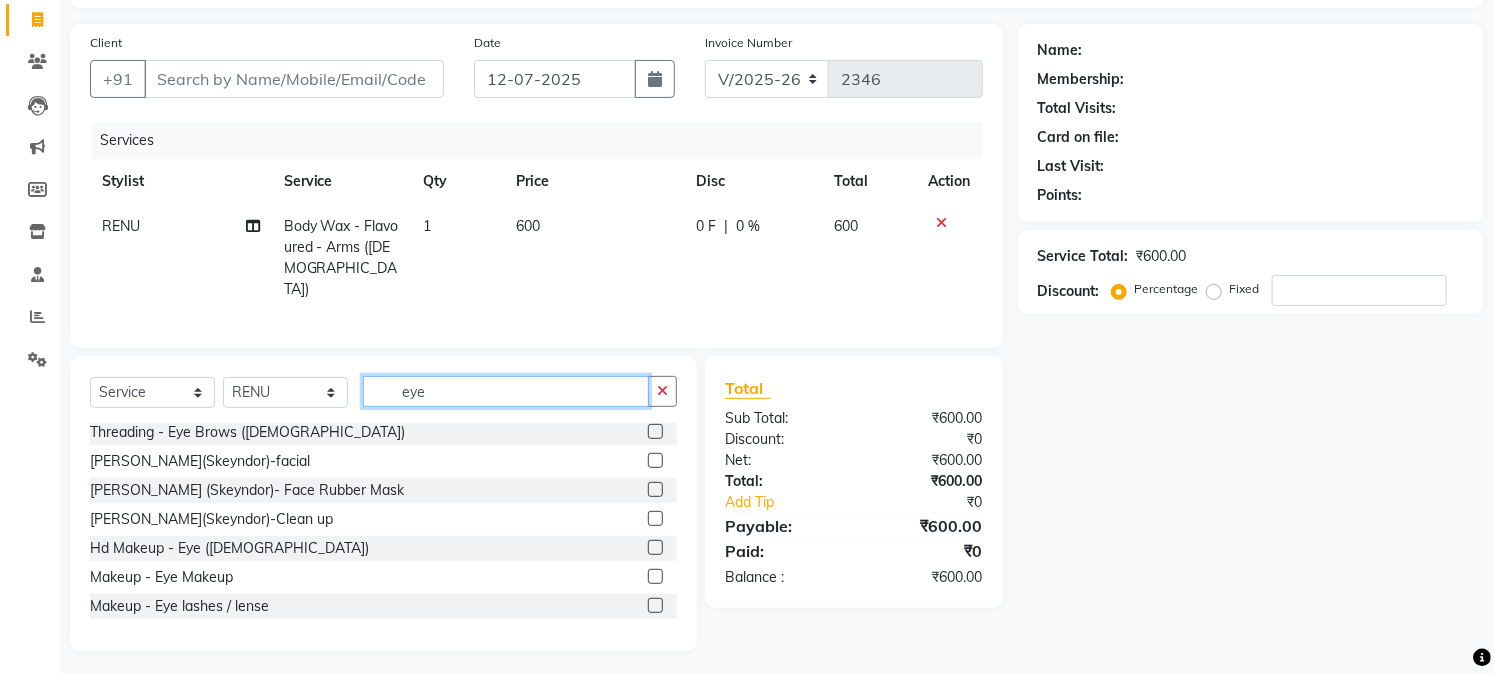 scroll, scrollTop: 0, scrollLeft: 0, axis: both 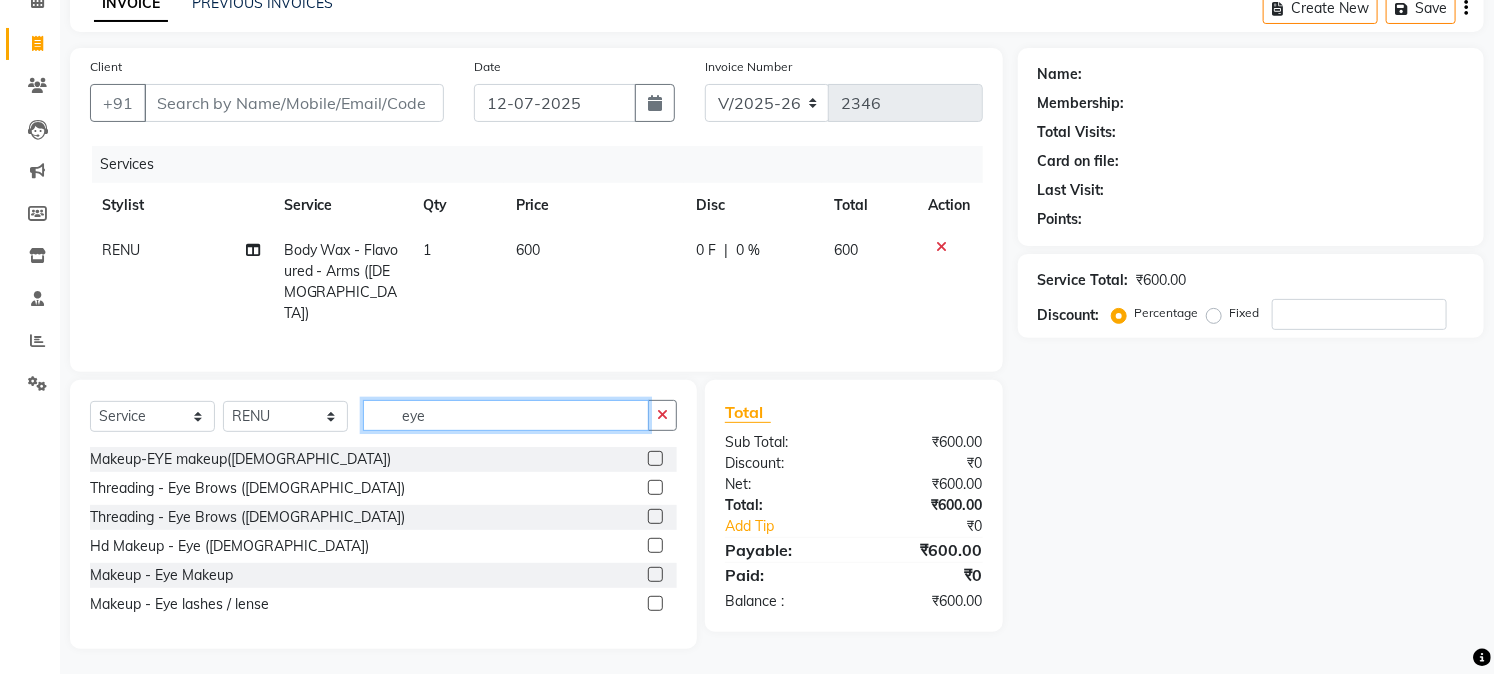 type on "eye" 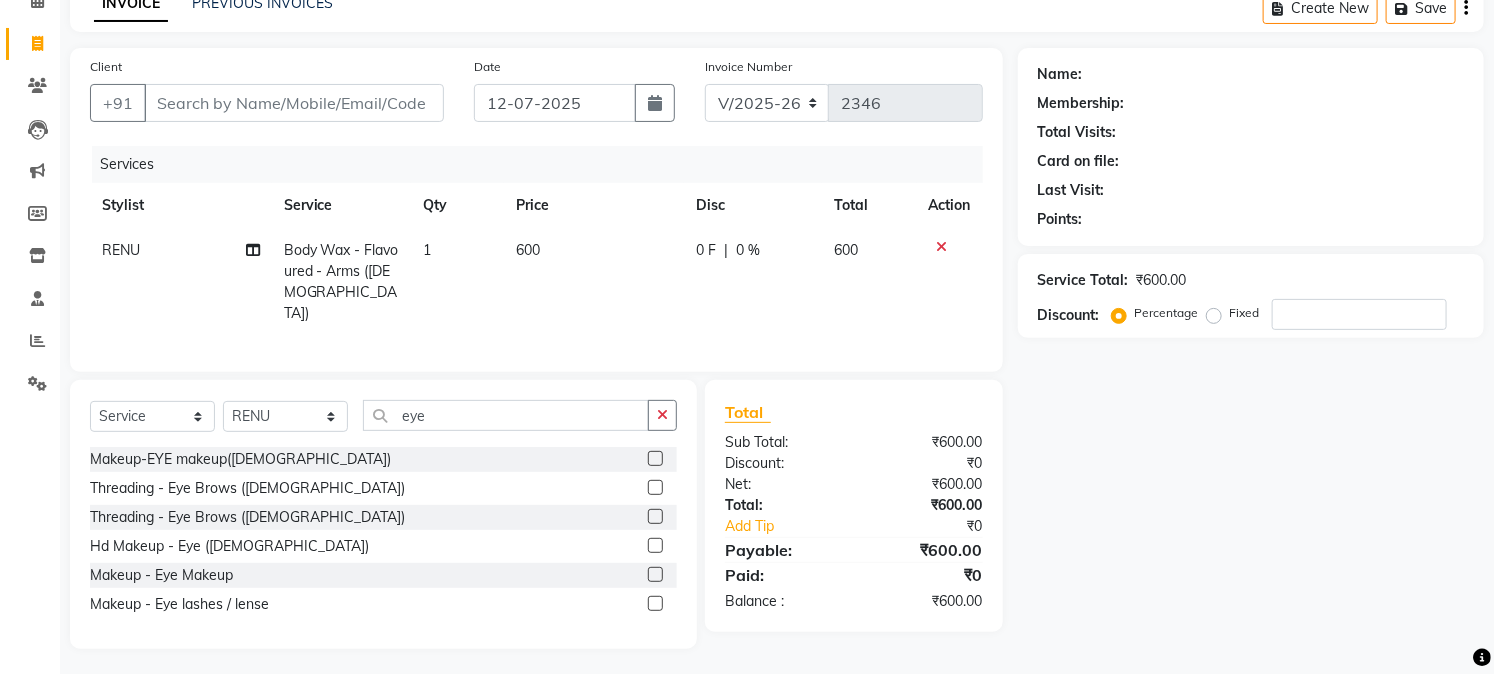 click 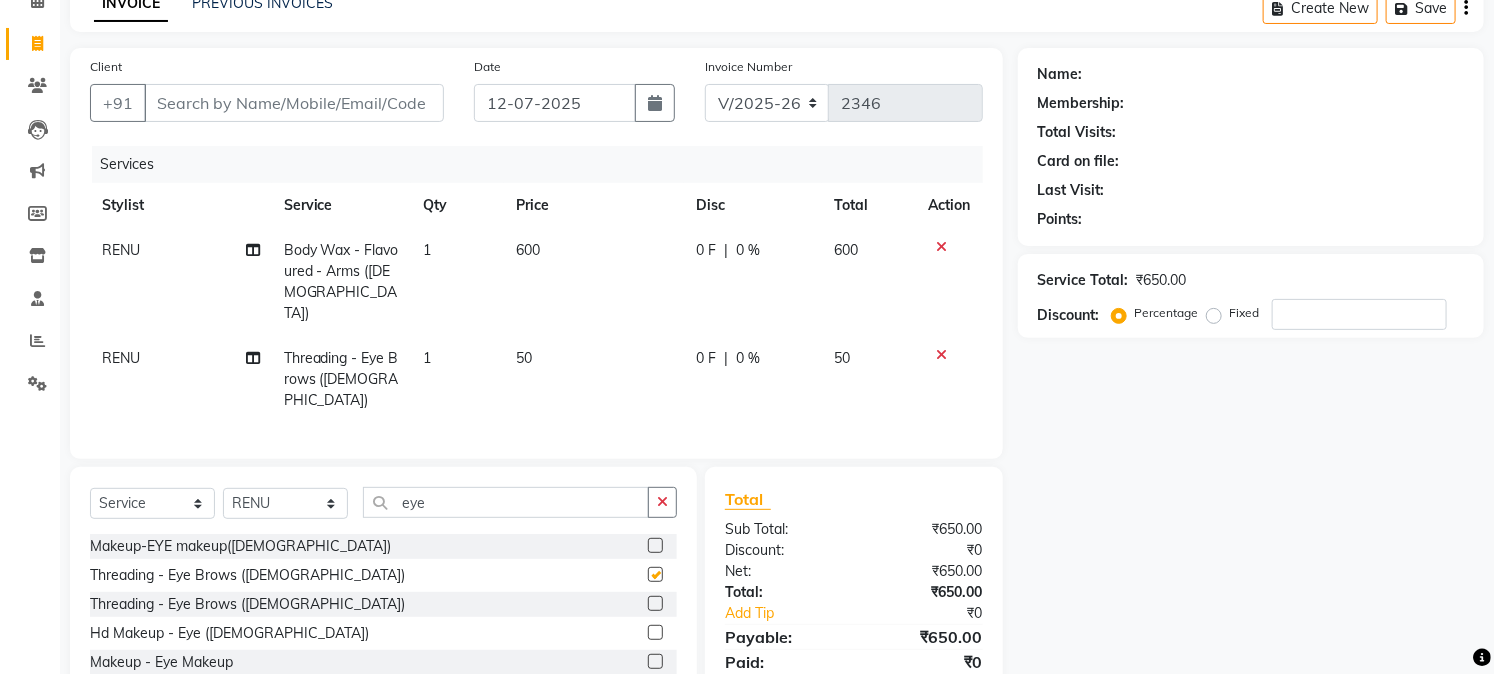 checkbox on "false" 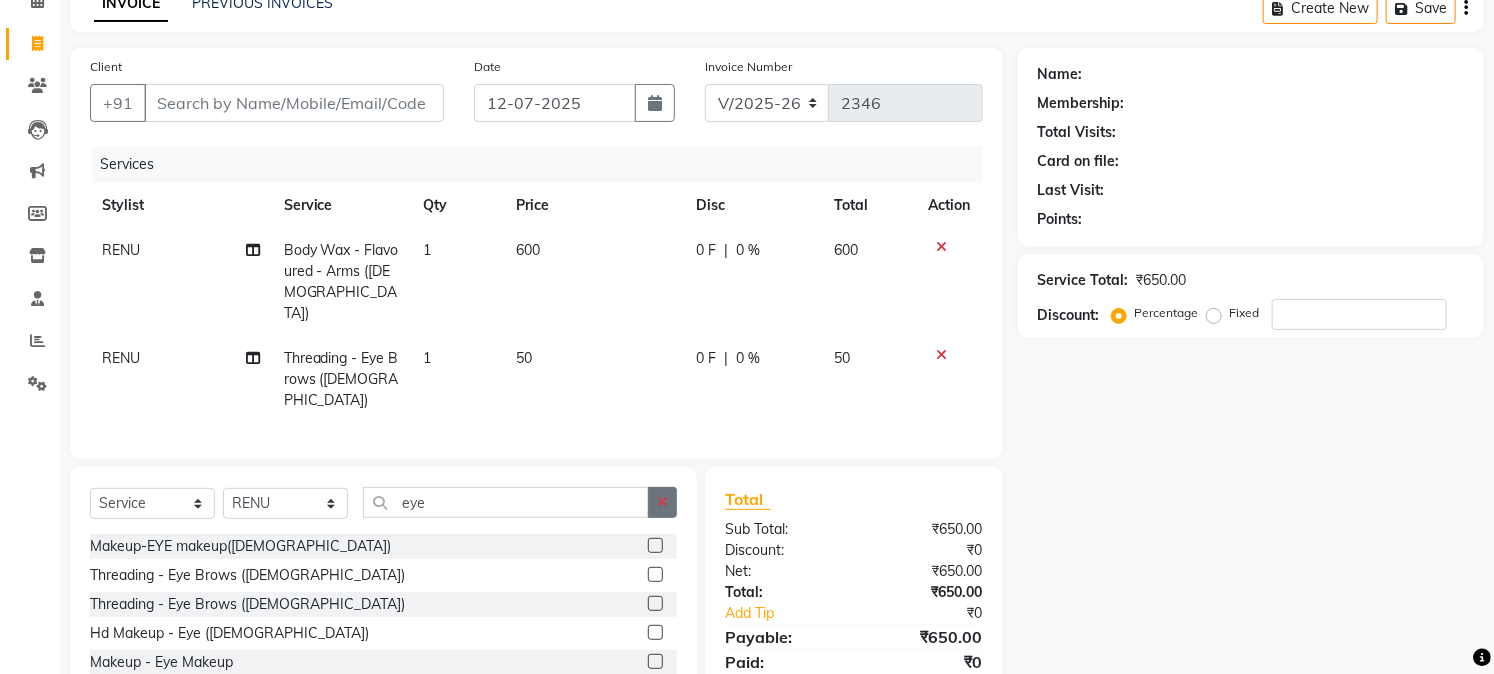 click 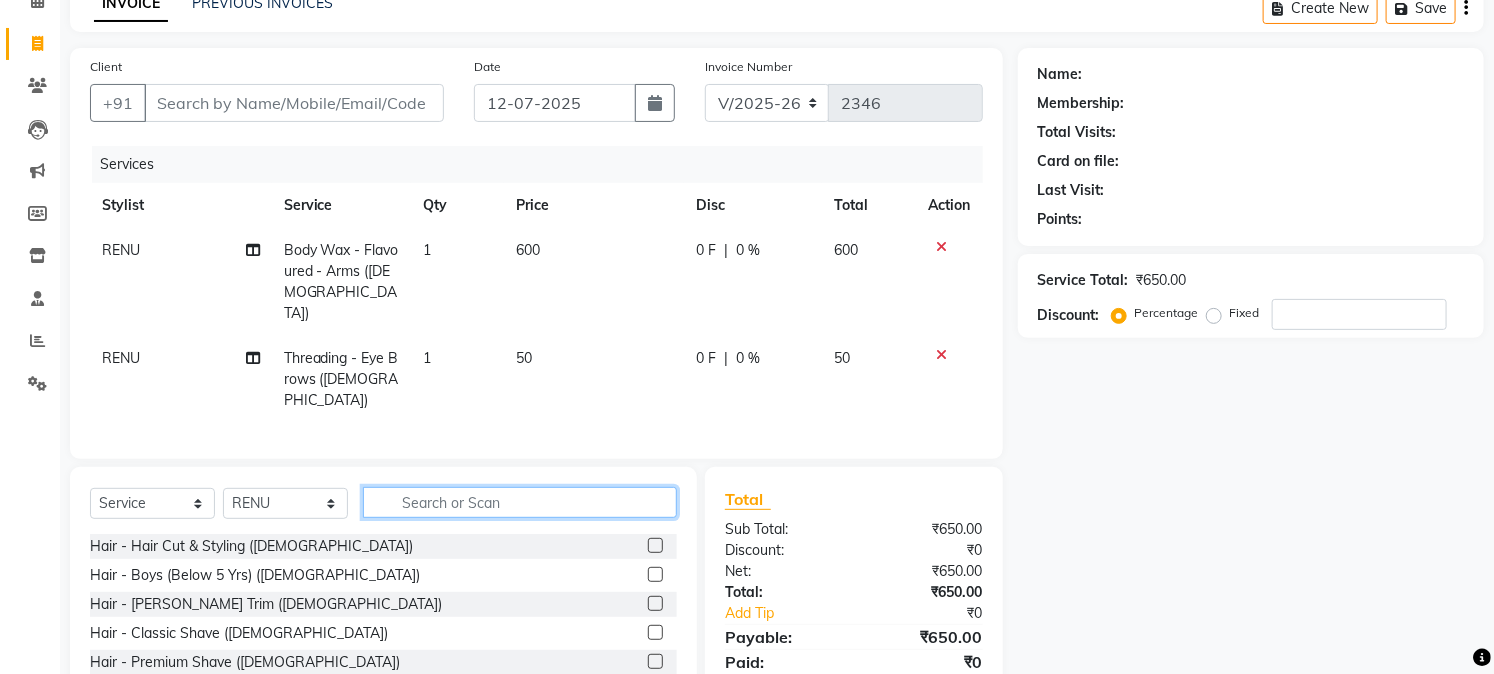click 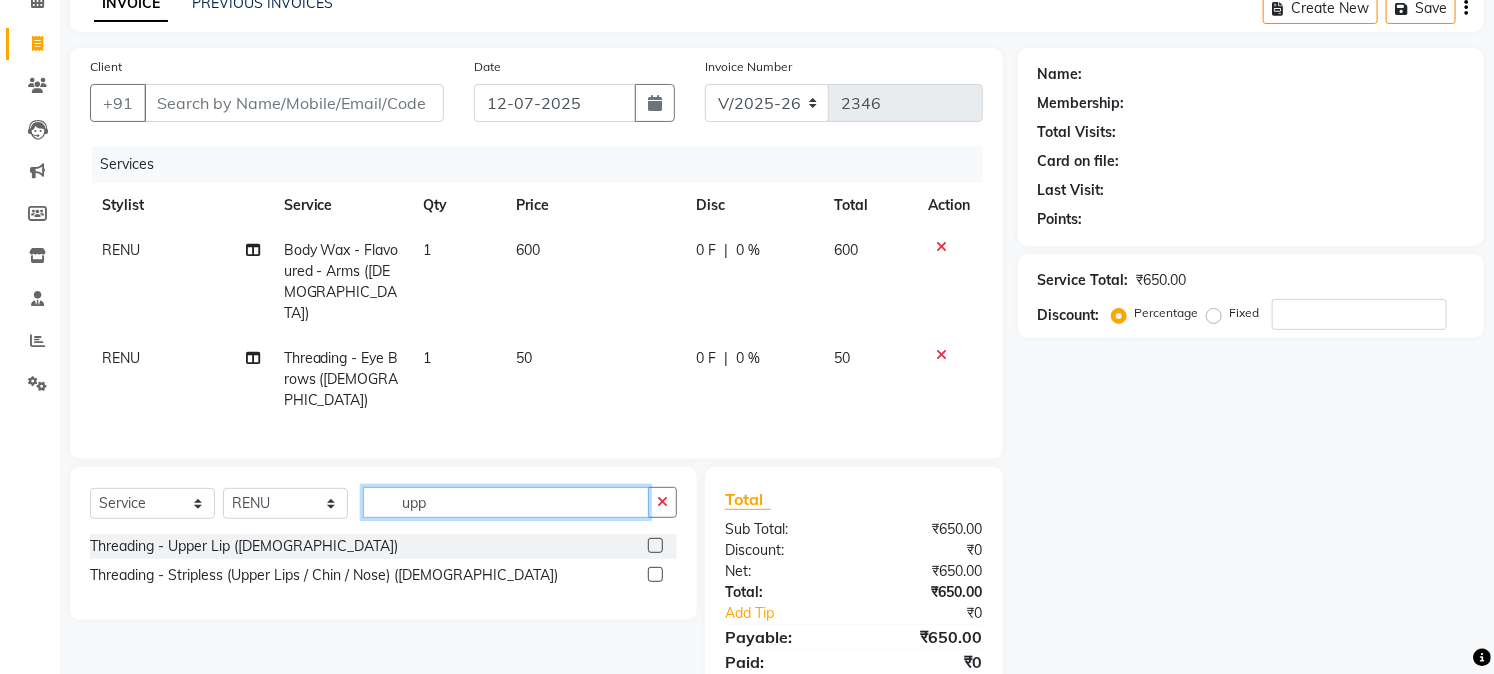 type on "upp" 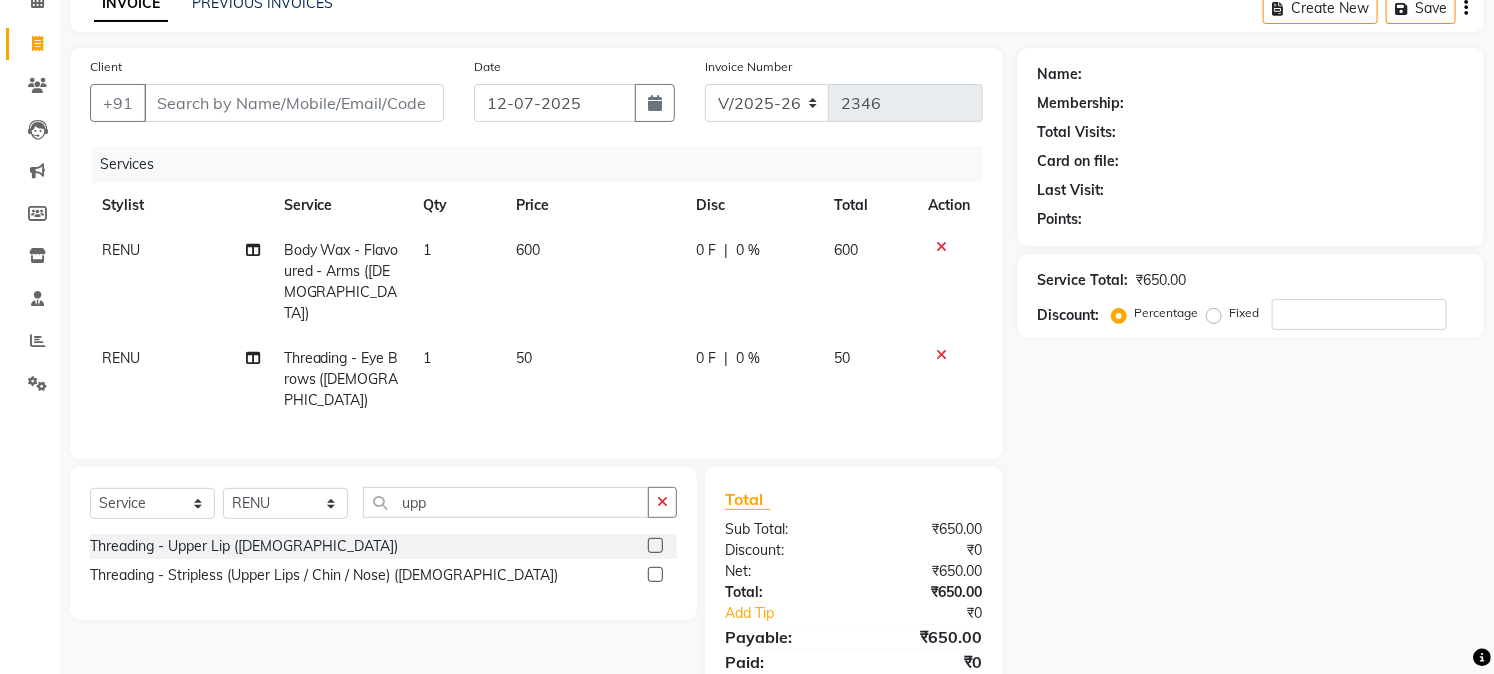 click 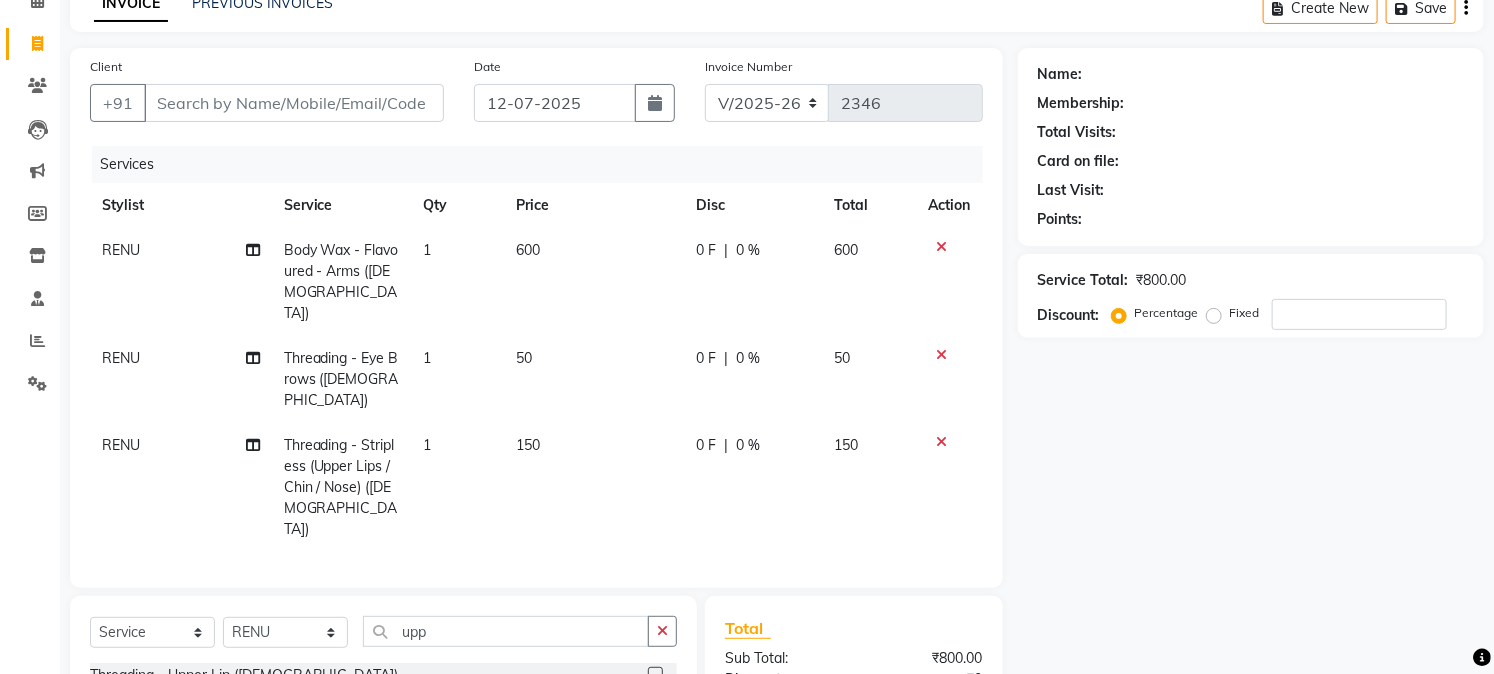 checkbox on "false" 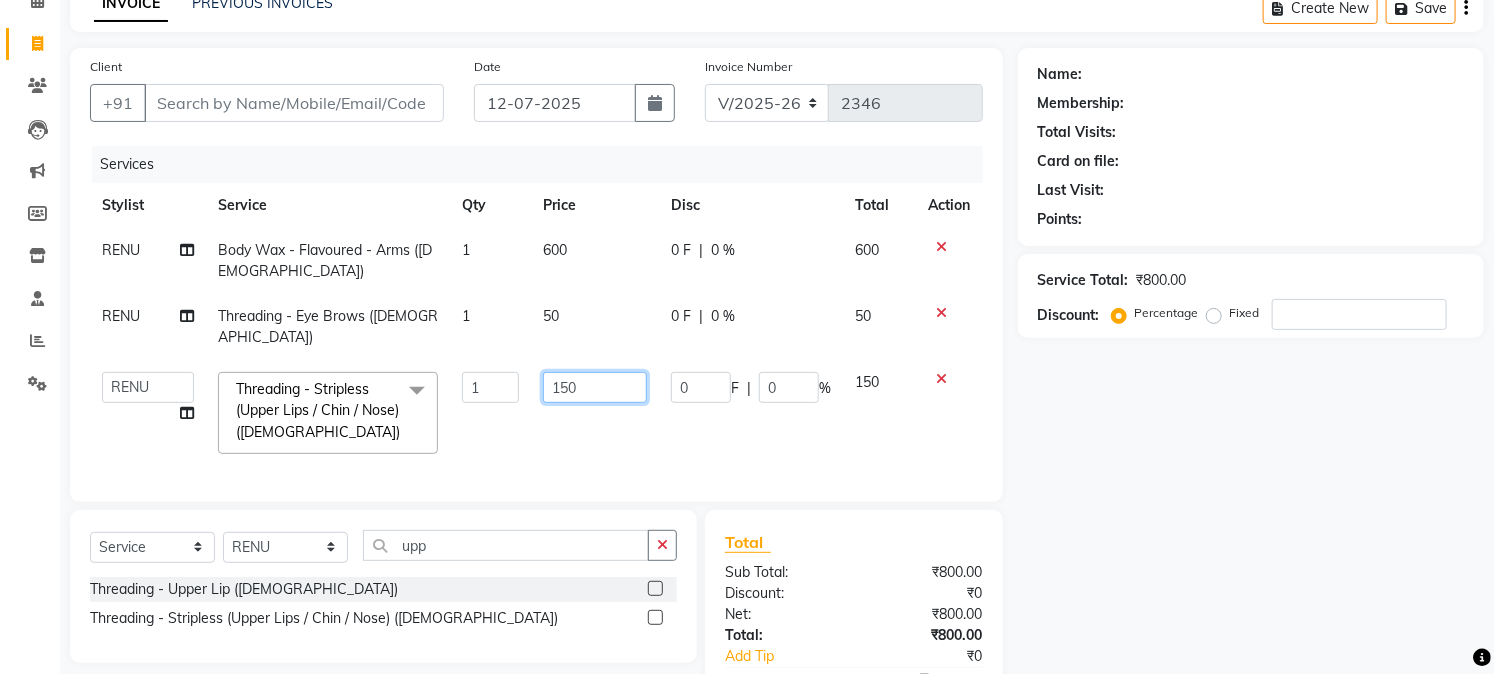 click on "150" 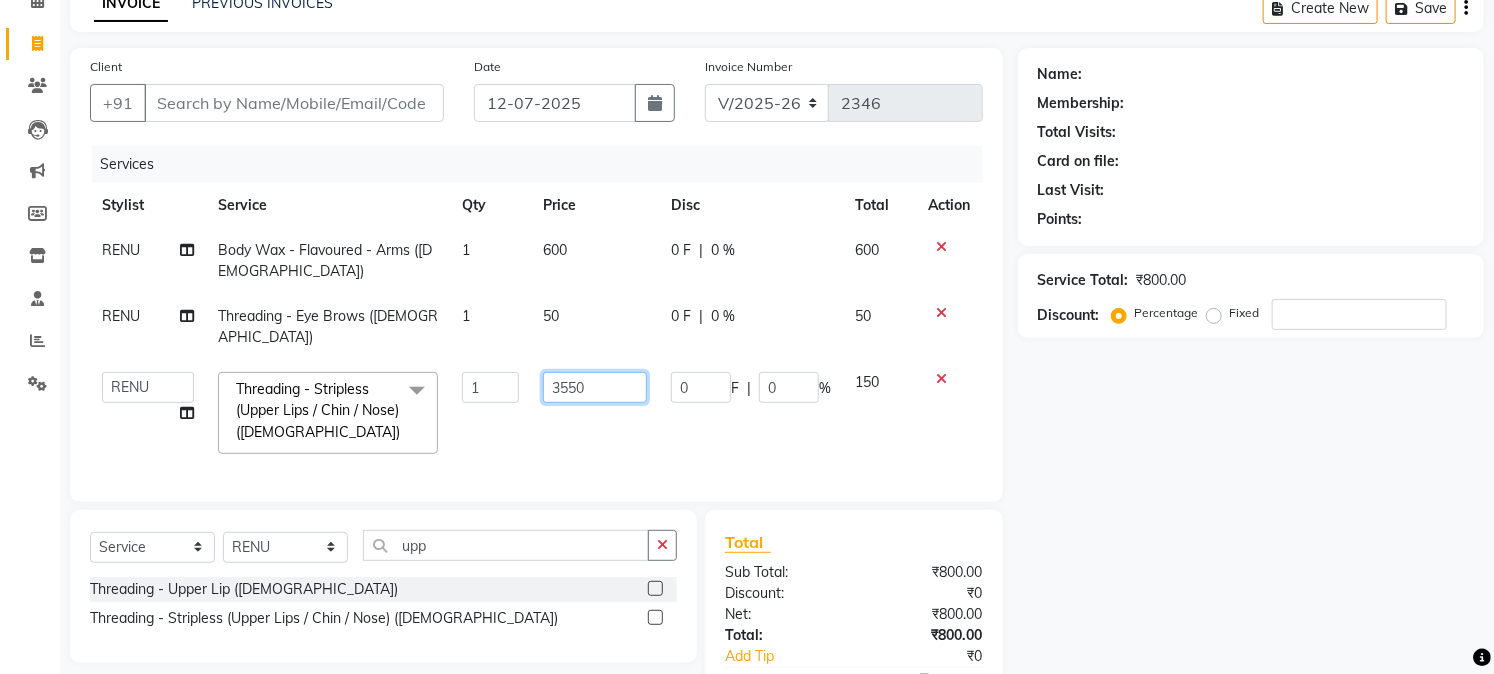 type on "350" 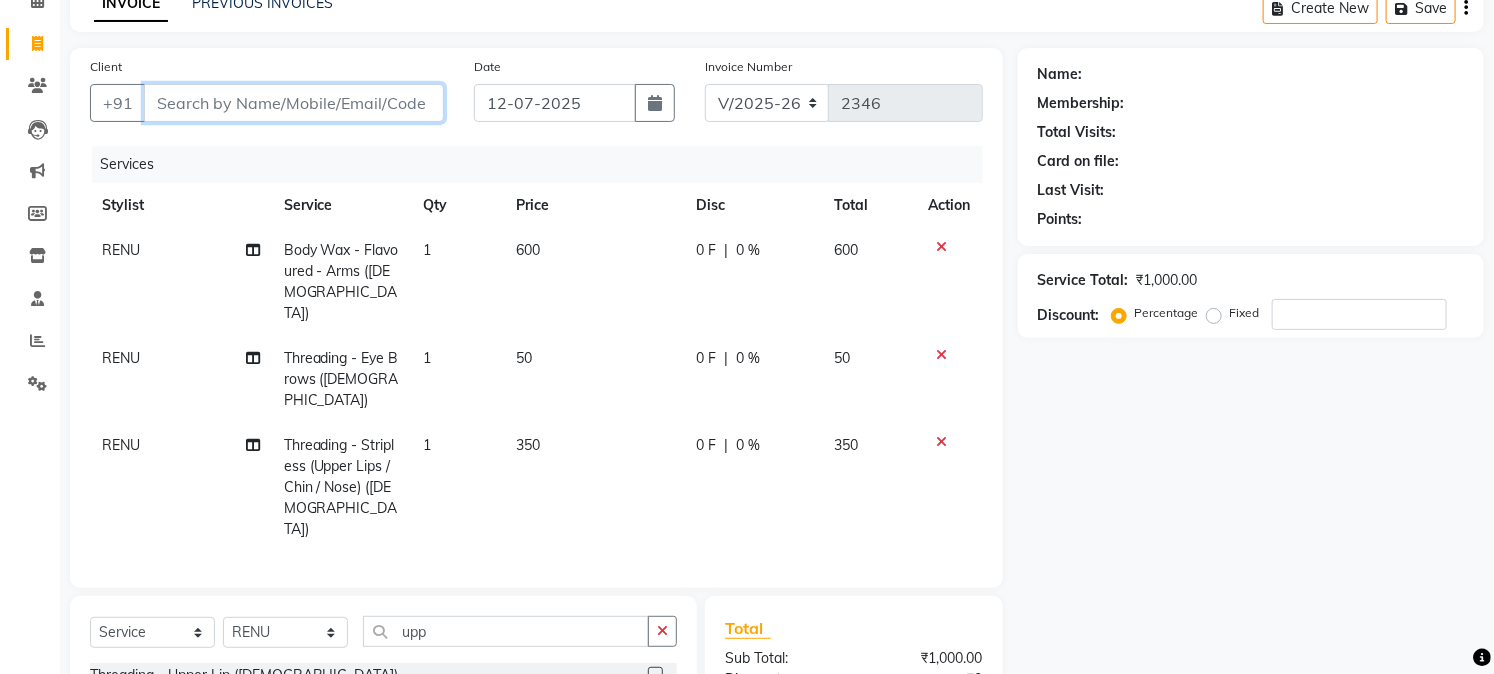 click on "Client" at bounding box center (294, 103) 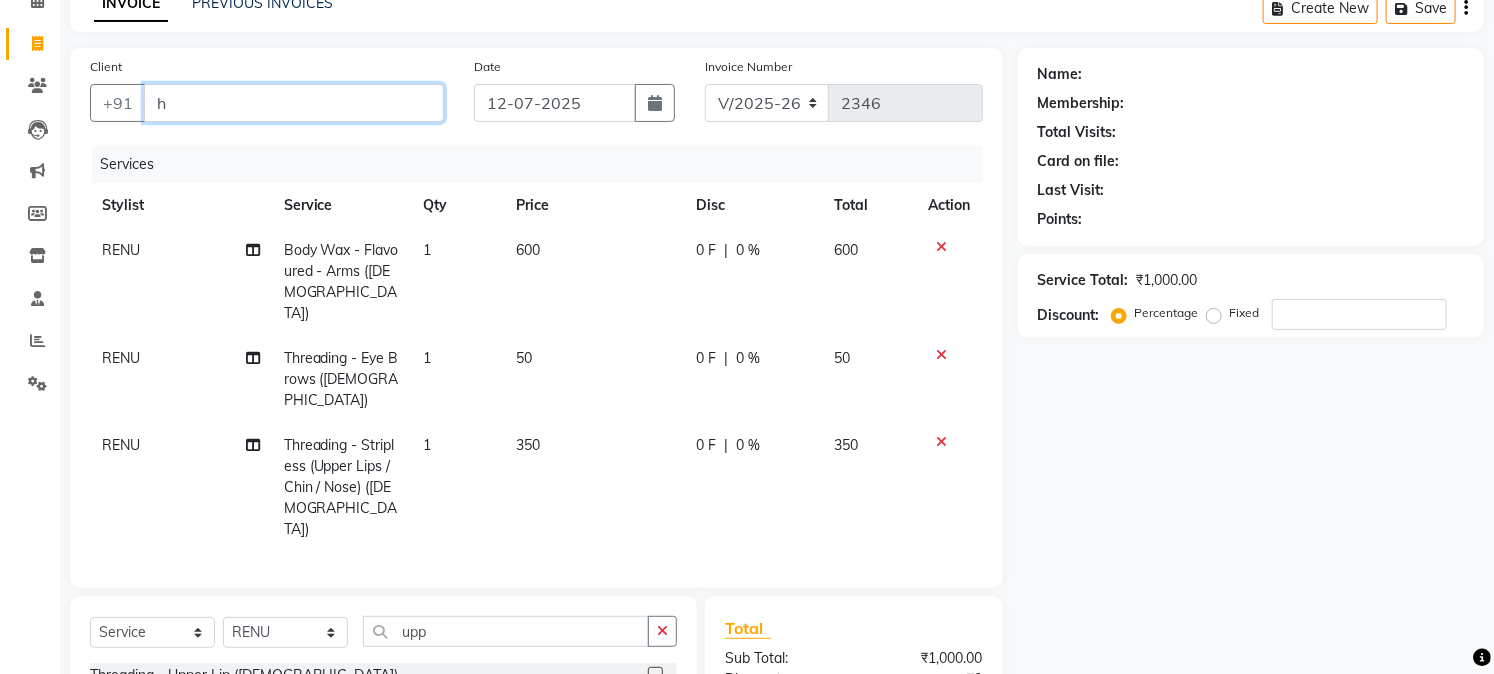 type on "0" 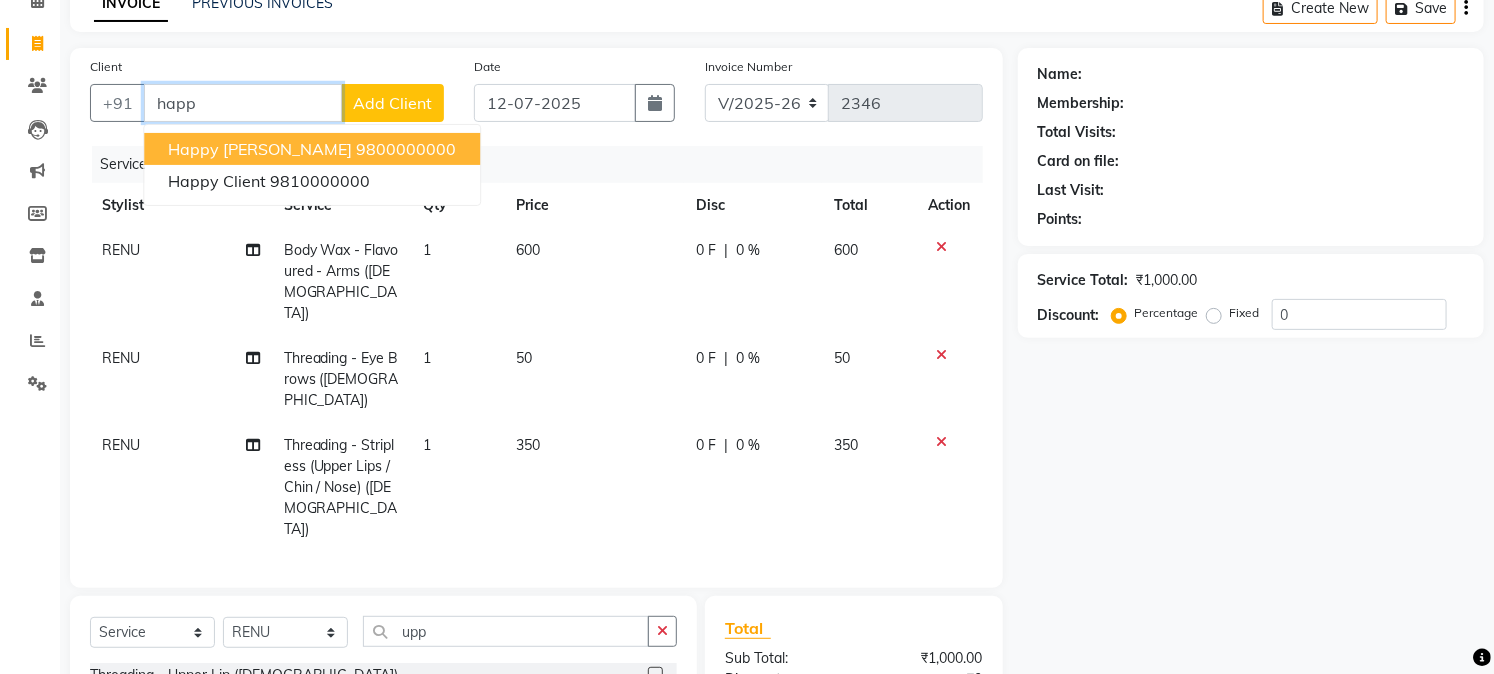 click on "9800000000" at bounding box center (406, 149) 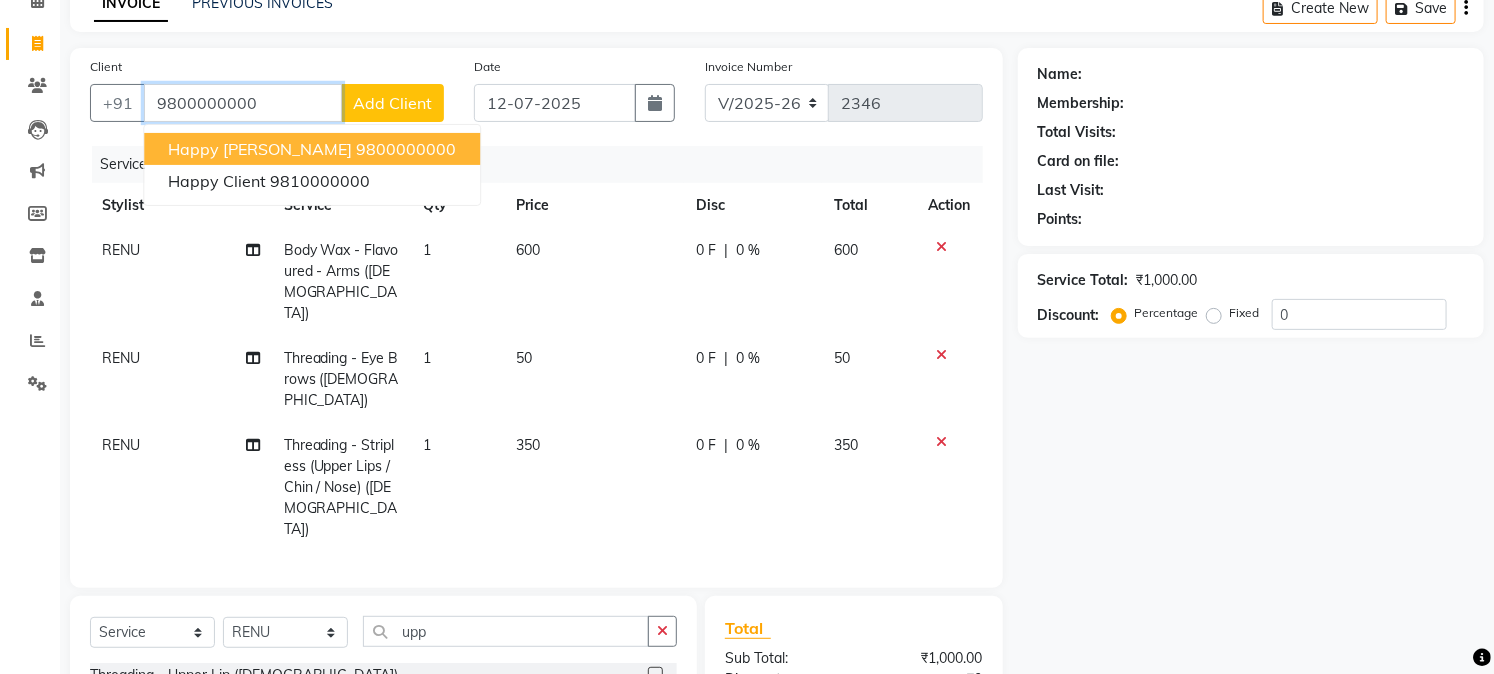 type on "9800000000" 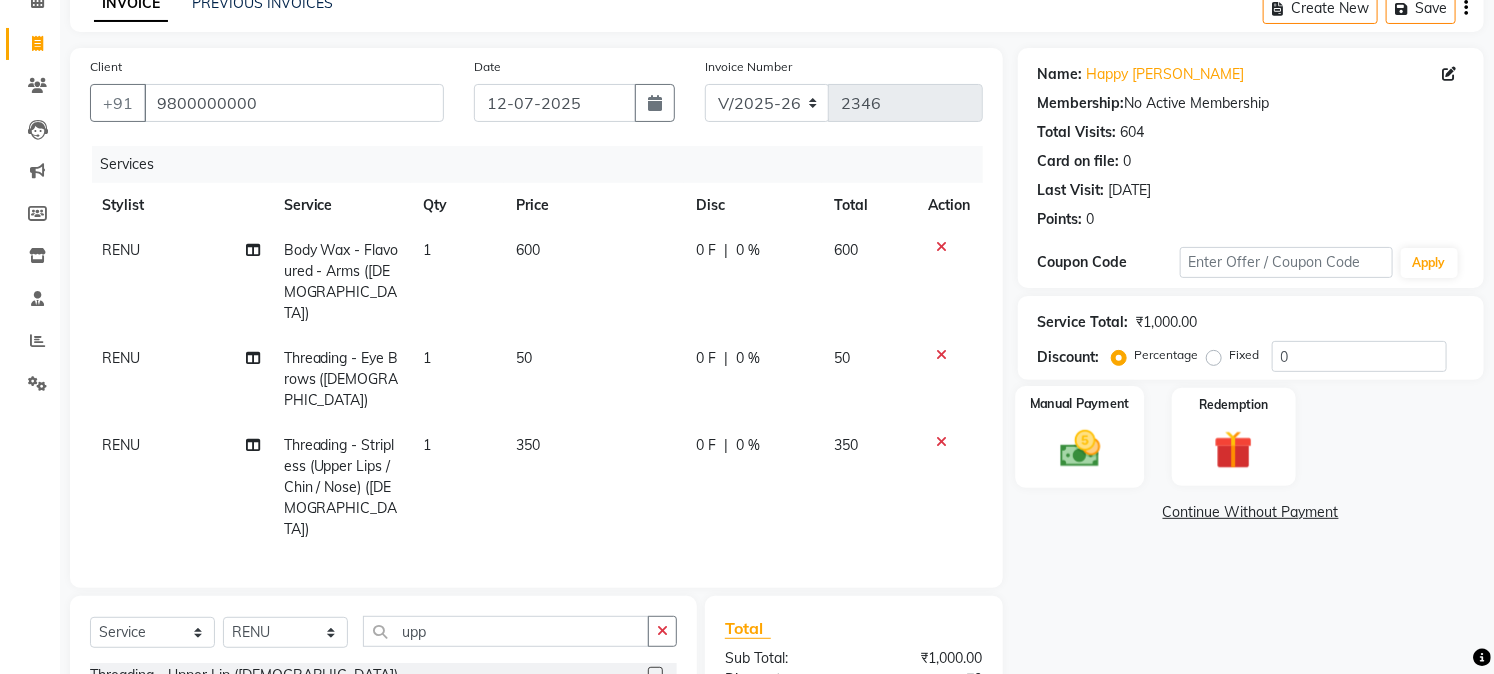 click 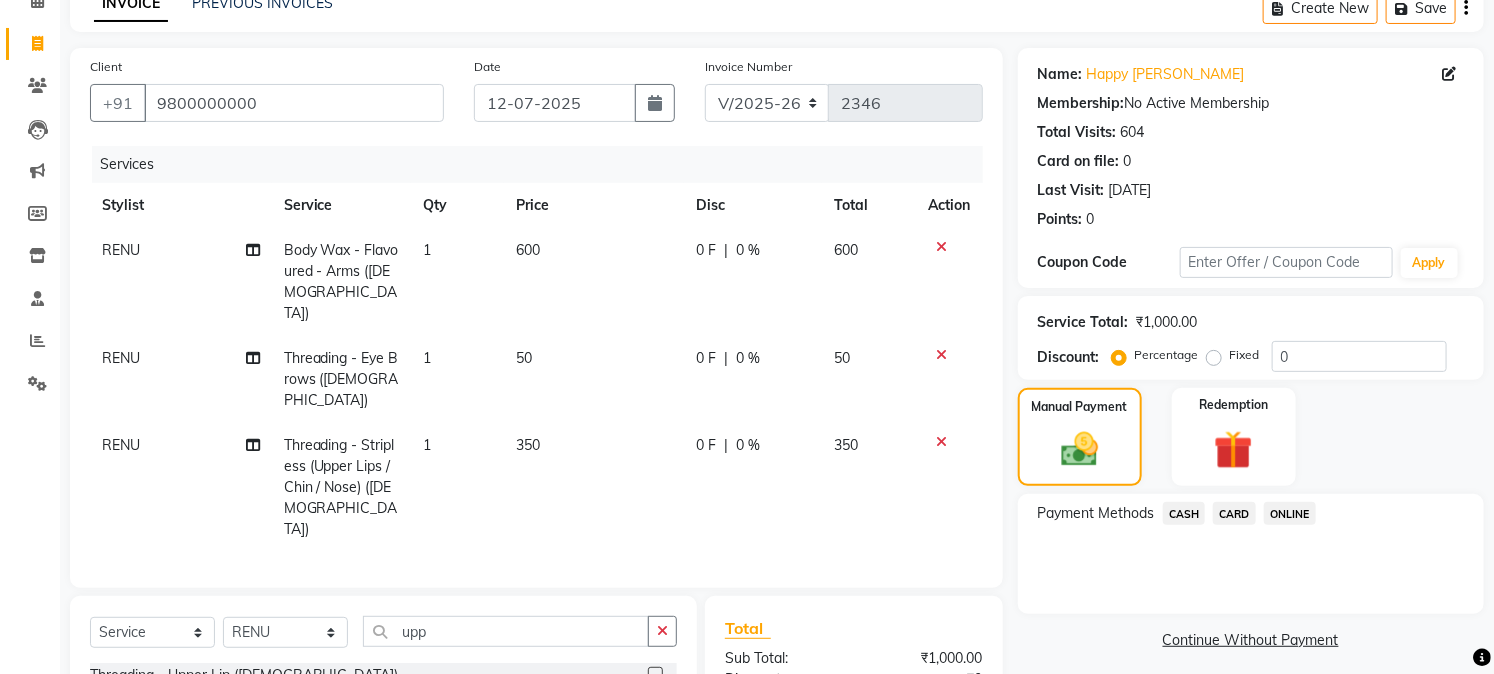 click on "350" 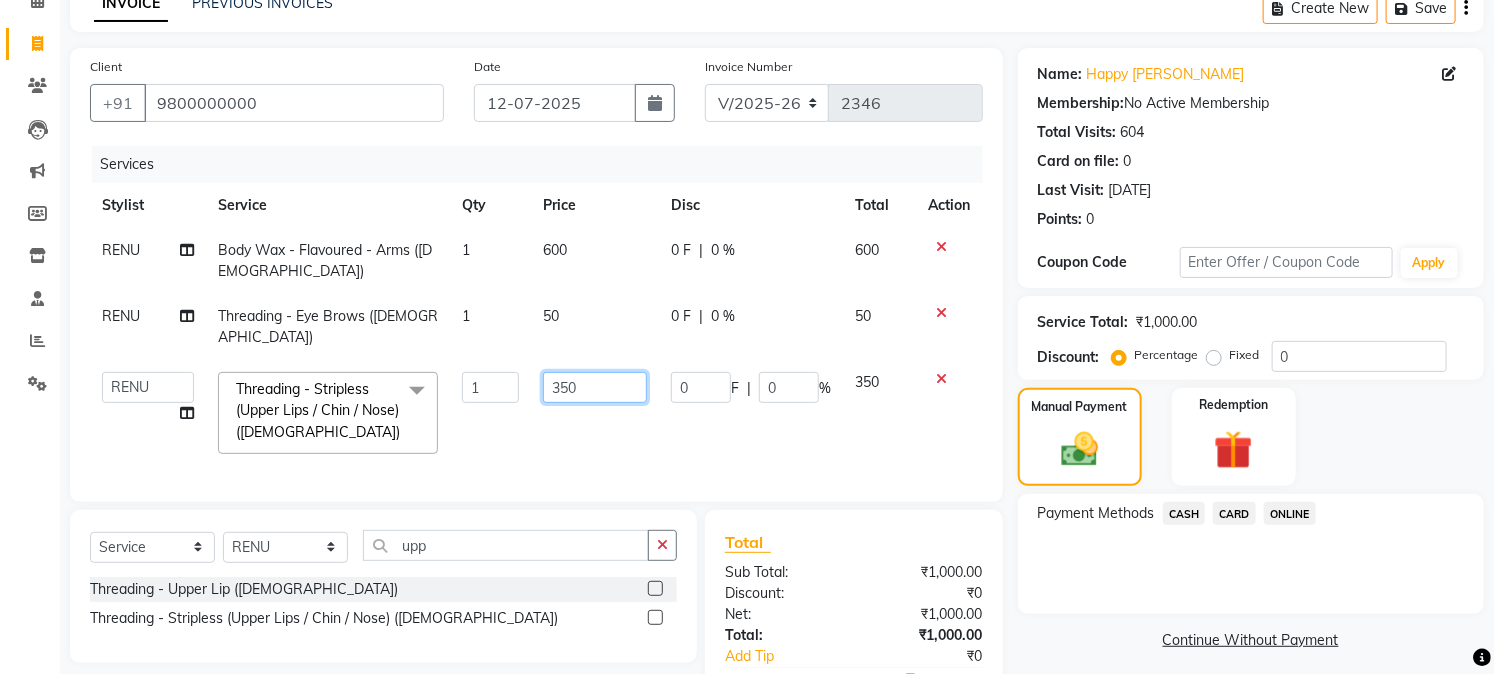 click on "350" 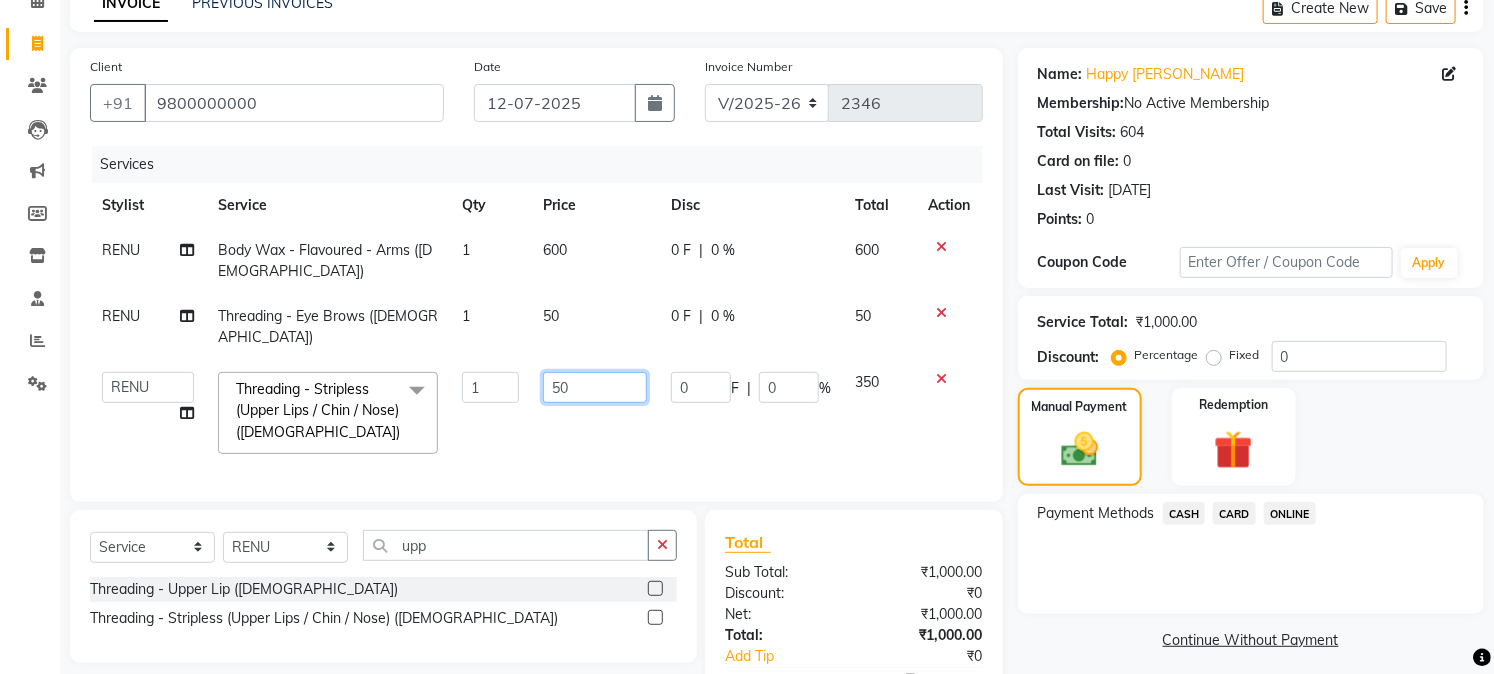 type on "250" 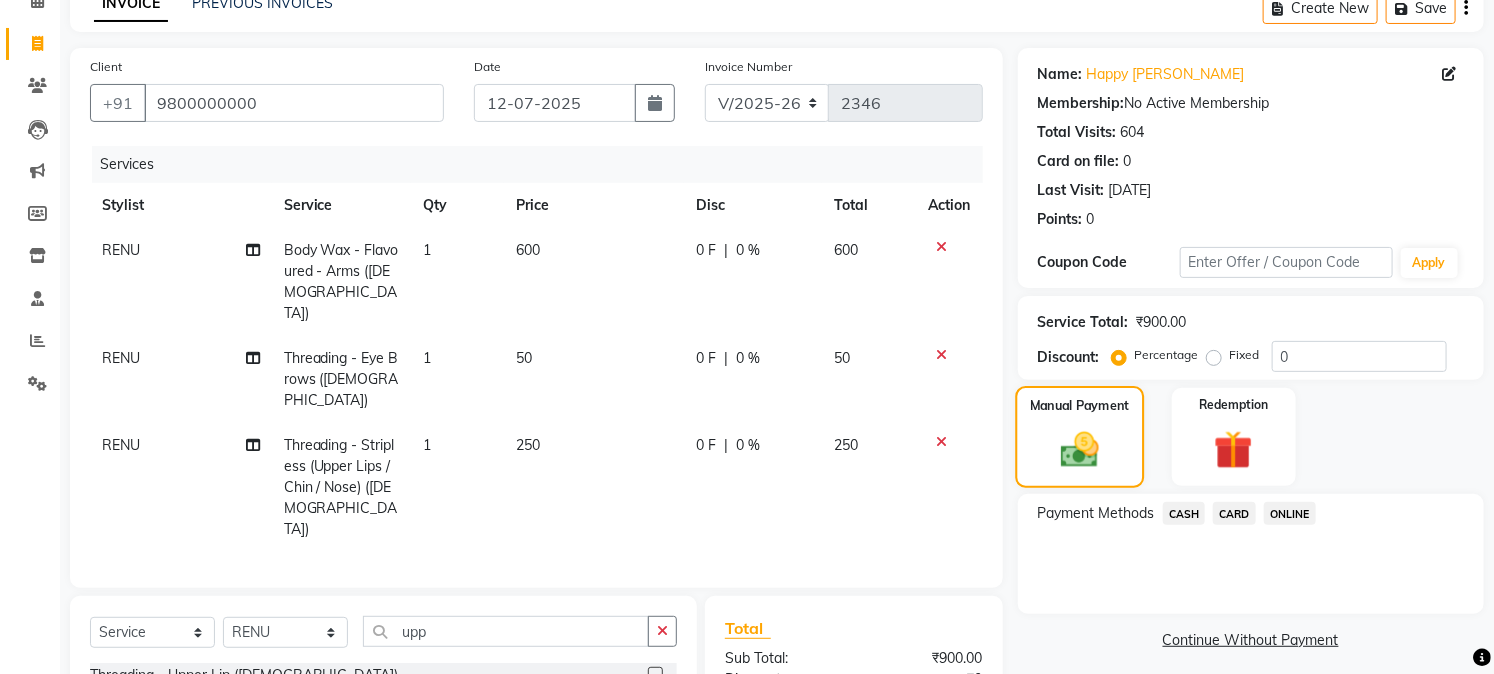 click 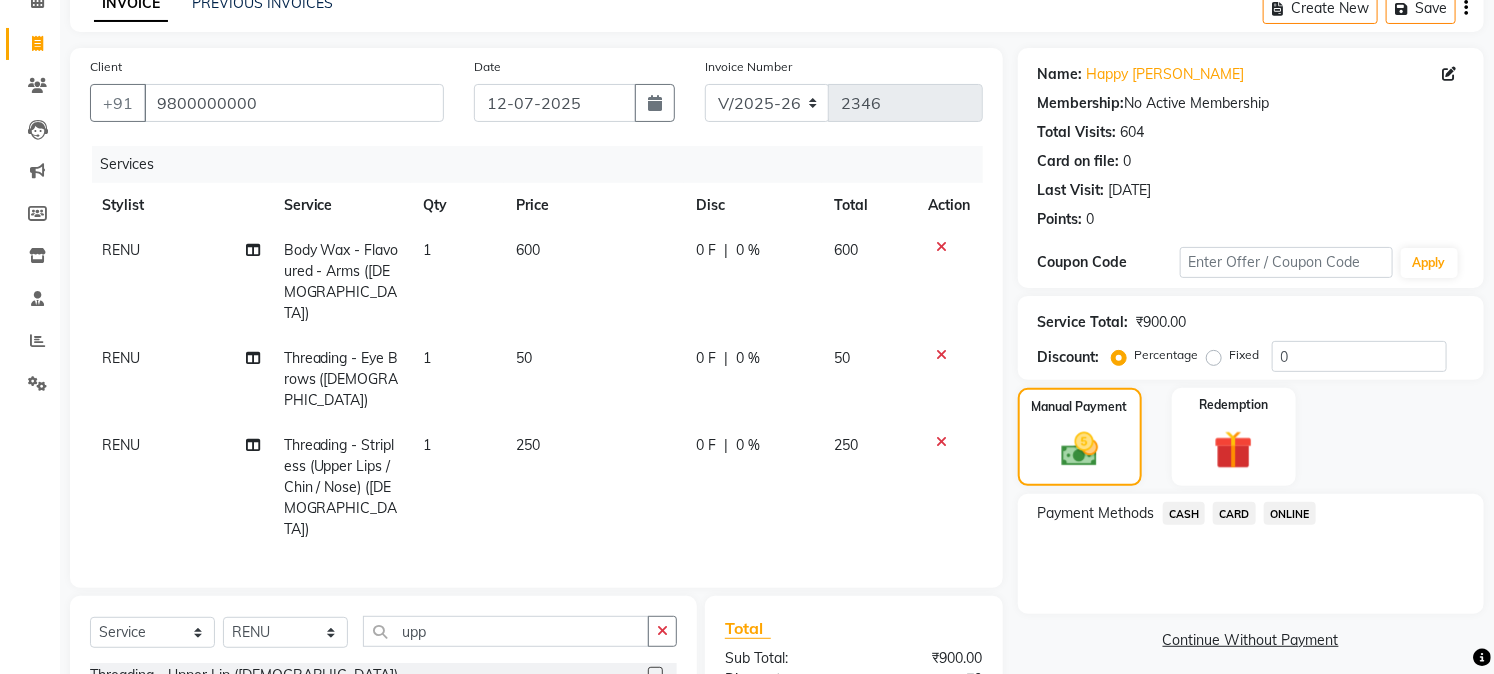 click on "ONLINE" 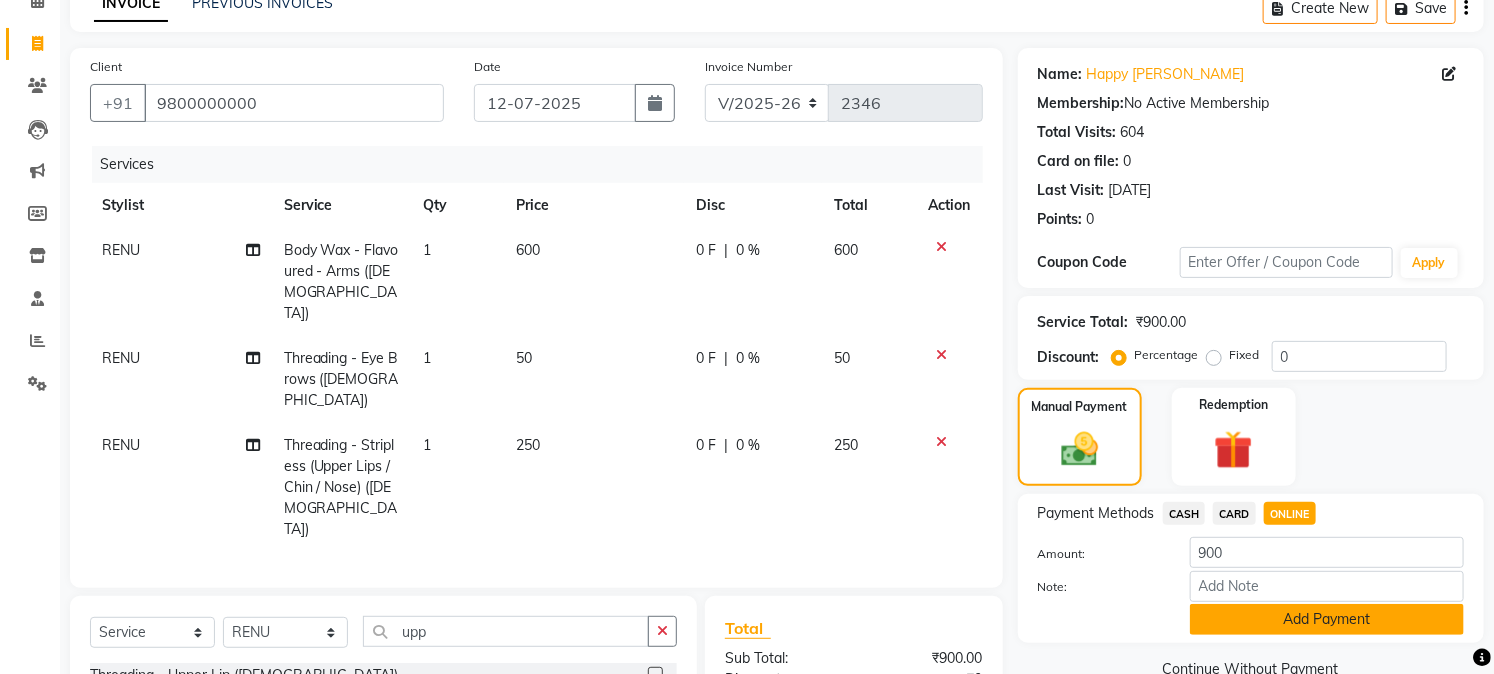 click on "Add Payment" 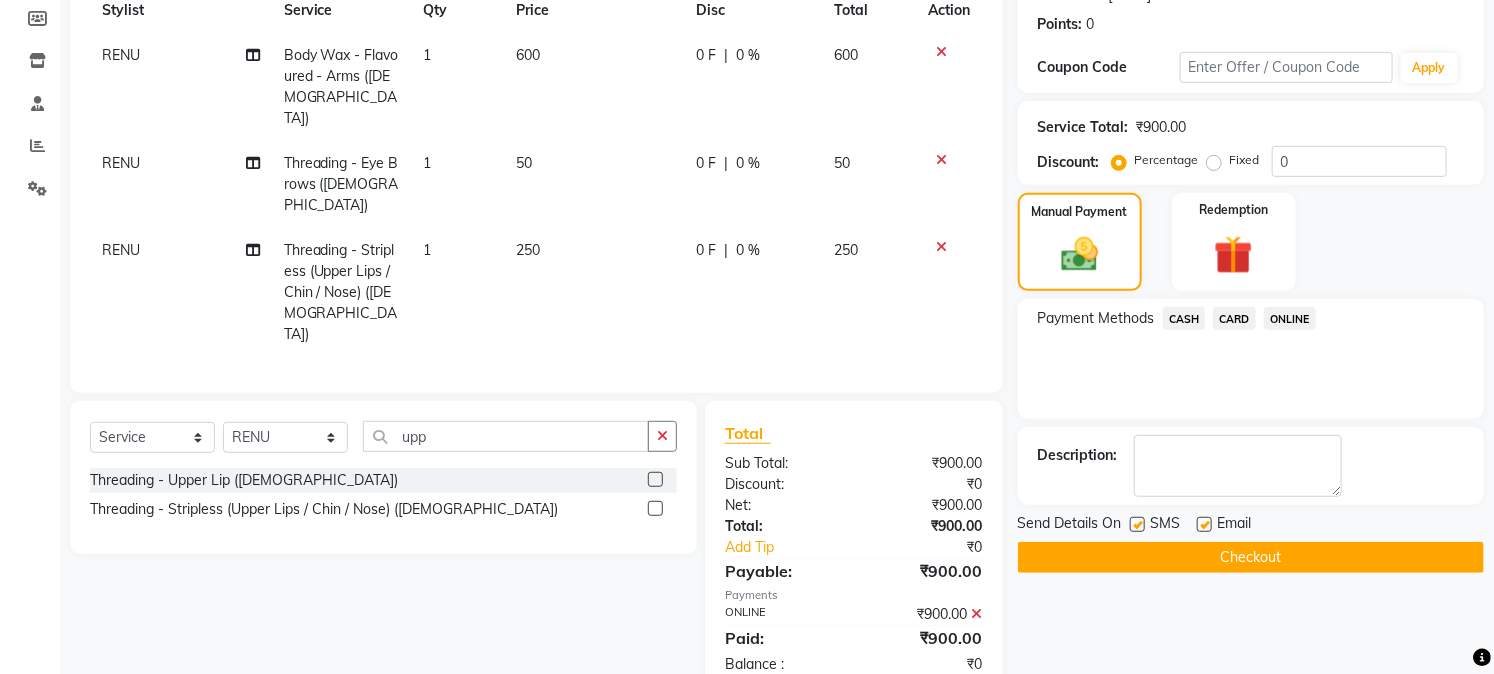 scroll, scrollTop: 301, scrollLeft: 0, axis: vertical 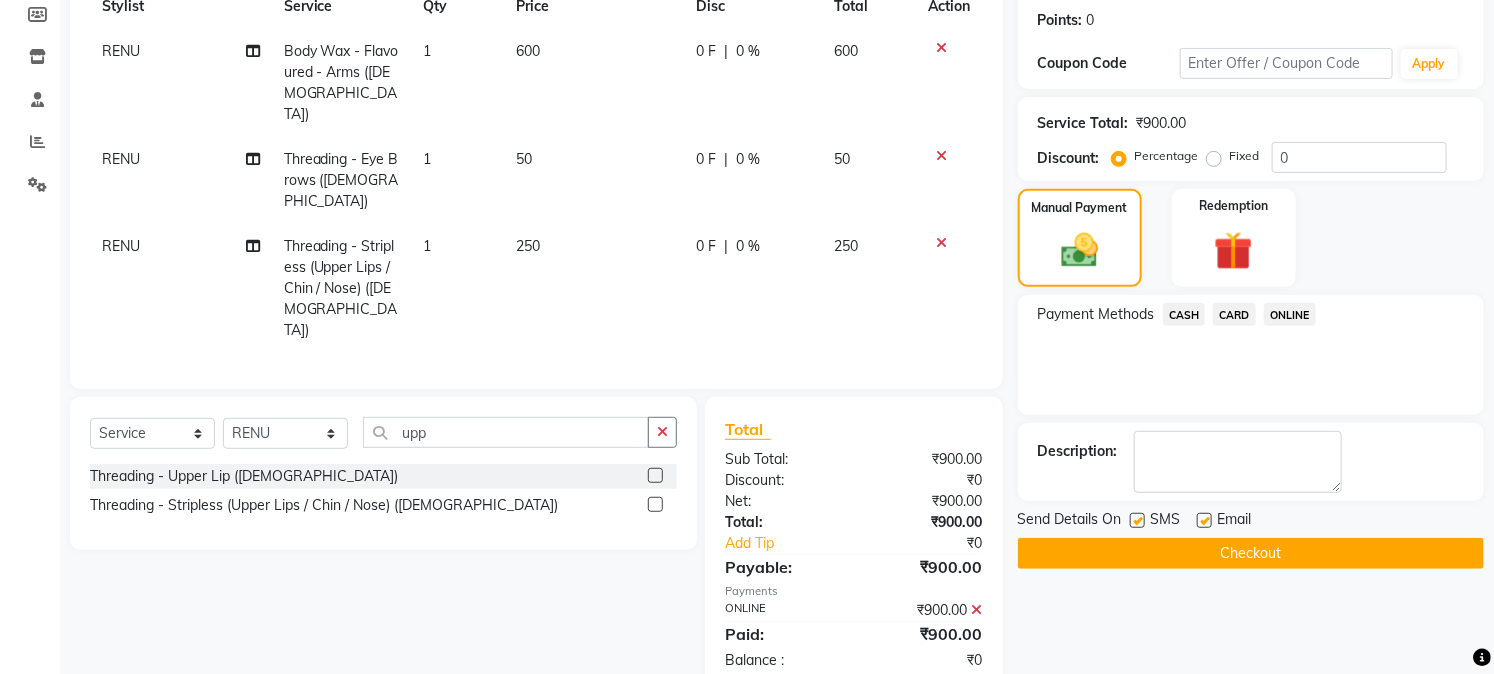 click on "Checkout" 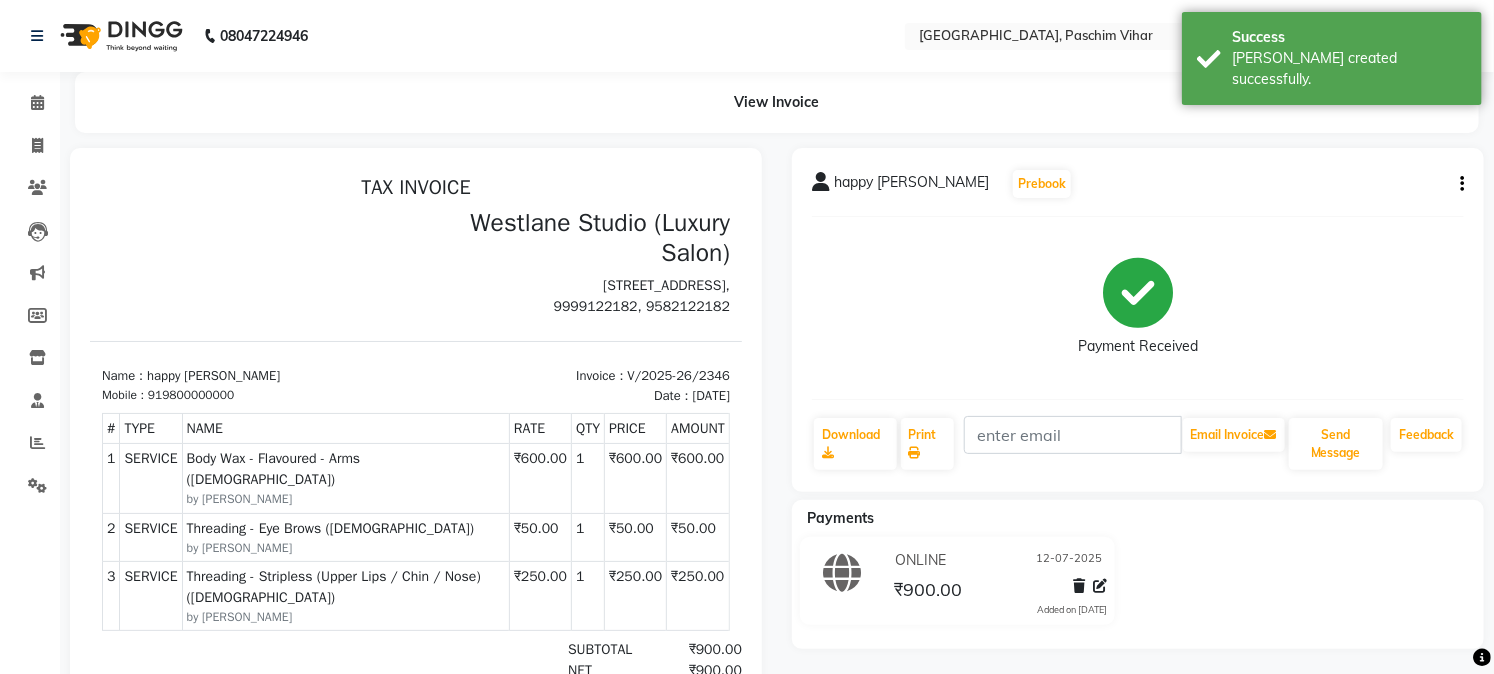scroll, scrollTop: 0, scrollLeft: 0, axis: both 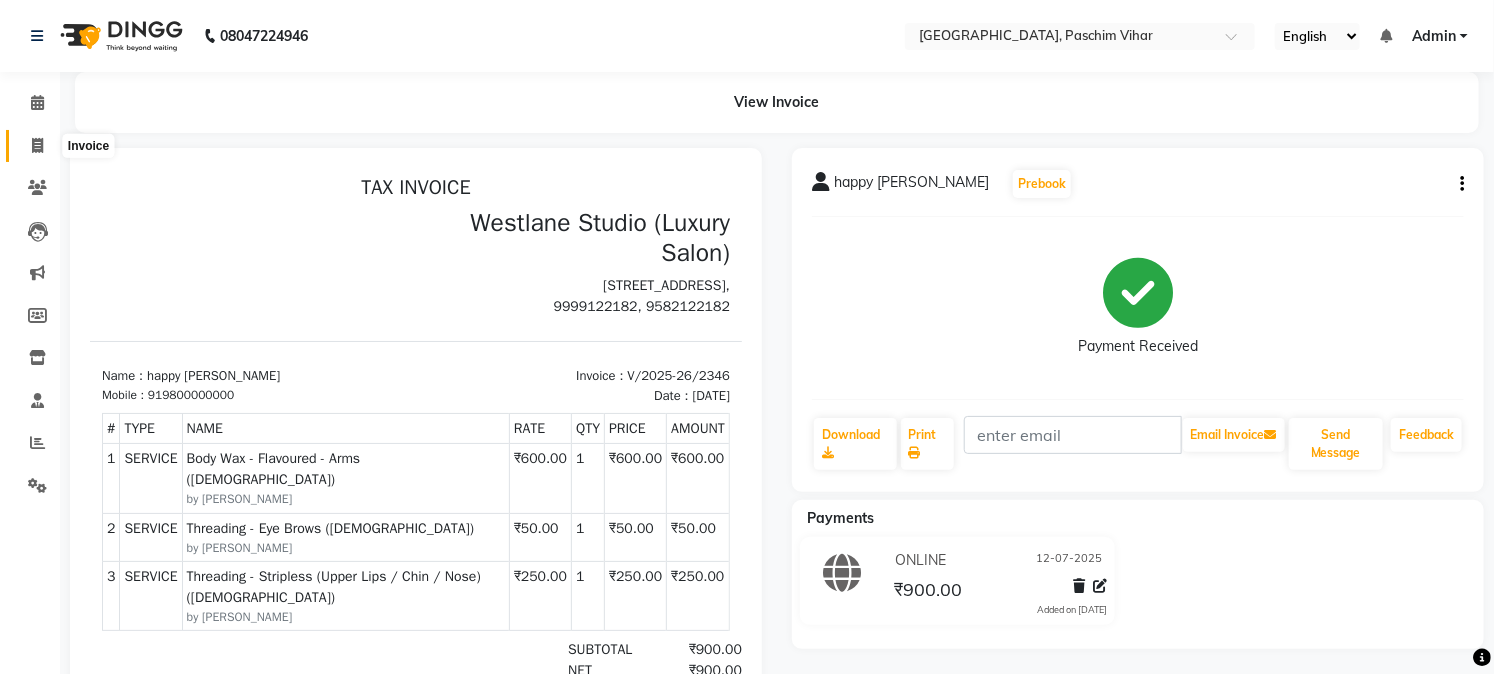click 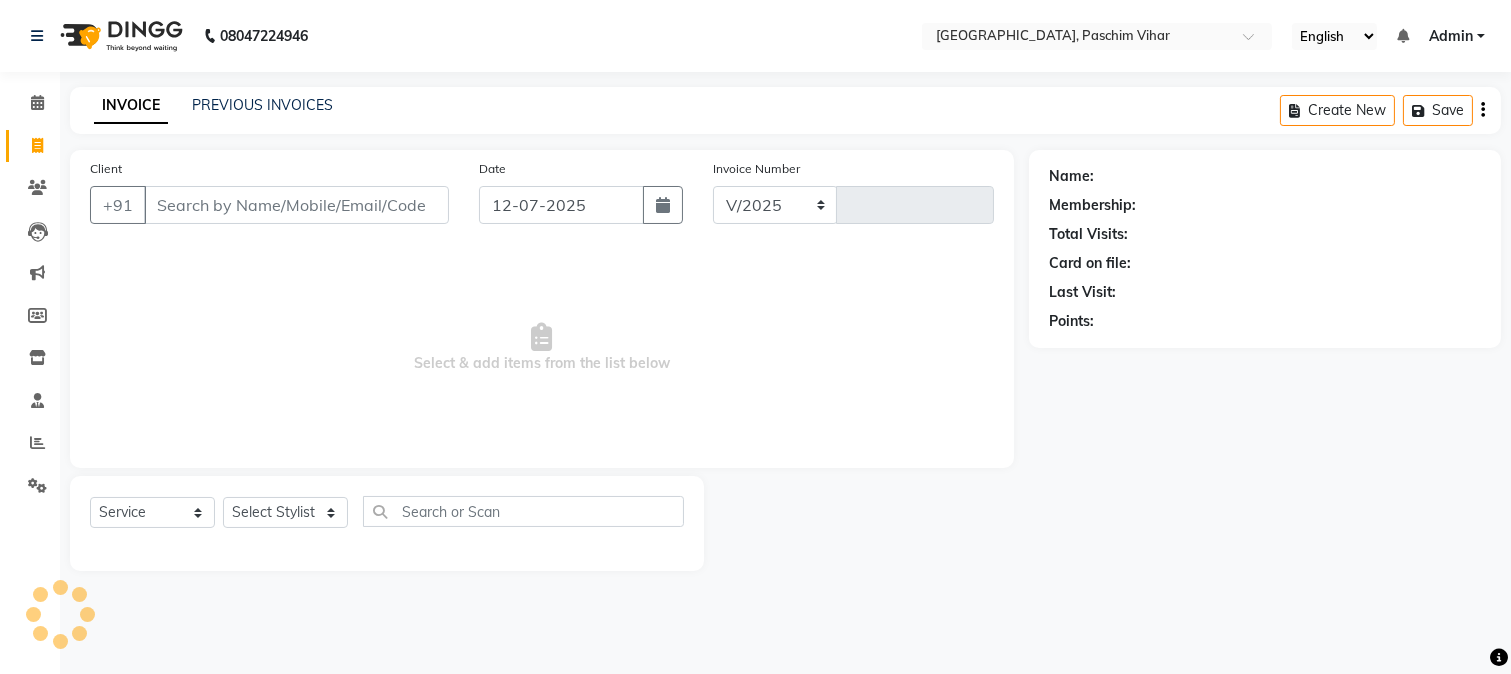 select on "223" 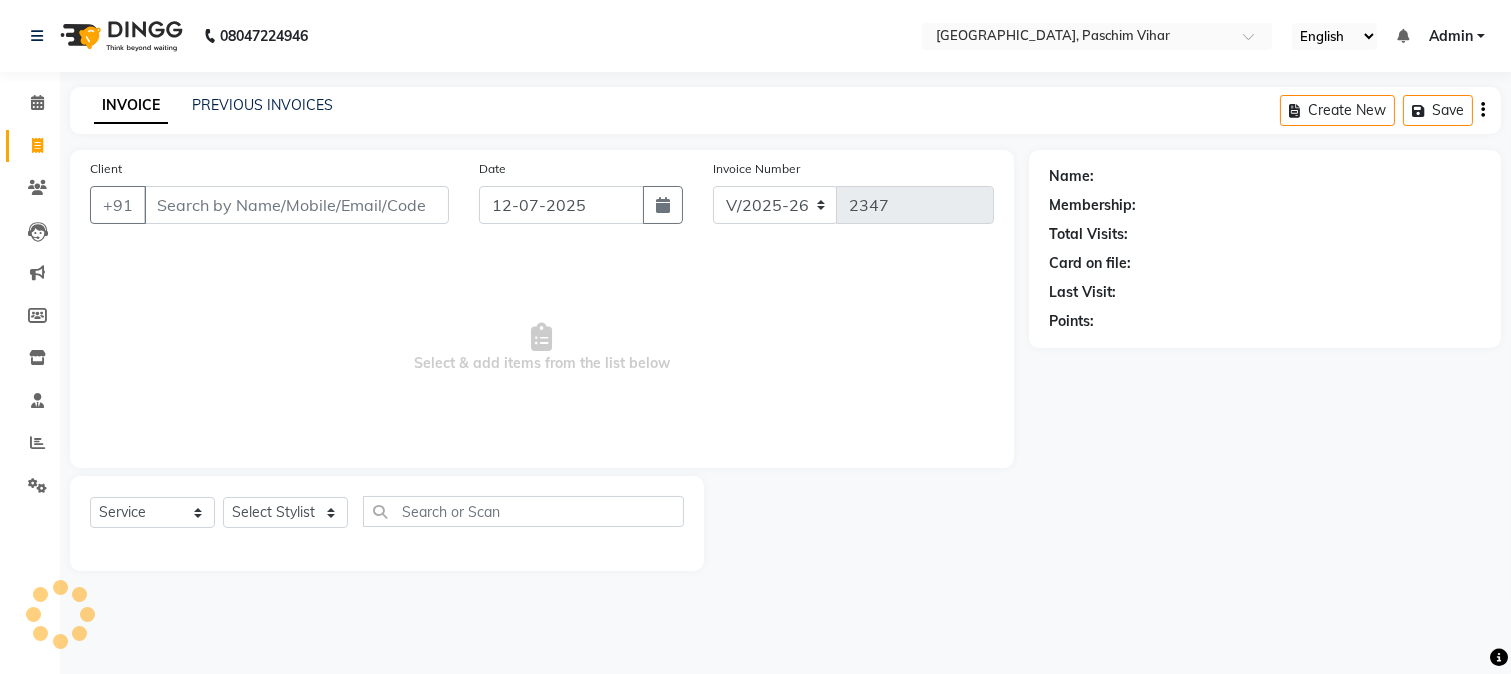 drag, startPoint x: 305, startPoint y: 207, endPoint x: 878, endPoint y: 191, distance: 573.2233 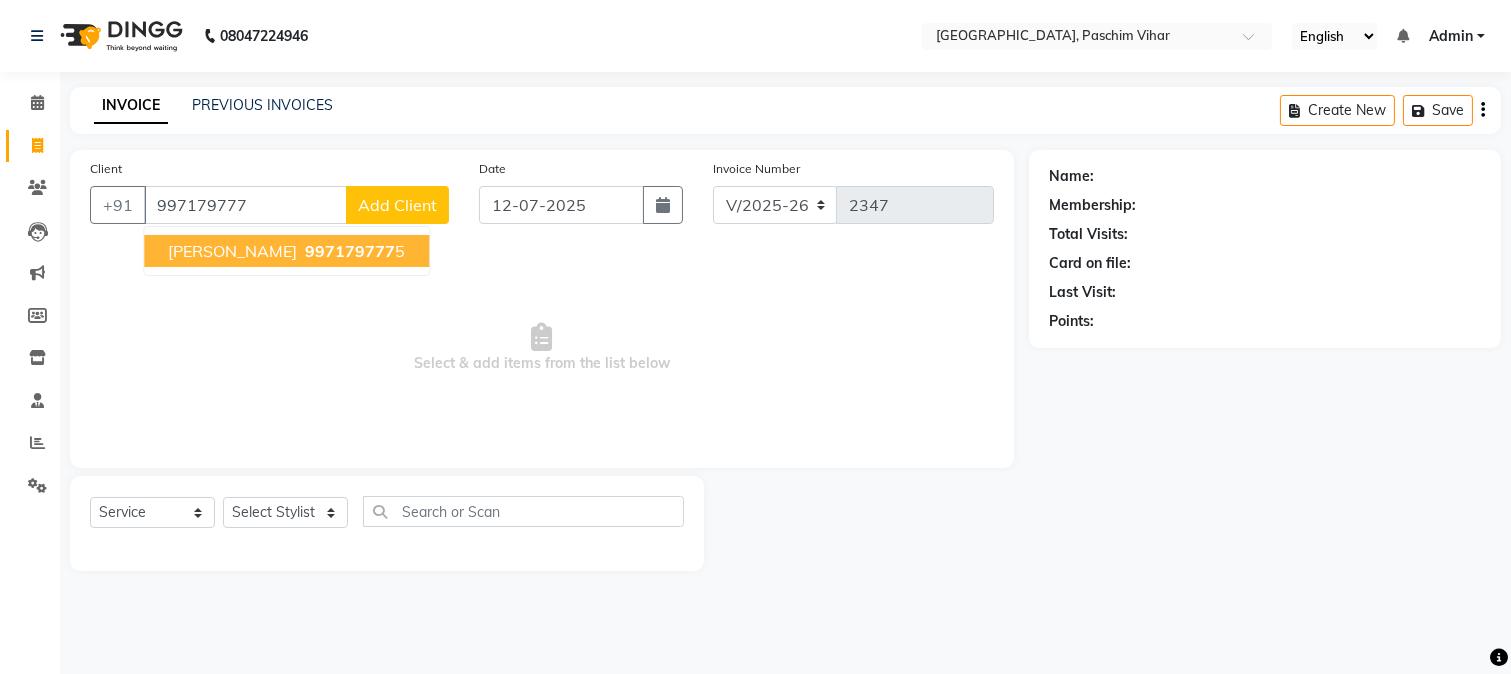 click on "997179777" at bounding box center (350, 251) 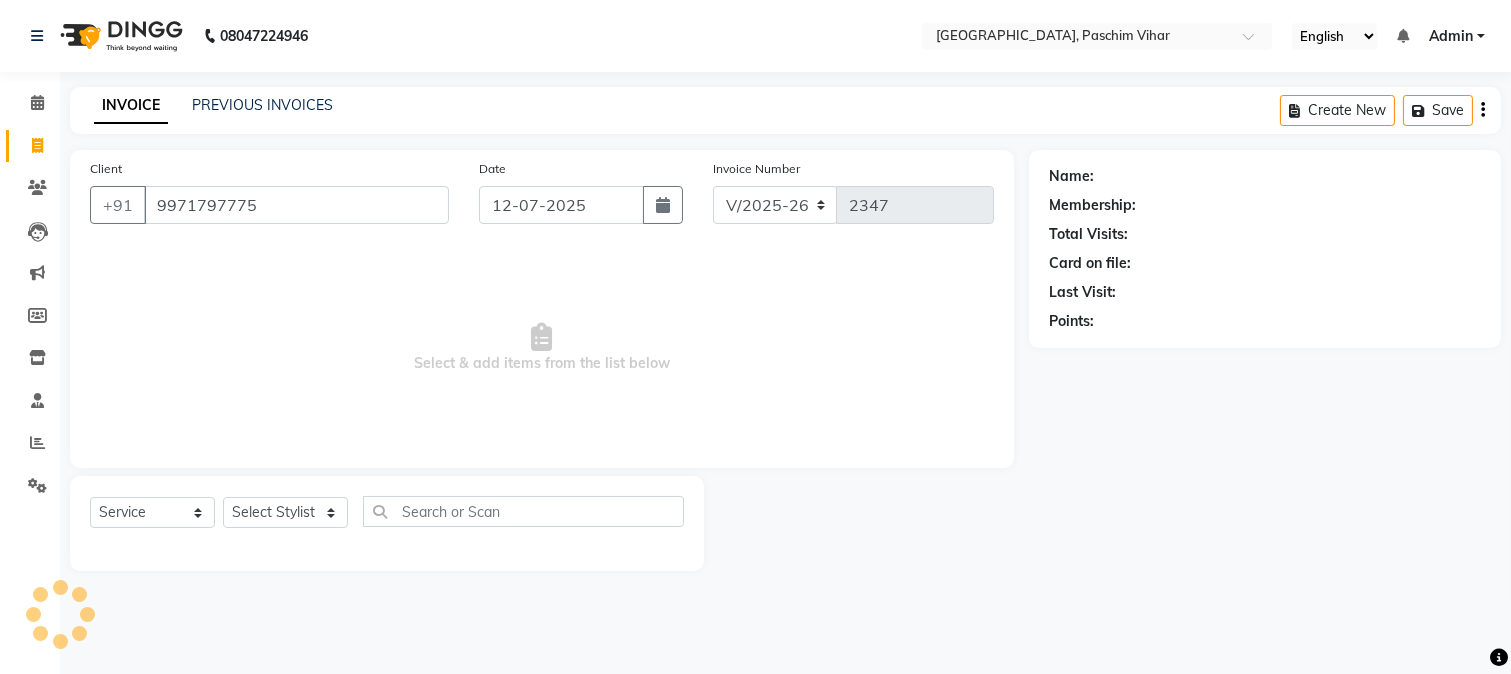type on "9971797775" 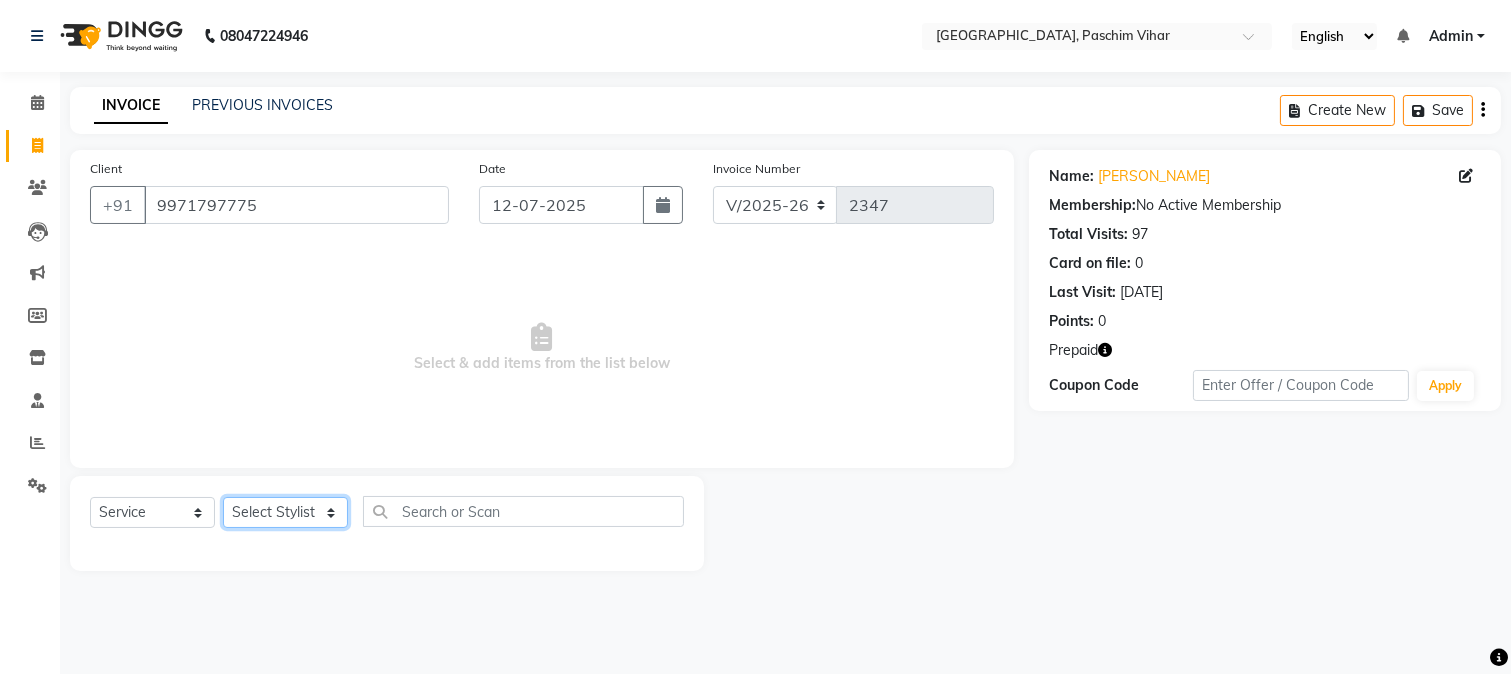 click on "Select Stylist Akash Anu Arun Gaurav  [PERSON_NAME] [PERSON_NAME] [PERSON_NAME] [PERSON_NAME] [DATE][PERSON_NAME] [PERSON_NAME] [PERSON_NAME] [PERSON_NAME] Shakel [PERSON_NAME] [PERSON_NAME] [PERSON_NAME]" 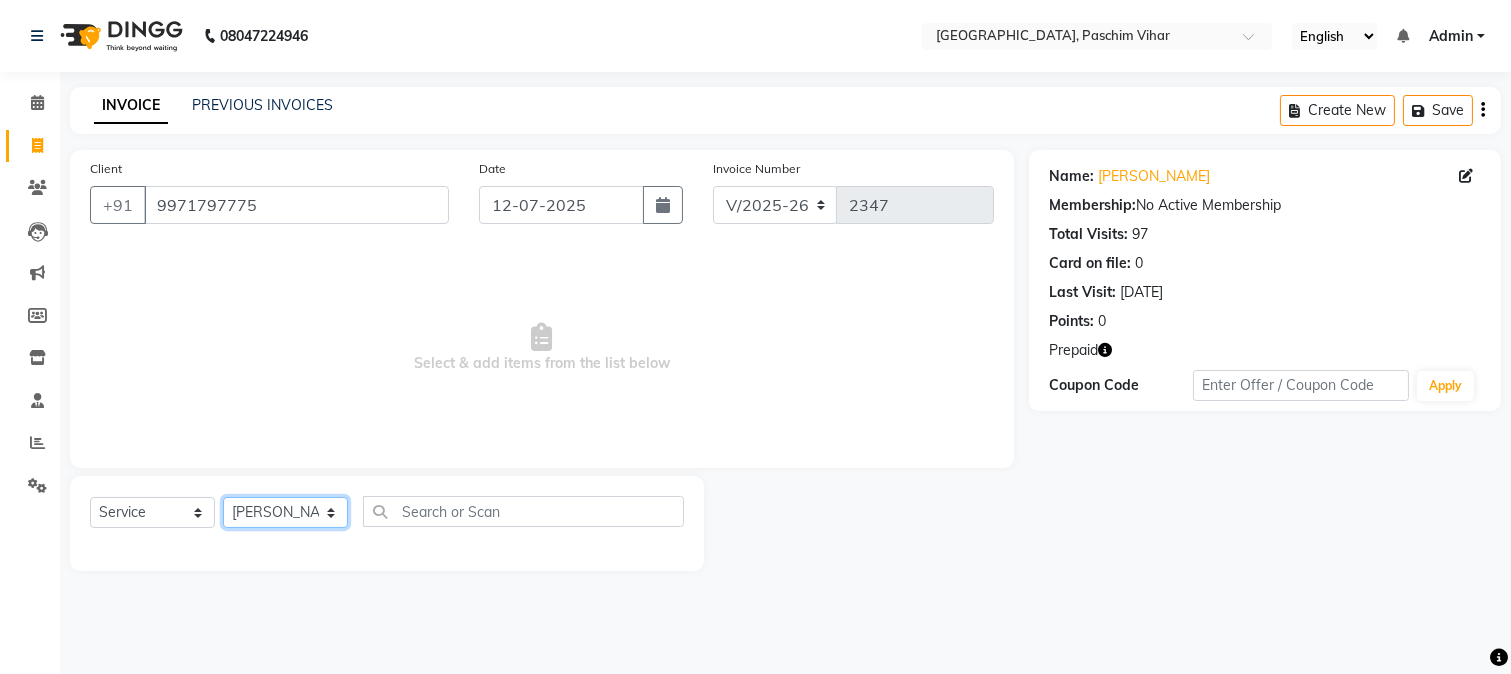 click on "Select Stylist Akash Anu Arun Gaurav  [PERSON_NAME] [PERSON_NAME] [PERSON_NAME] [PERSON_NAME] [DATE][PERSON_NAME] [PERSON_NAME] [PERSON_NAME] [PERSON_NAME] Shakel [PERSON_NAME] [PERSON_NAME] [PERSON_NAME]" 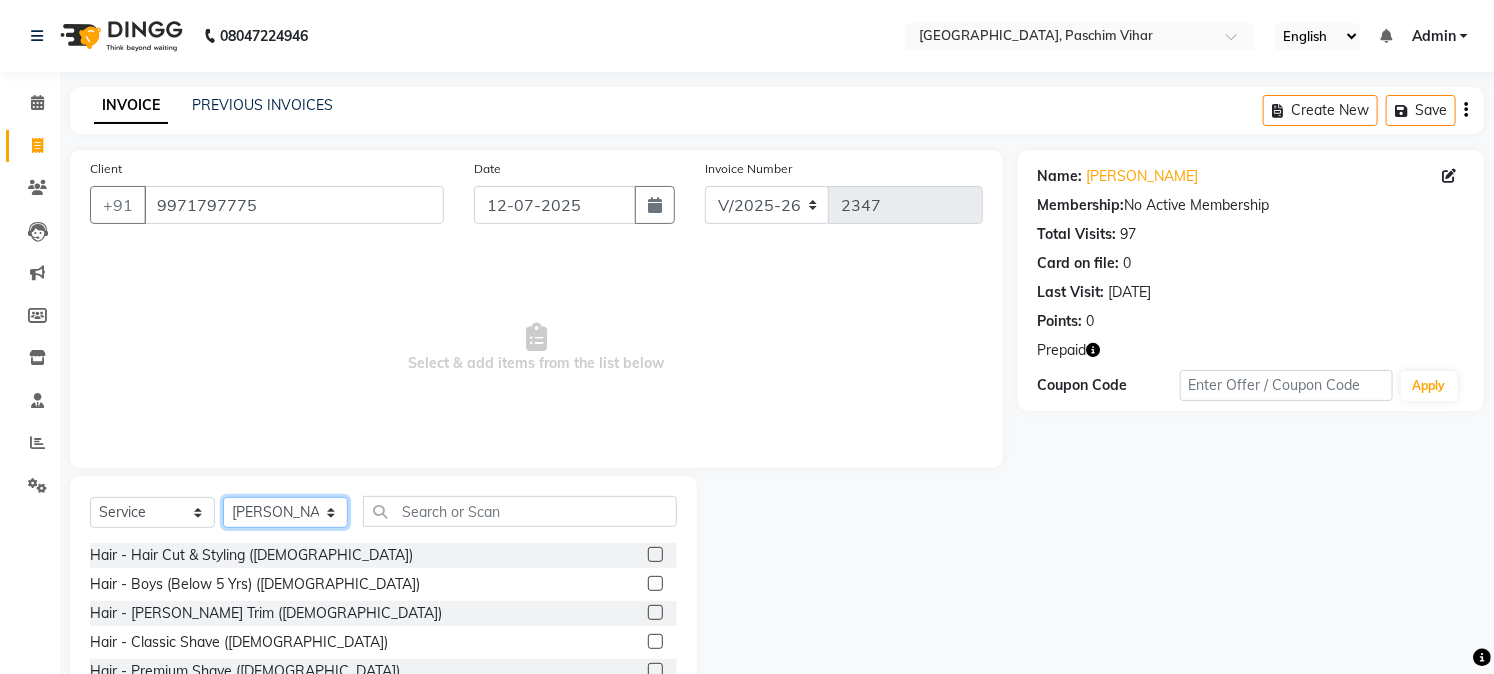 click on "Select Stylist Akash Anu Arun Gaurav  [PERSON_NAME] [PERSON_NAME] [PERSON_NAME] [PERSON_NAME] [DATE][PERSON_NAME] [PERSON_NAME] [PERSON_NAME] [PERSON_NAME] Shakel [PERSON_NAME] [PERSON_NAME] [PERSON_NAME]" 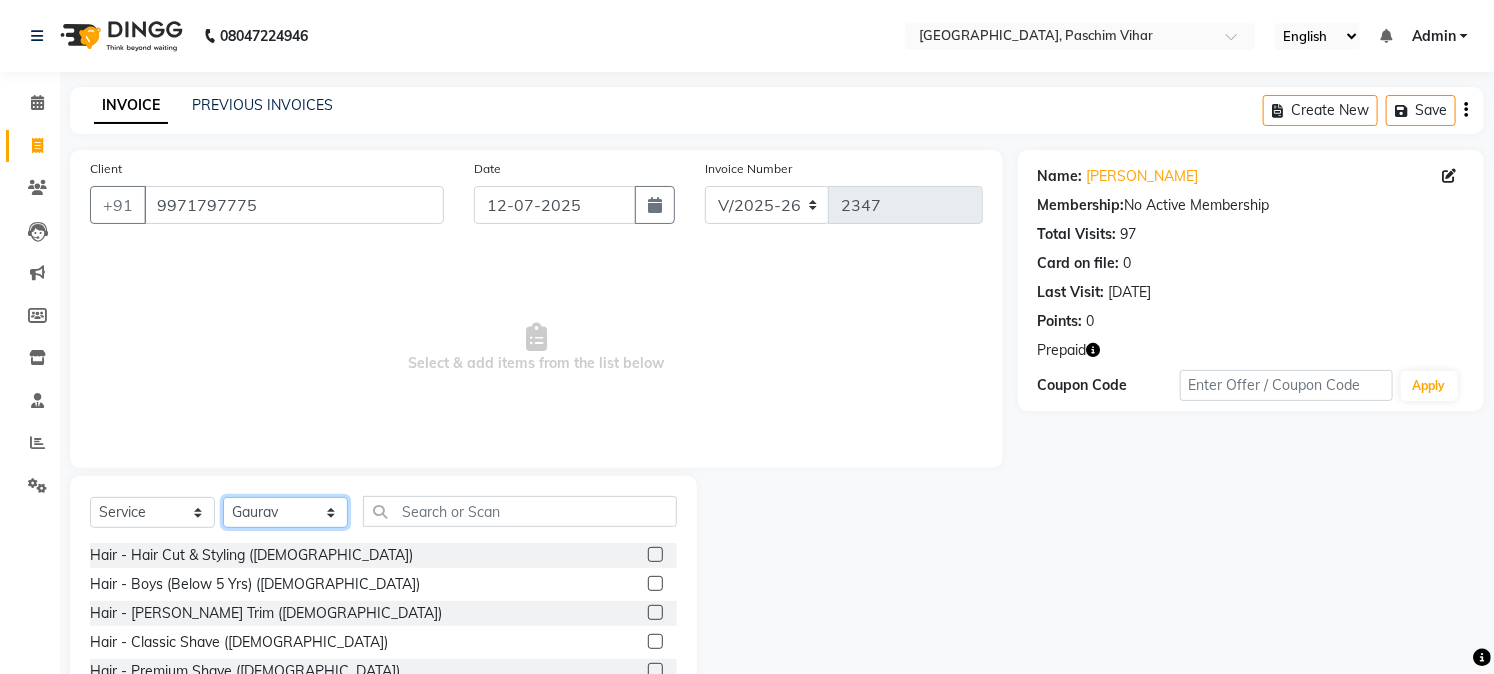 click on "Select Stylist Akash Anu Arun Gaurav  [PERSON_NAME] [PERSON_NAME] [PERSON_NAME] [PERSON_NAME] [DATE][PERSON_NAME] [PERSON_NAME] [PERSON_NAME] [PERSON_NAME] Shakel [PERSON_NAME] [PERSON_NAME] [PERSON_NAME]" 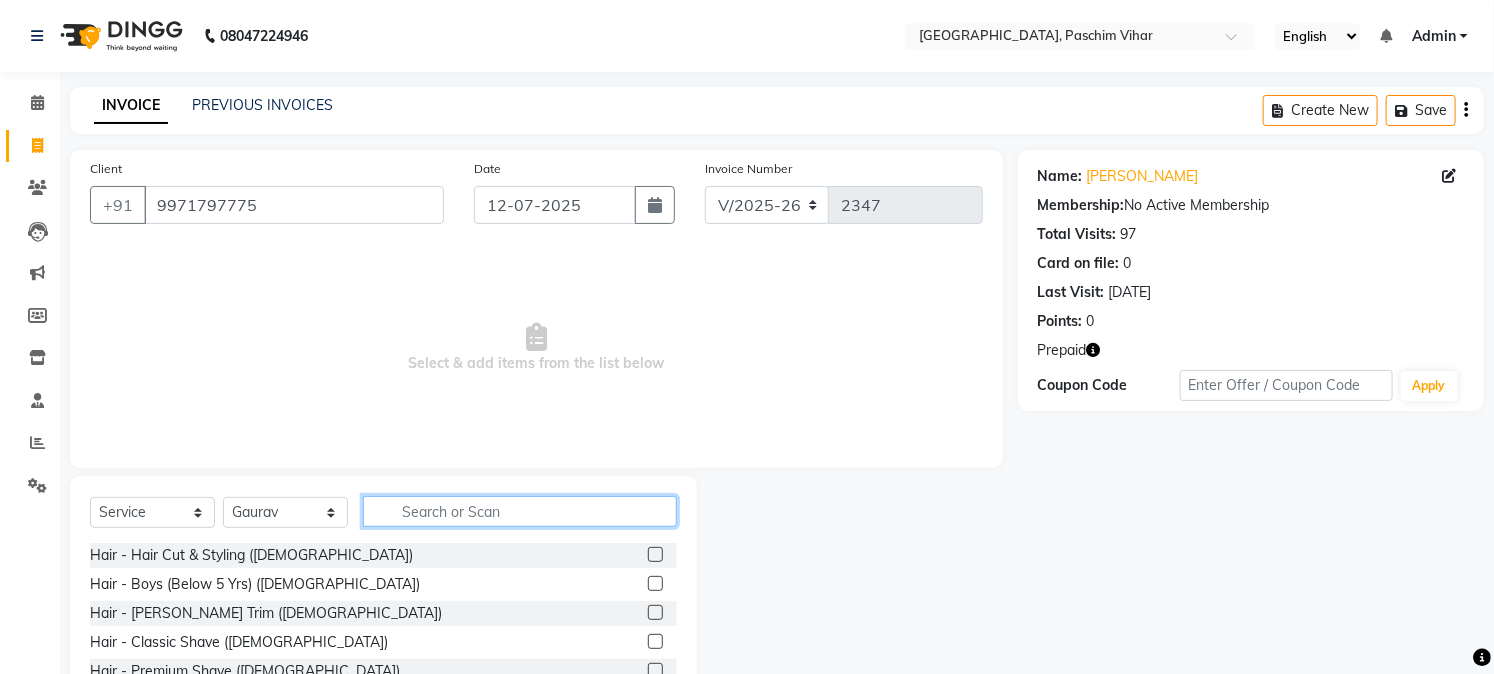 click 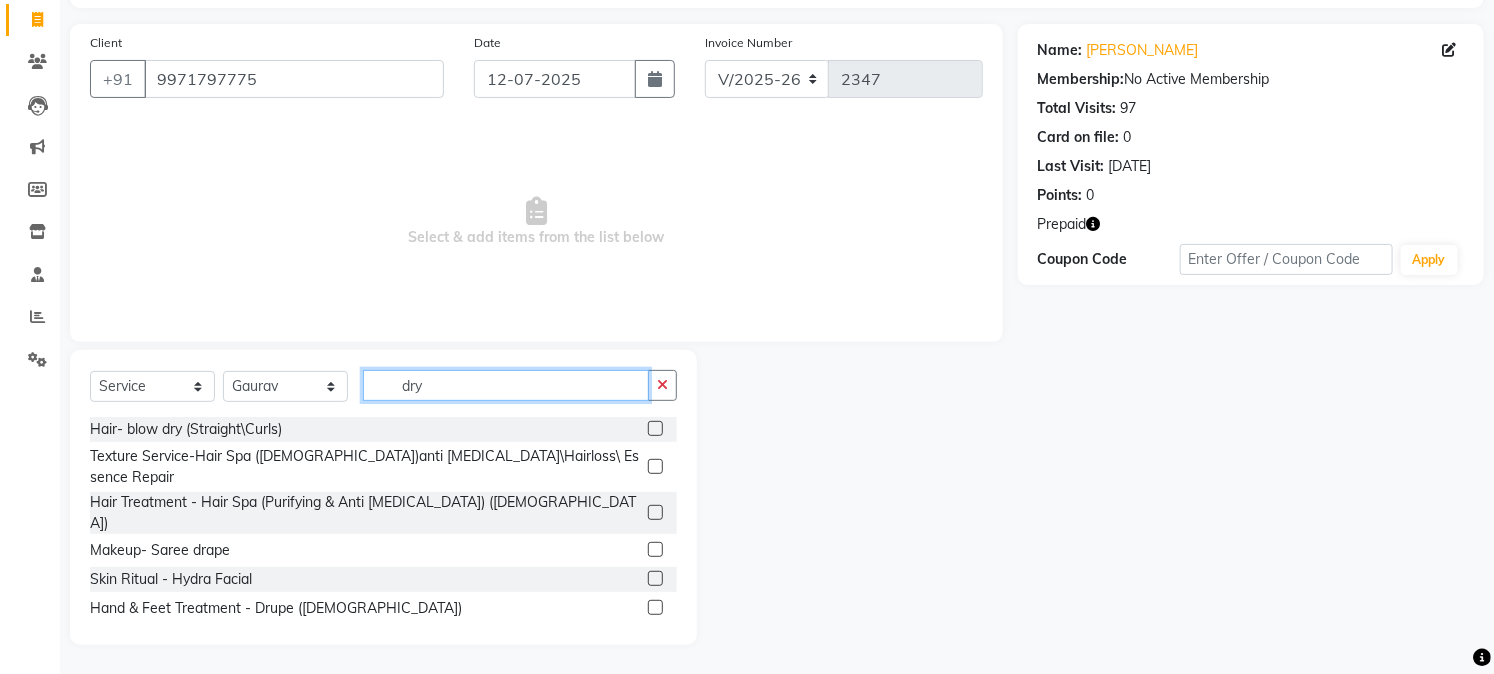 scroll, scrollTop: 72, scrollLeft: 0, axis: vertical 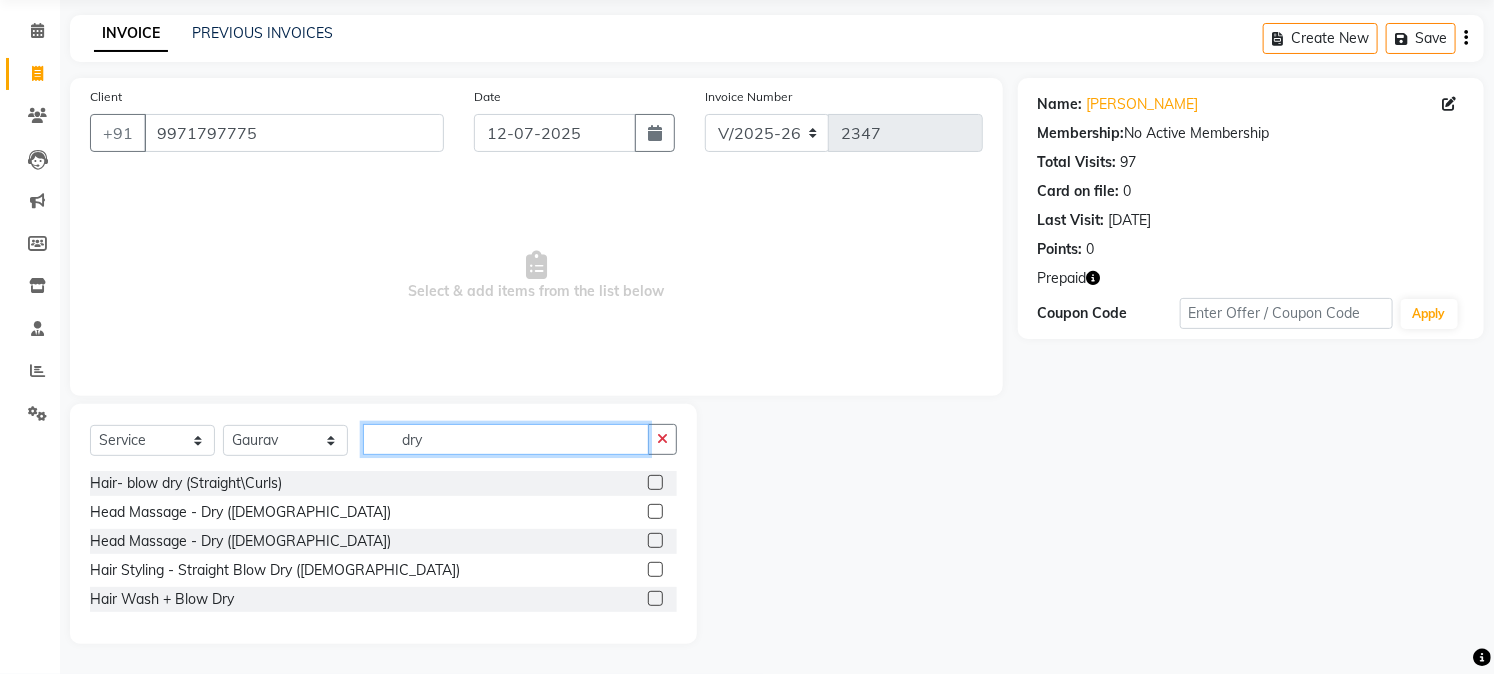 type on "dry" 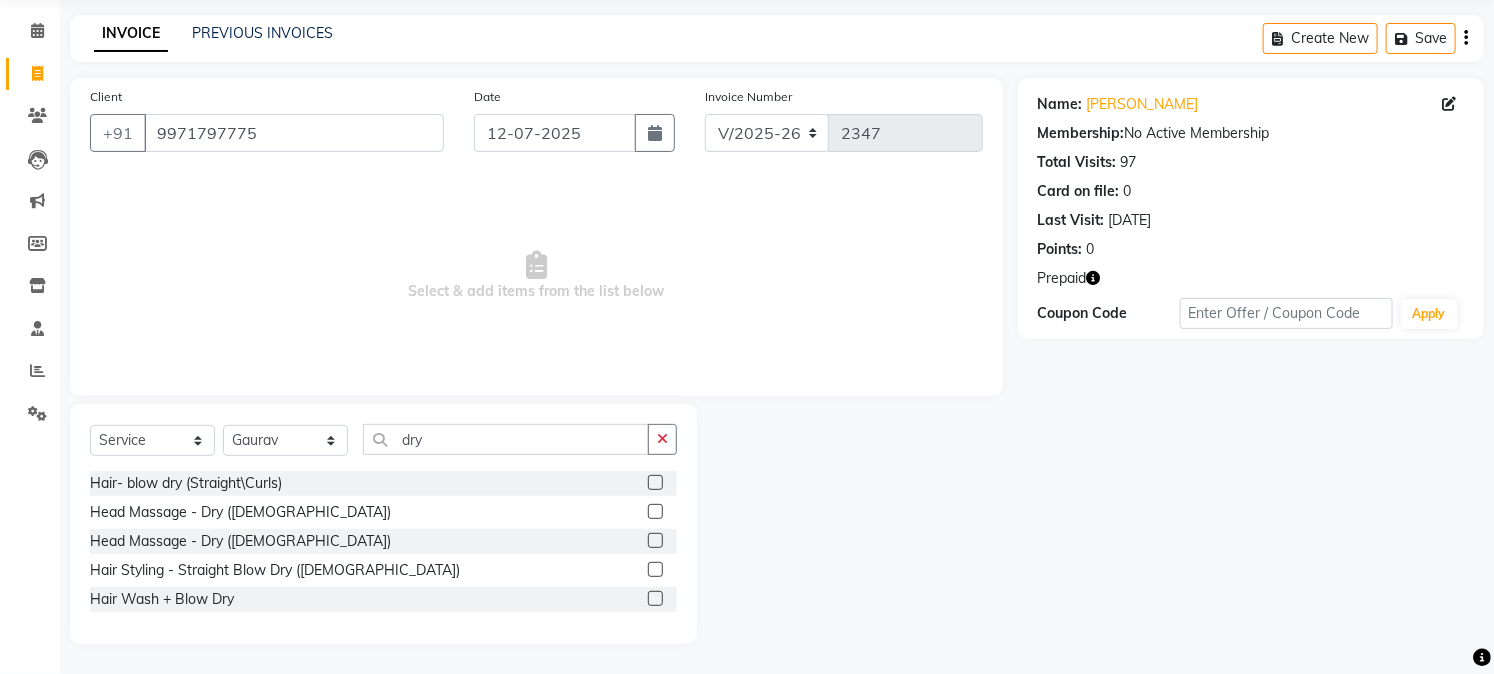 click 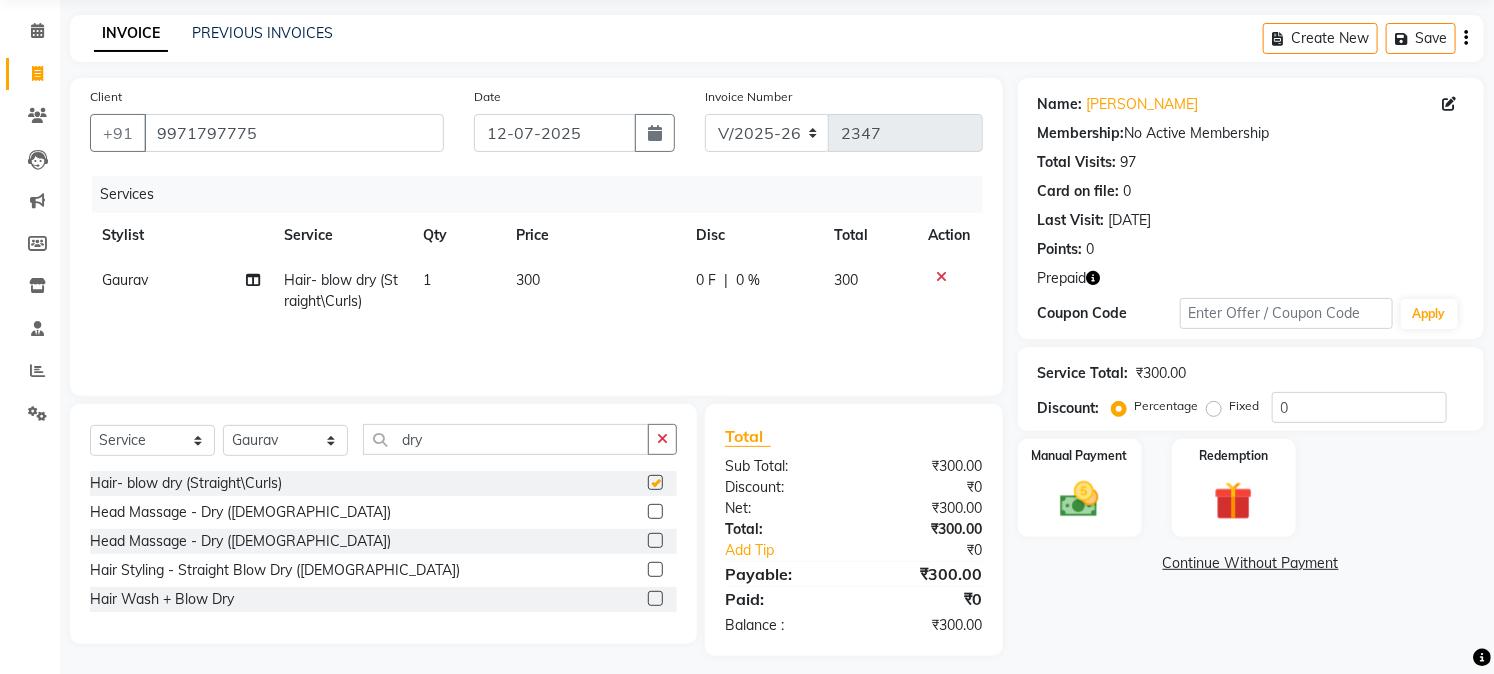 checkbox on "false" 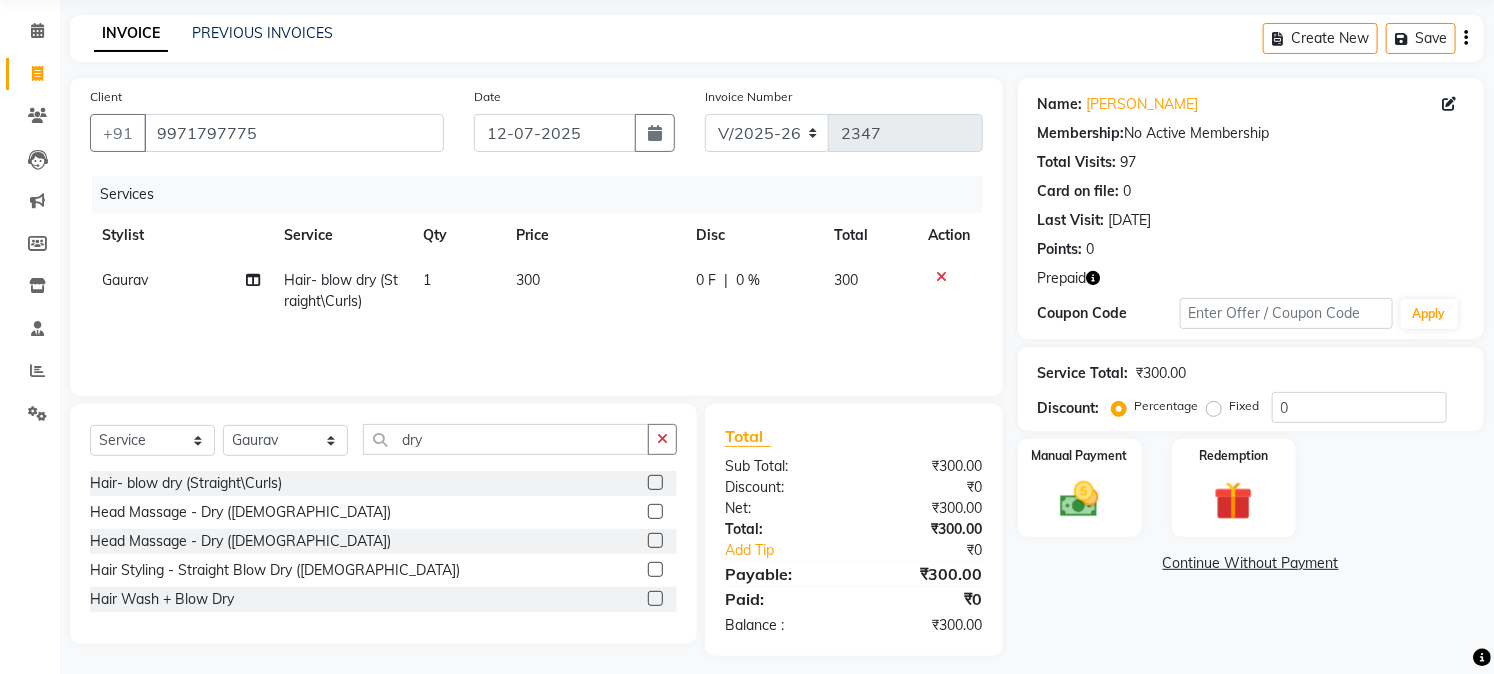 click on "300" 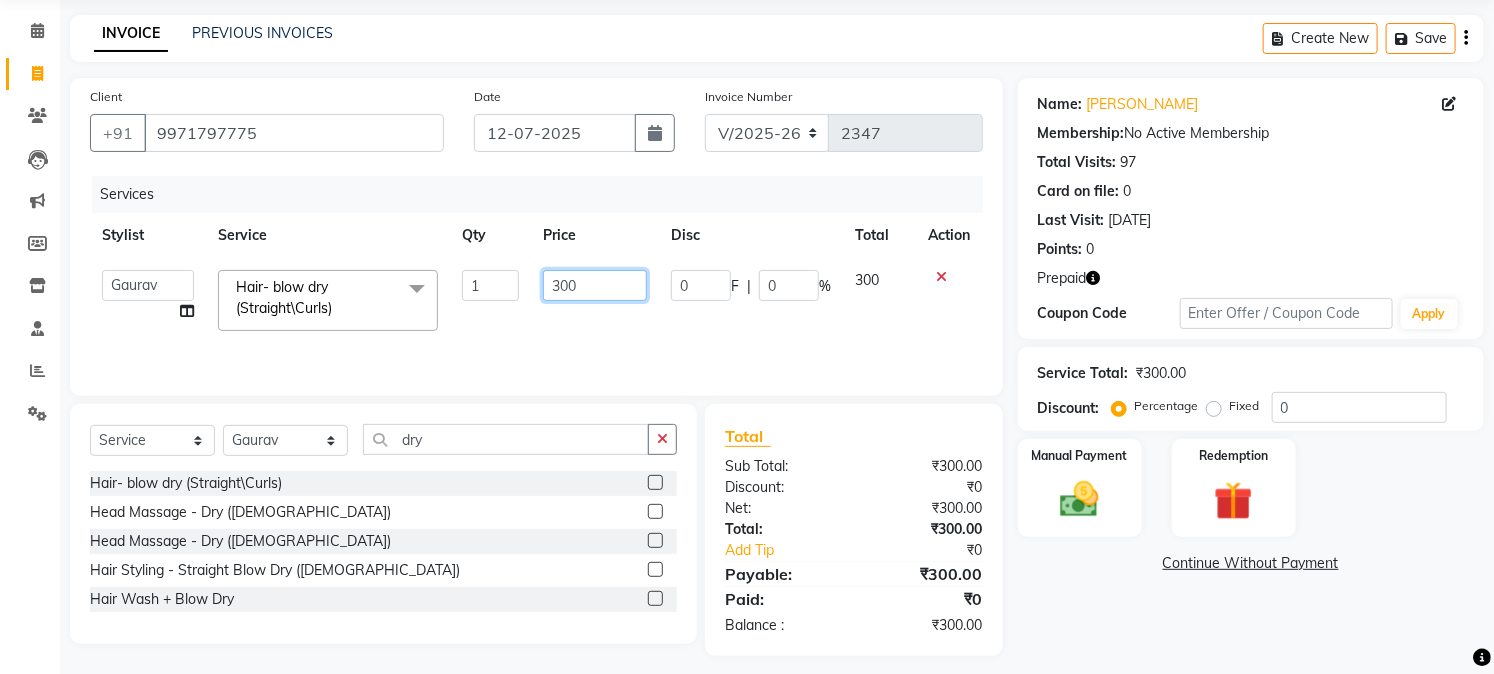 click on "300" 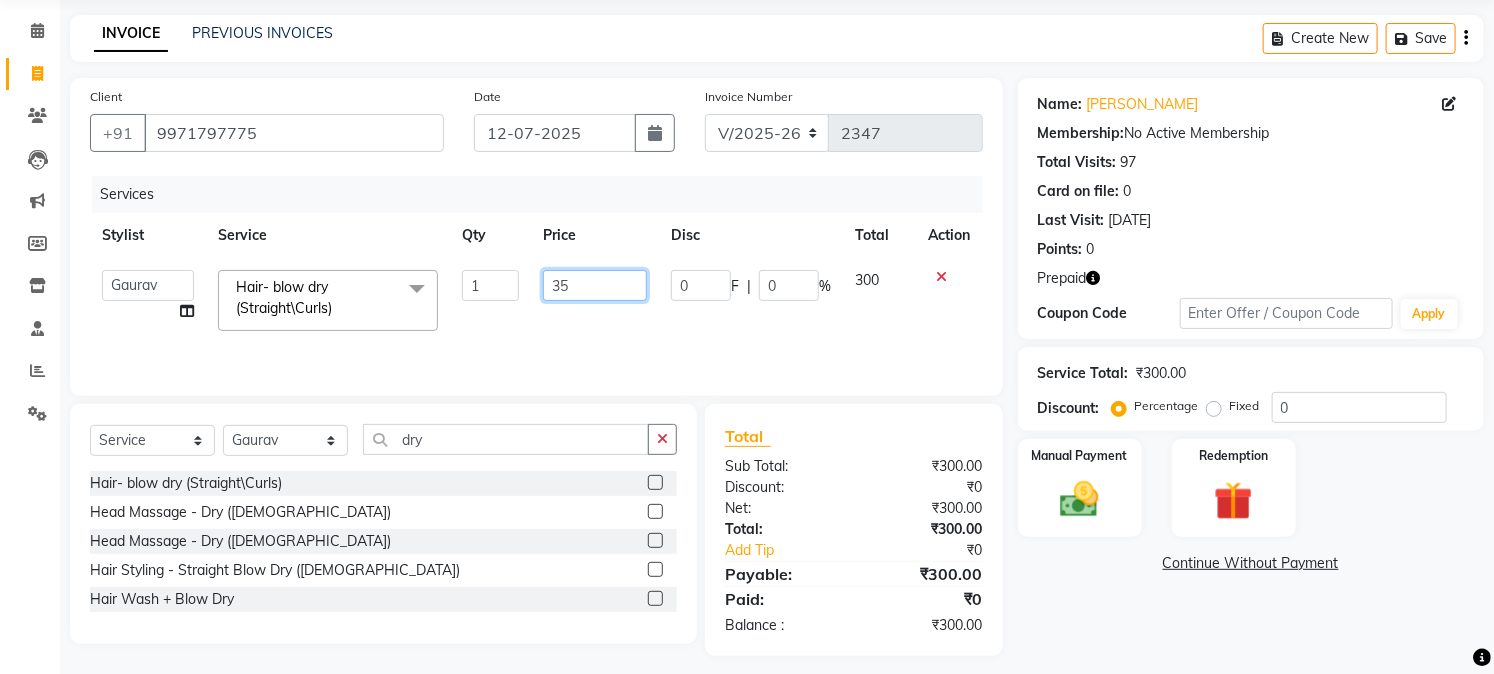 type on "350" 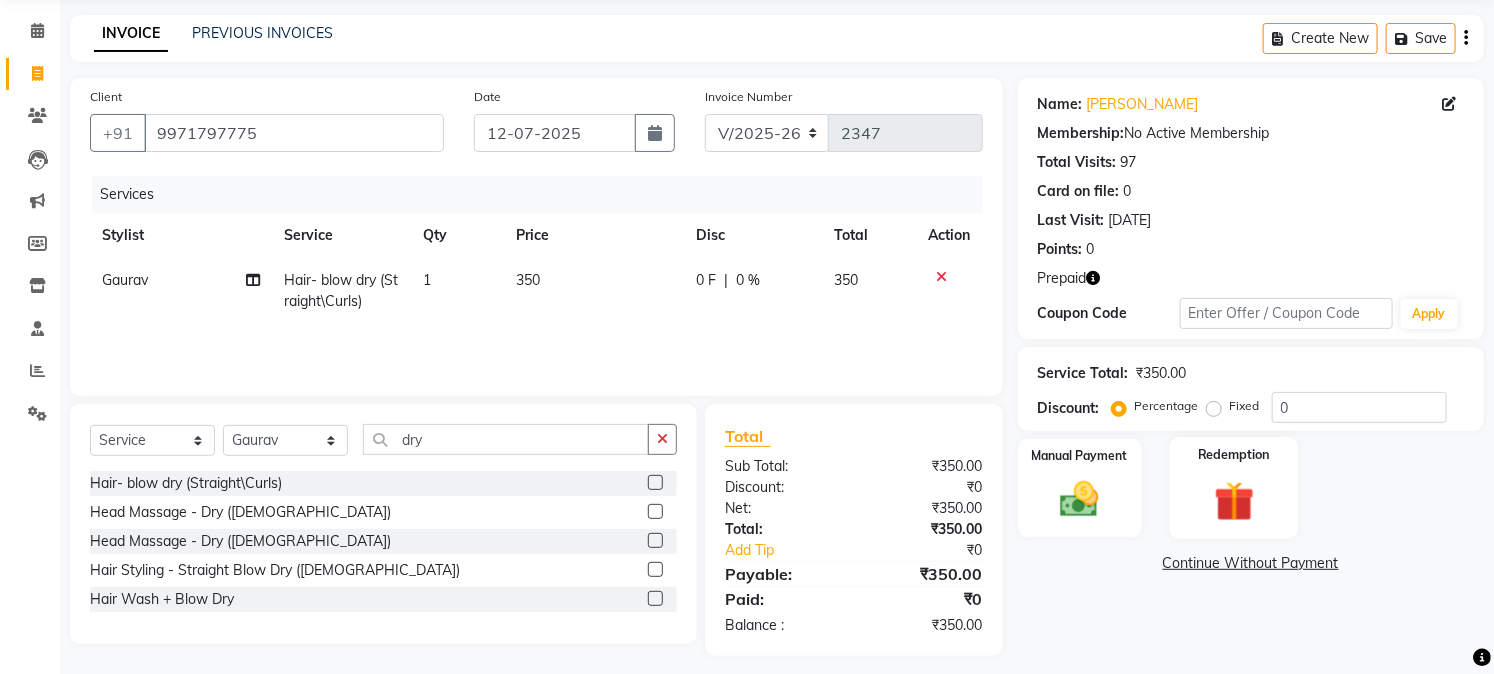click on "Redemption" 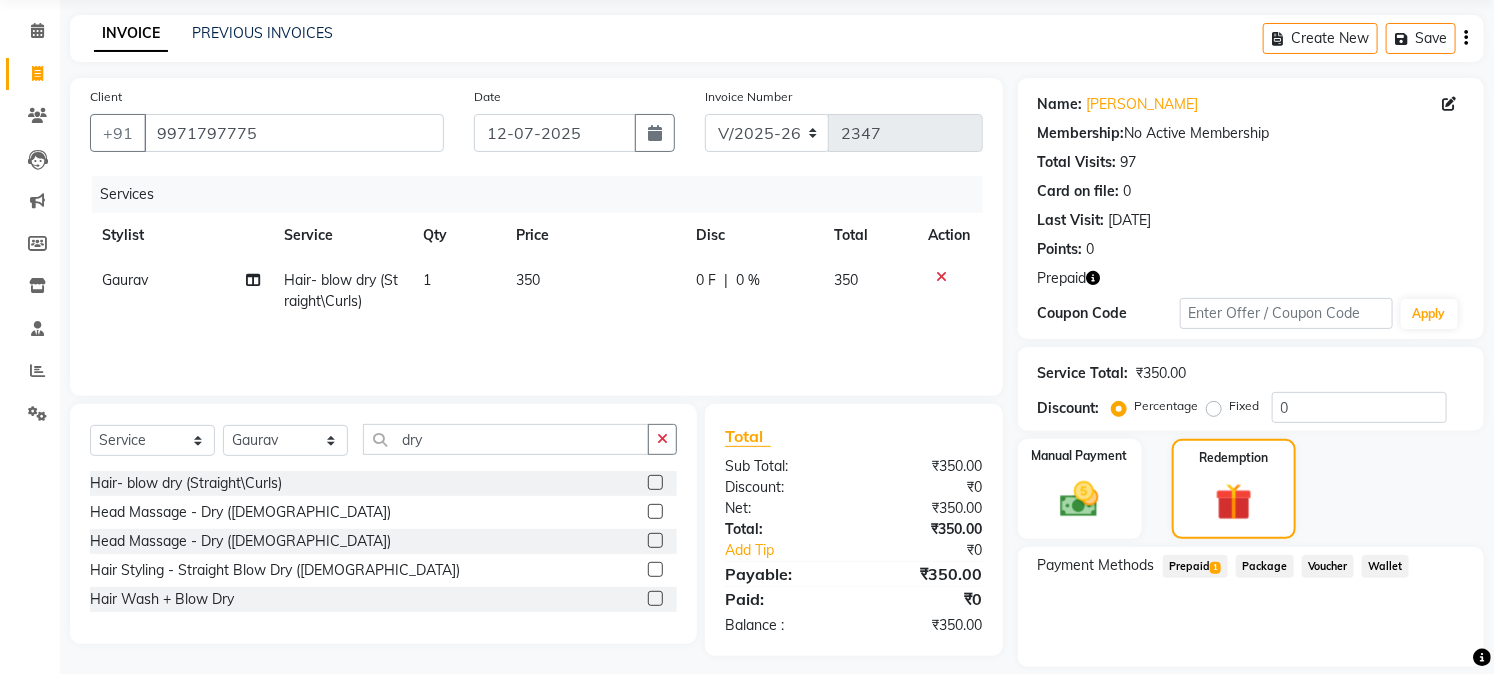 click on "Prepaid  1" 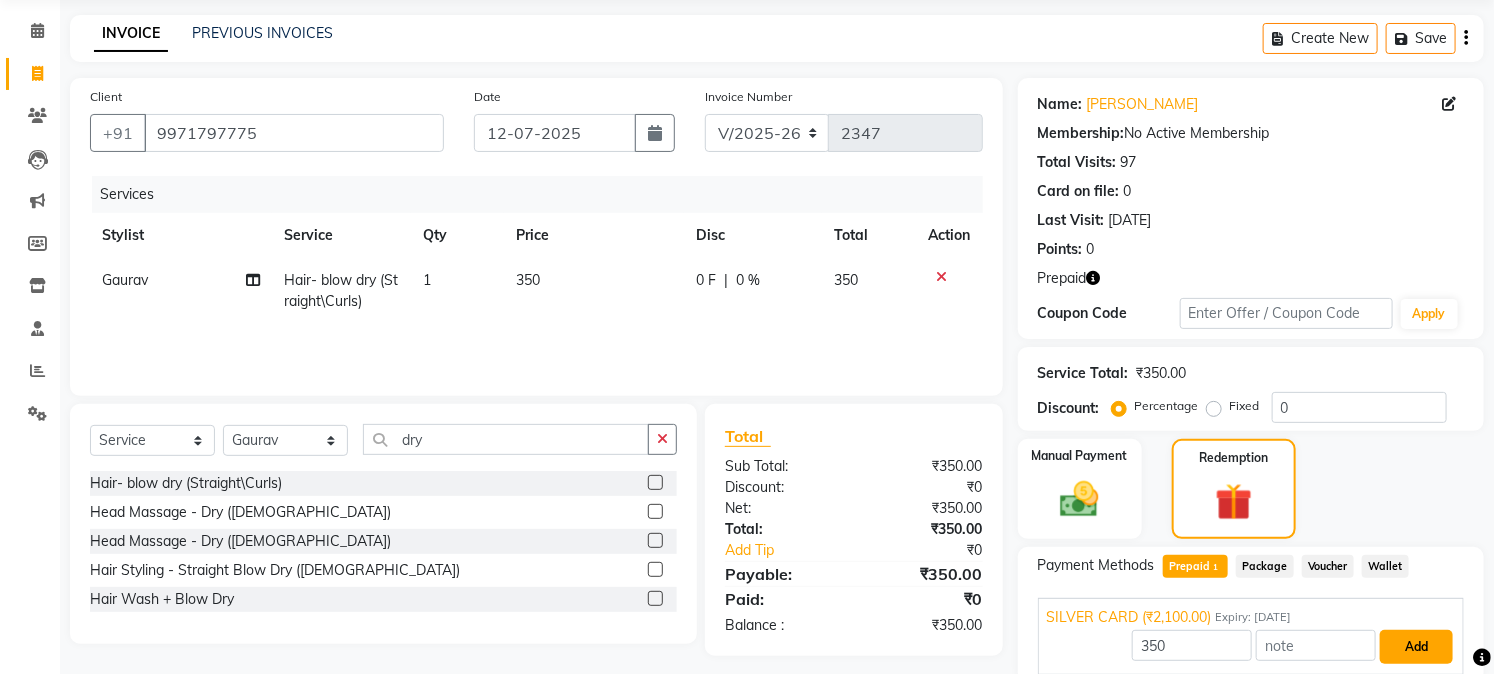 click on "Add" at bounding box center [1416, 647] 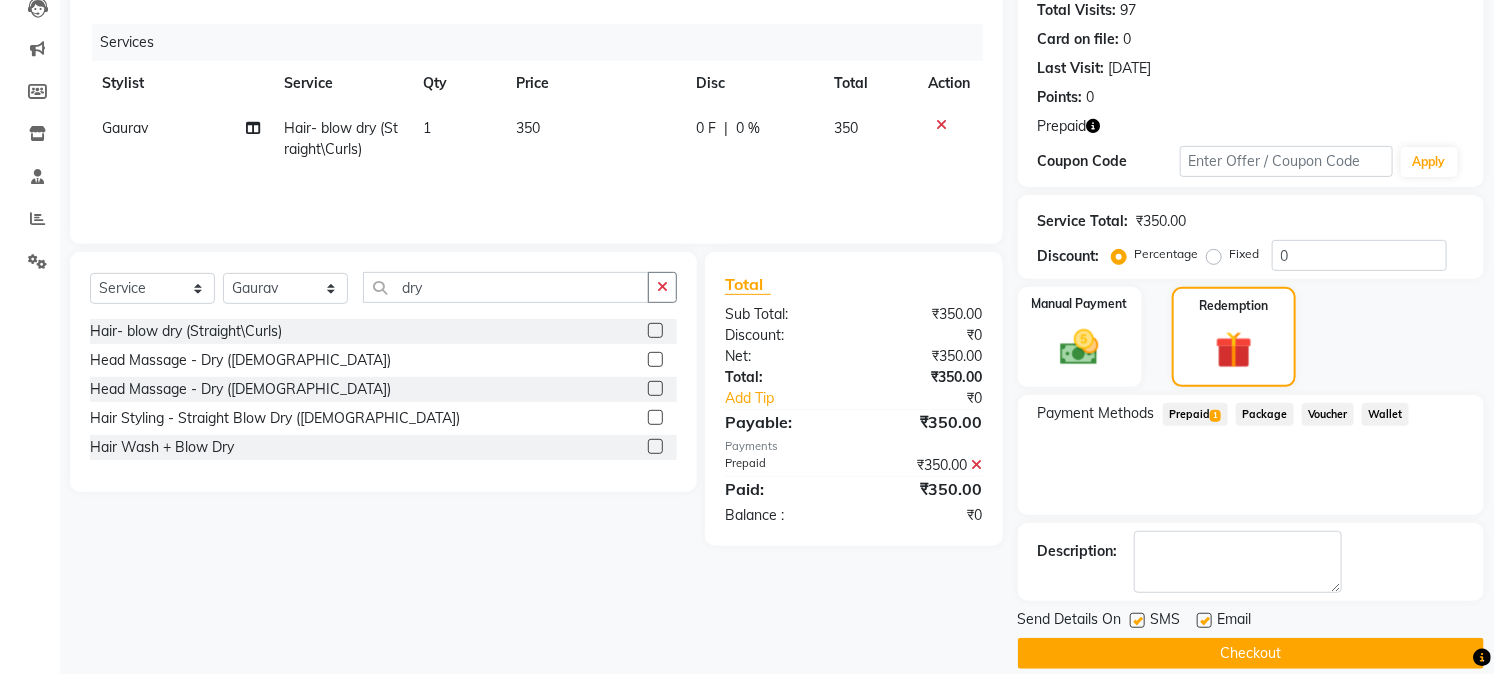 scroll, scrollTop: 247, scrollLeft: 0, axis: vertical 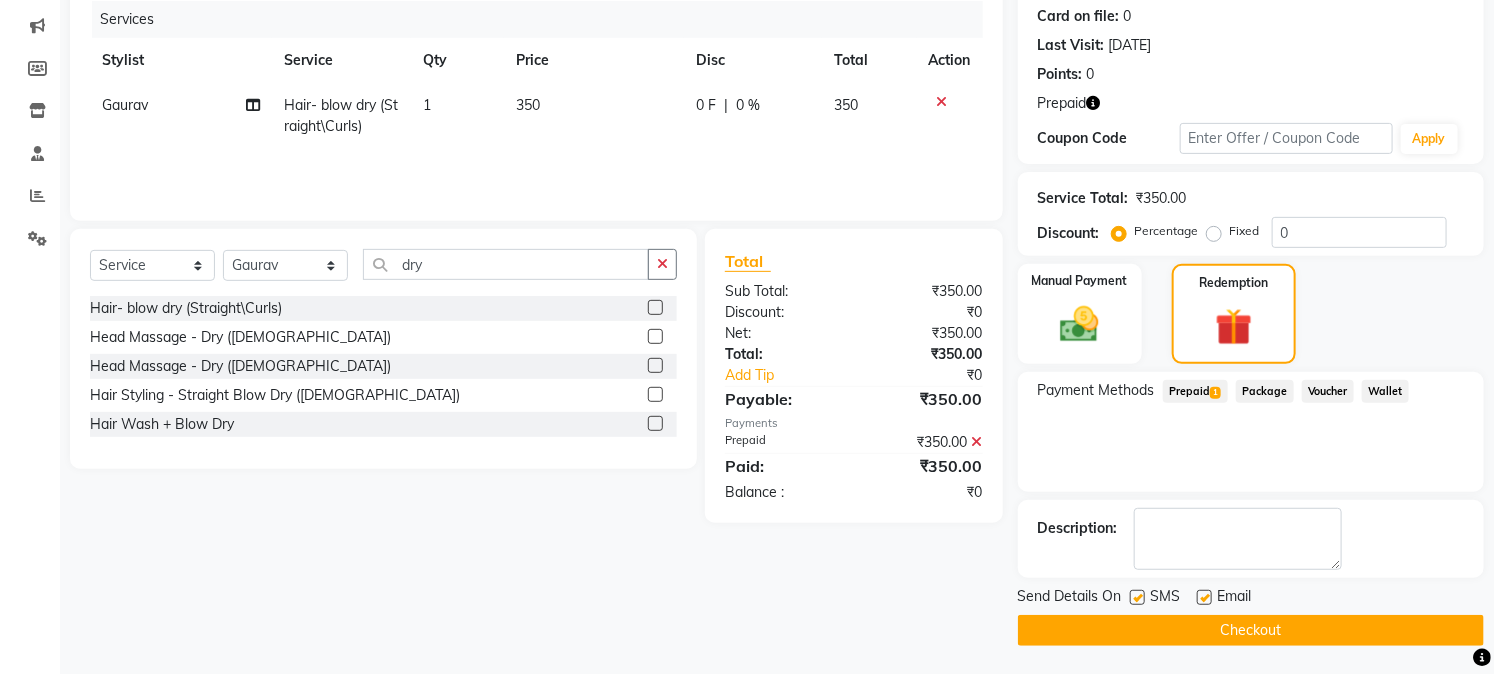 click on "Checkout" 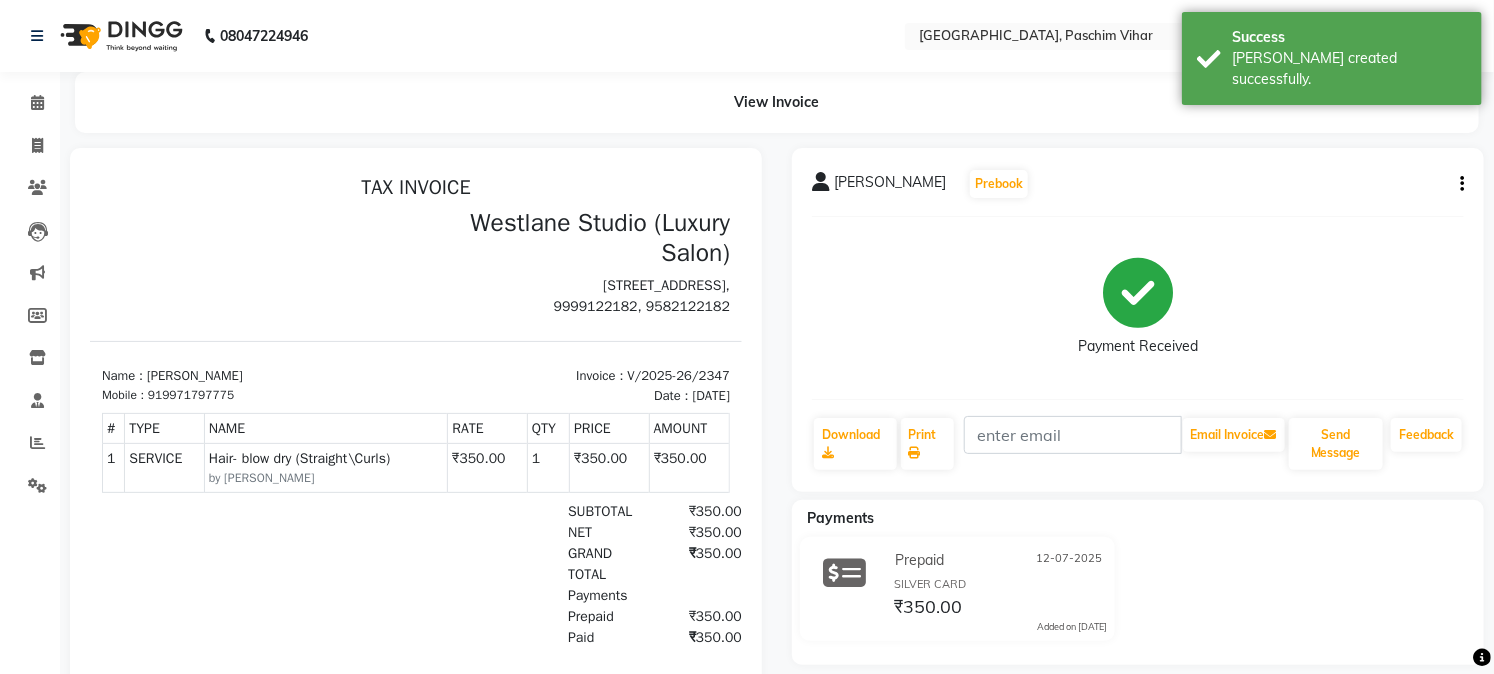 scroll, scrollTop: 0, scrollLeft: 0, axis: both 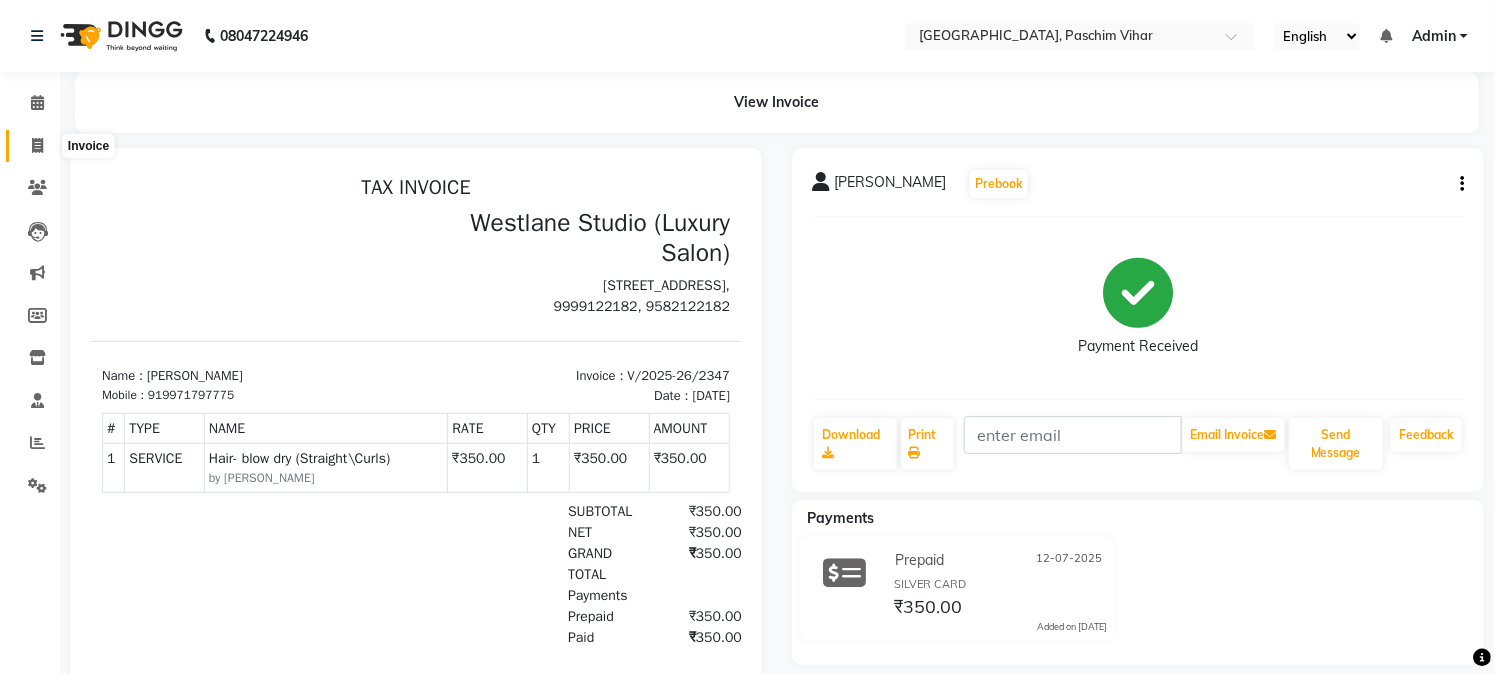 click 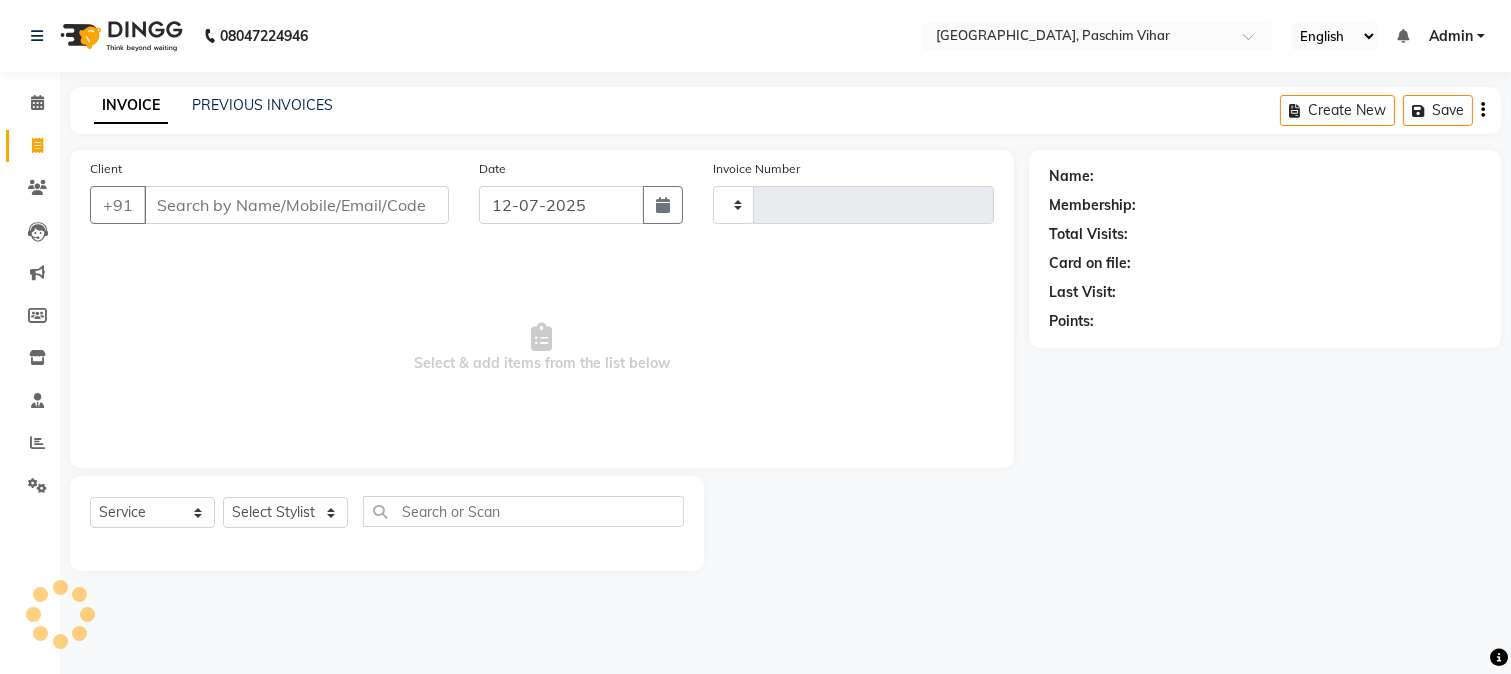 type on "2348" 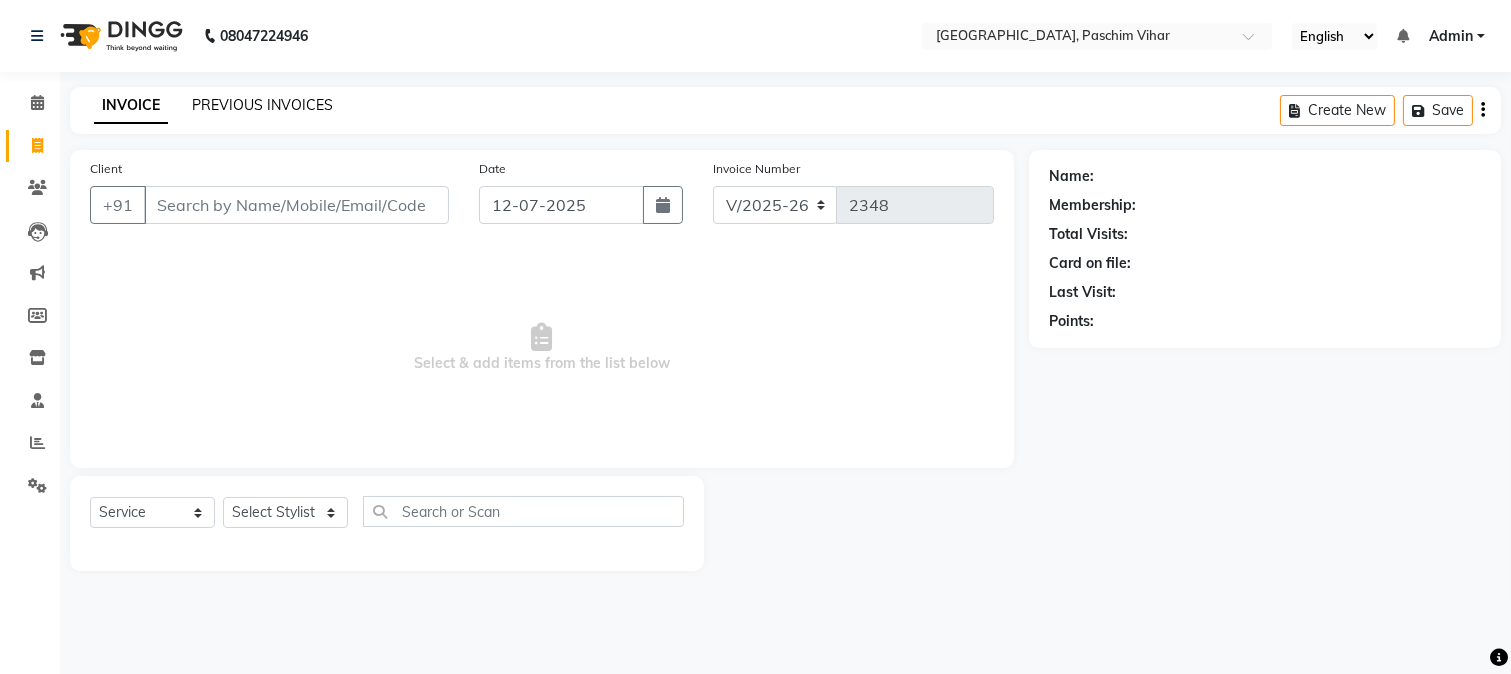click on "PREVIOUS INVOICES" 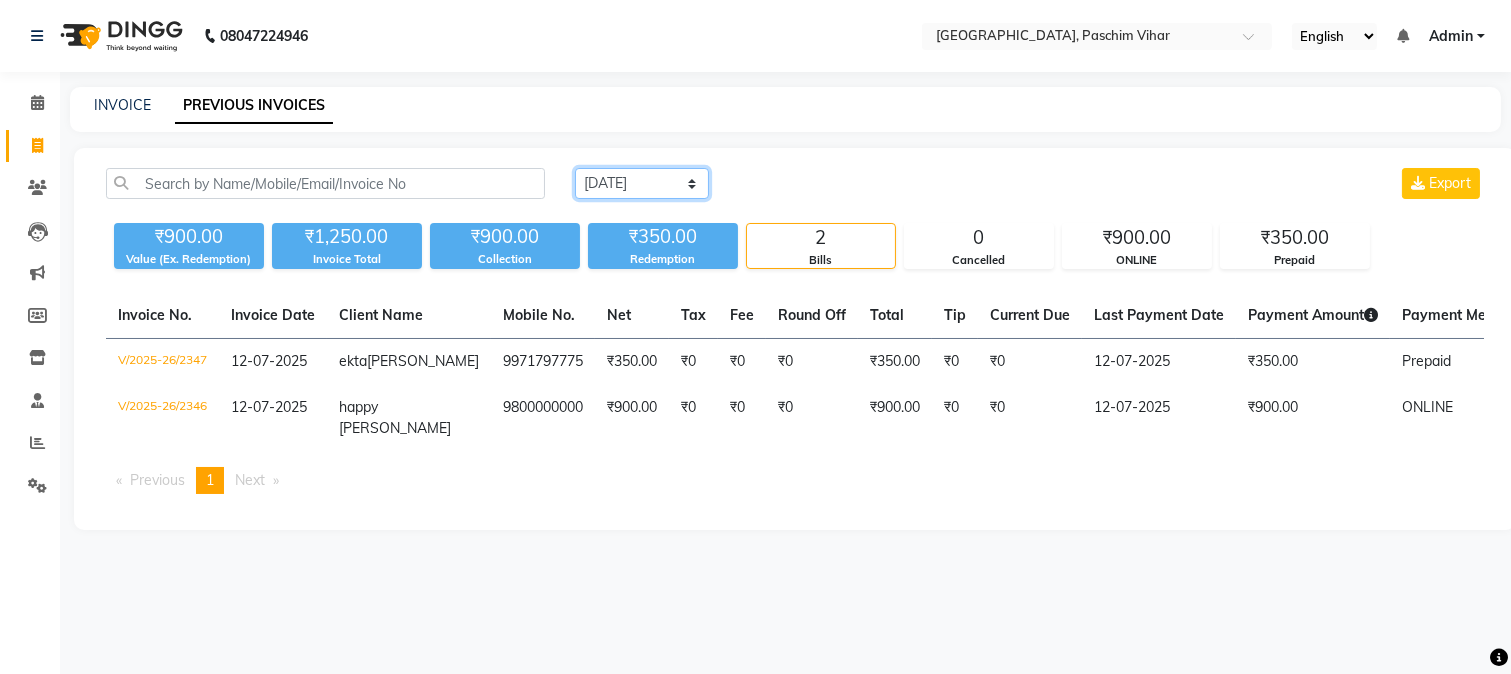 click on "[DATE] [DATE] Custom Range" 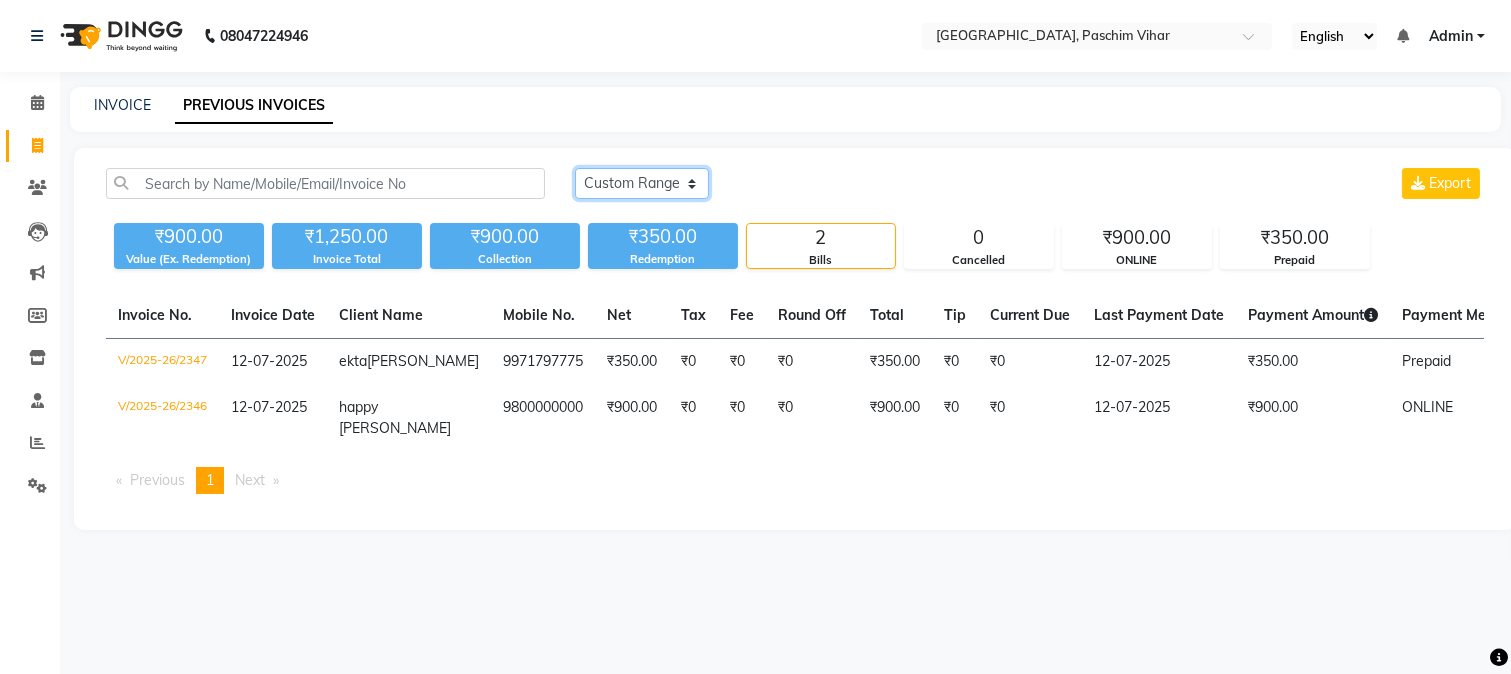 click on "[DATE] [DATE] Custom Range" 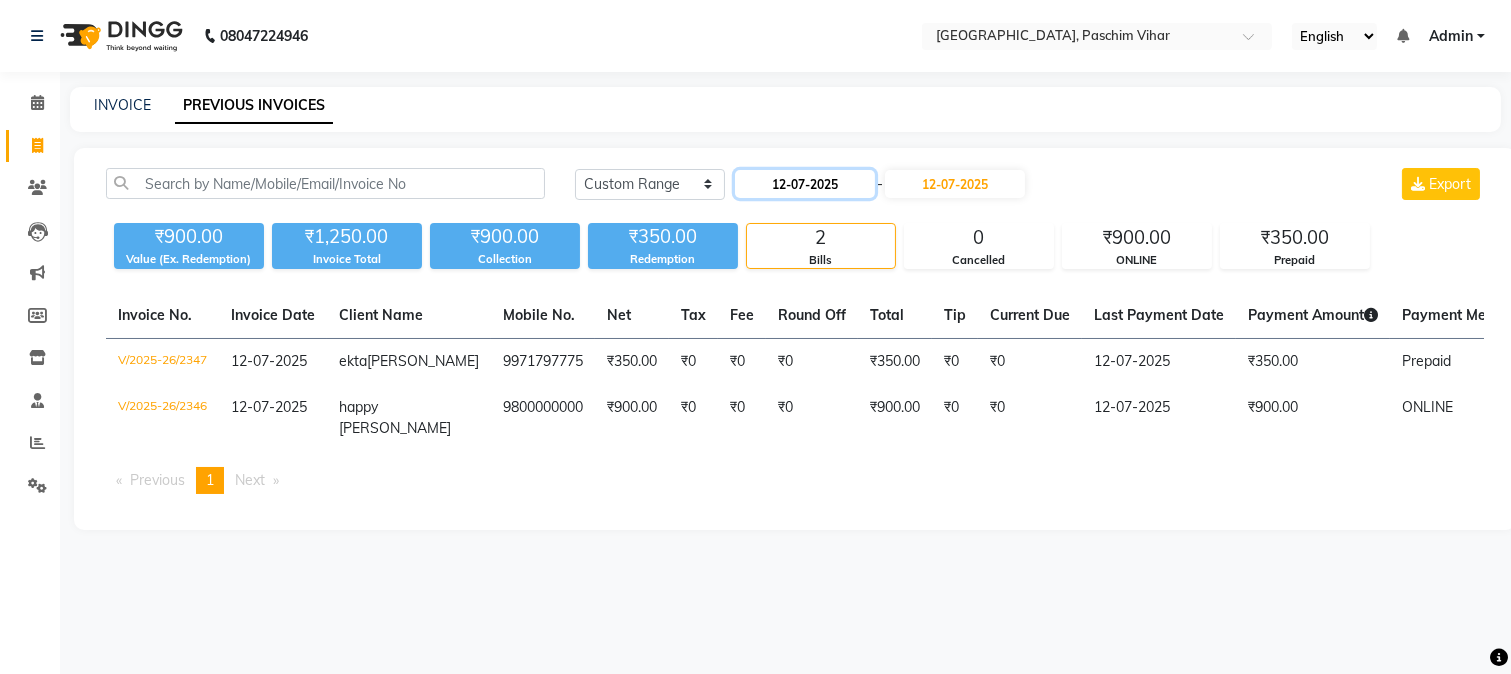 click on "12-07-2025" 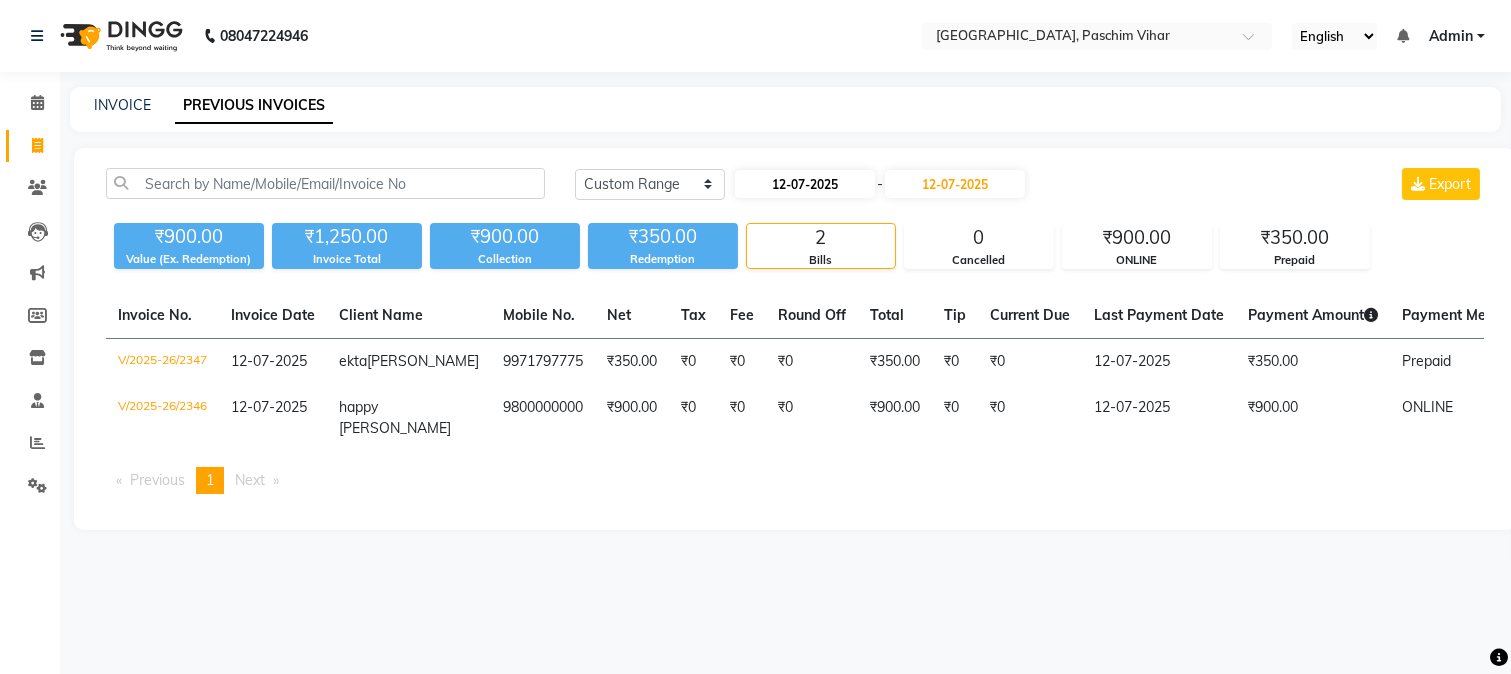 select on "7" 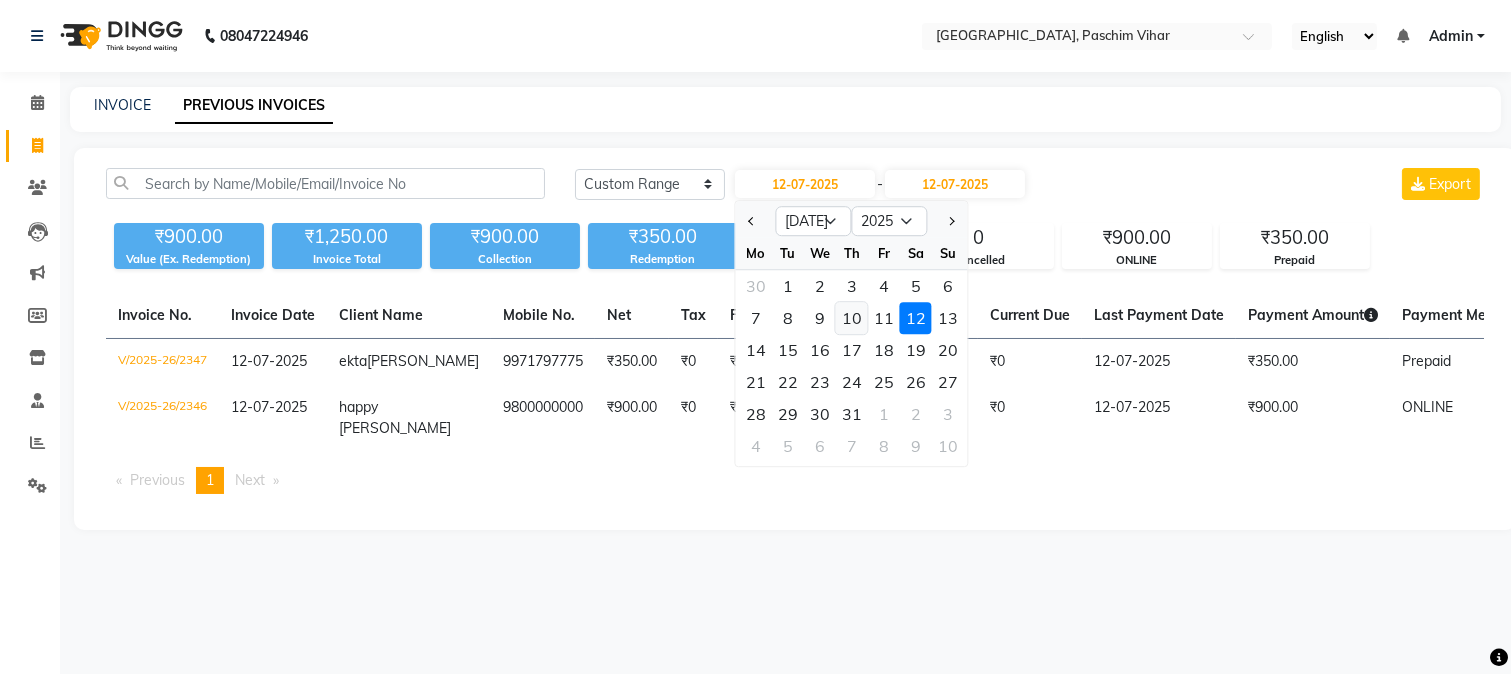 click on "10" 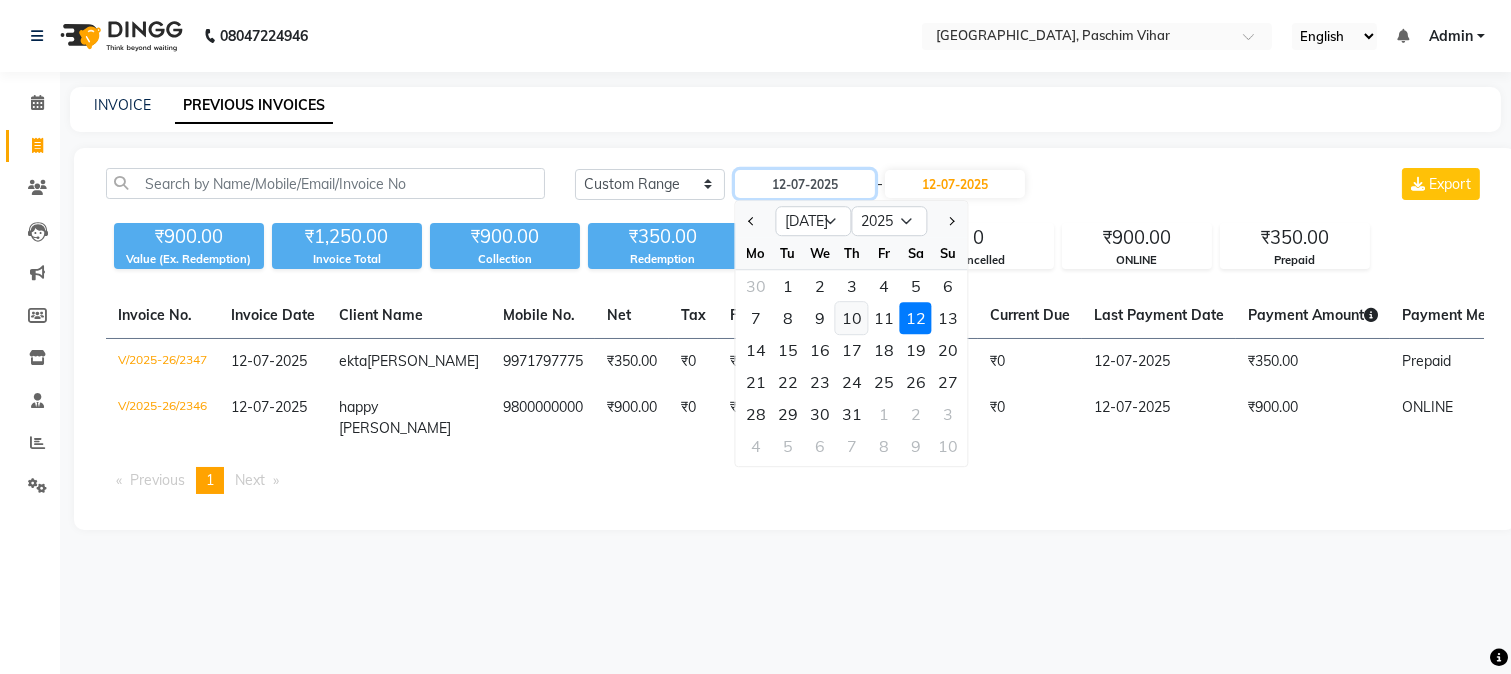type on "[DATE]" 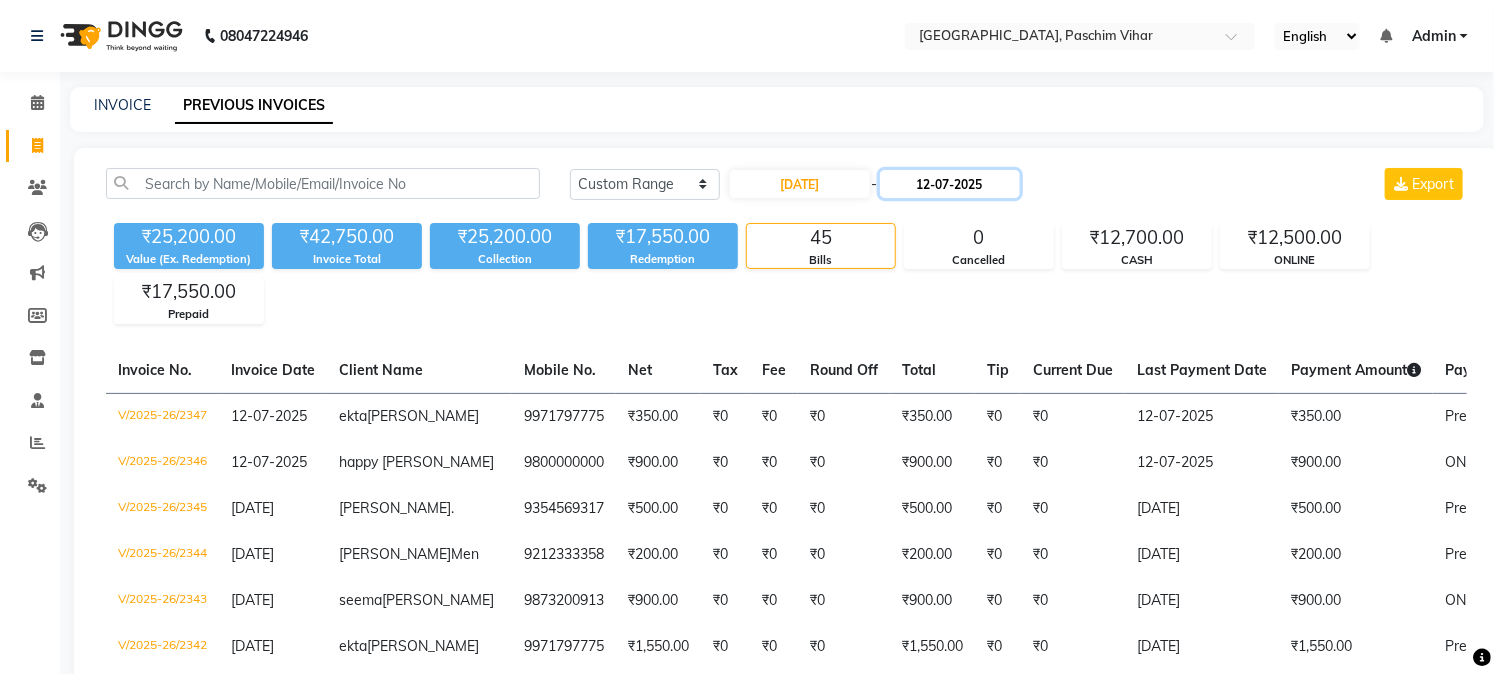 click on "12-07-2025" 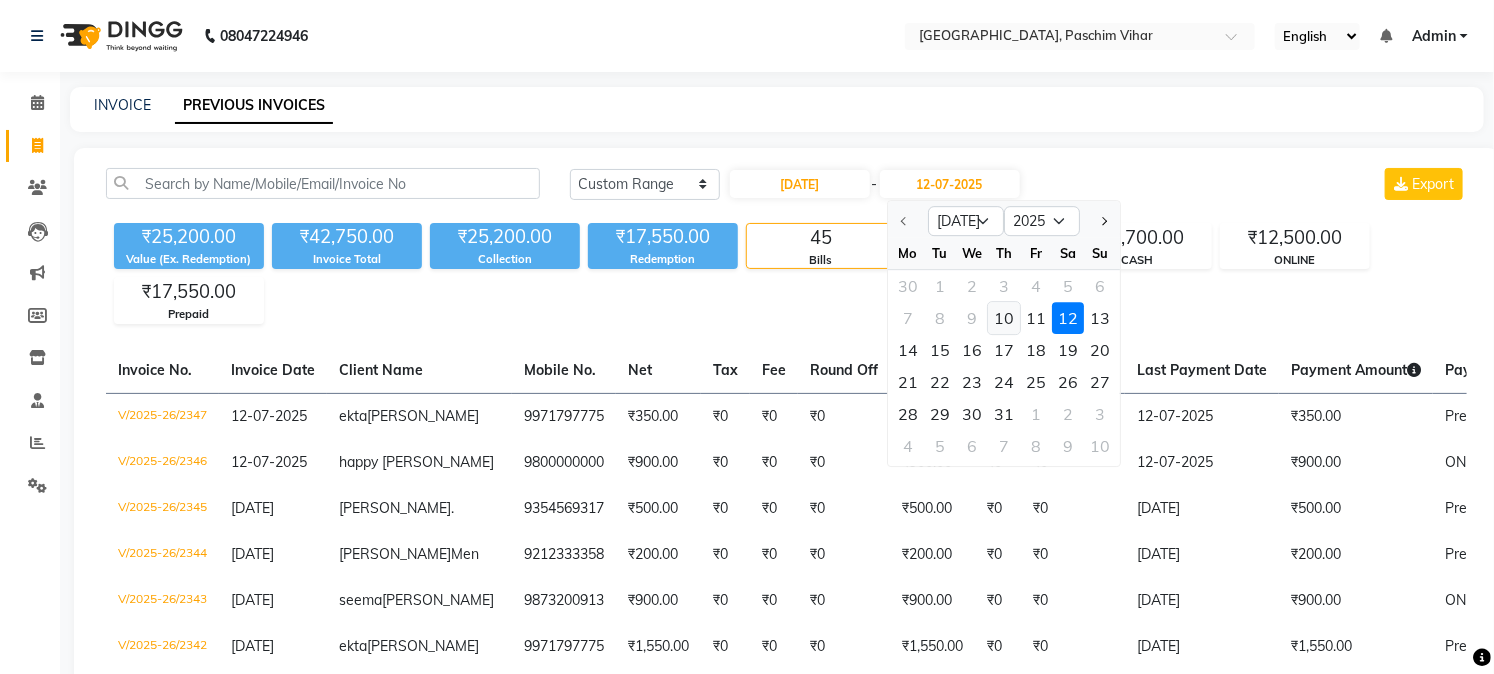click on "10" 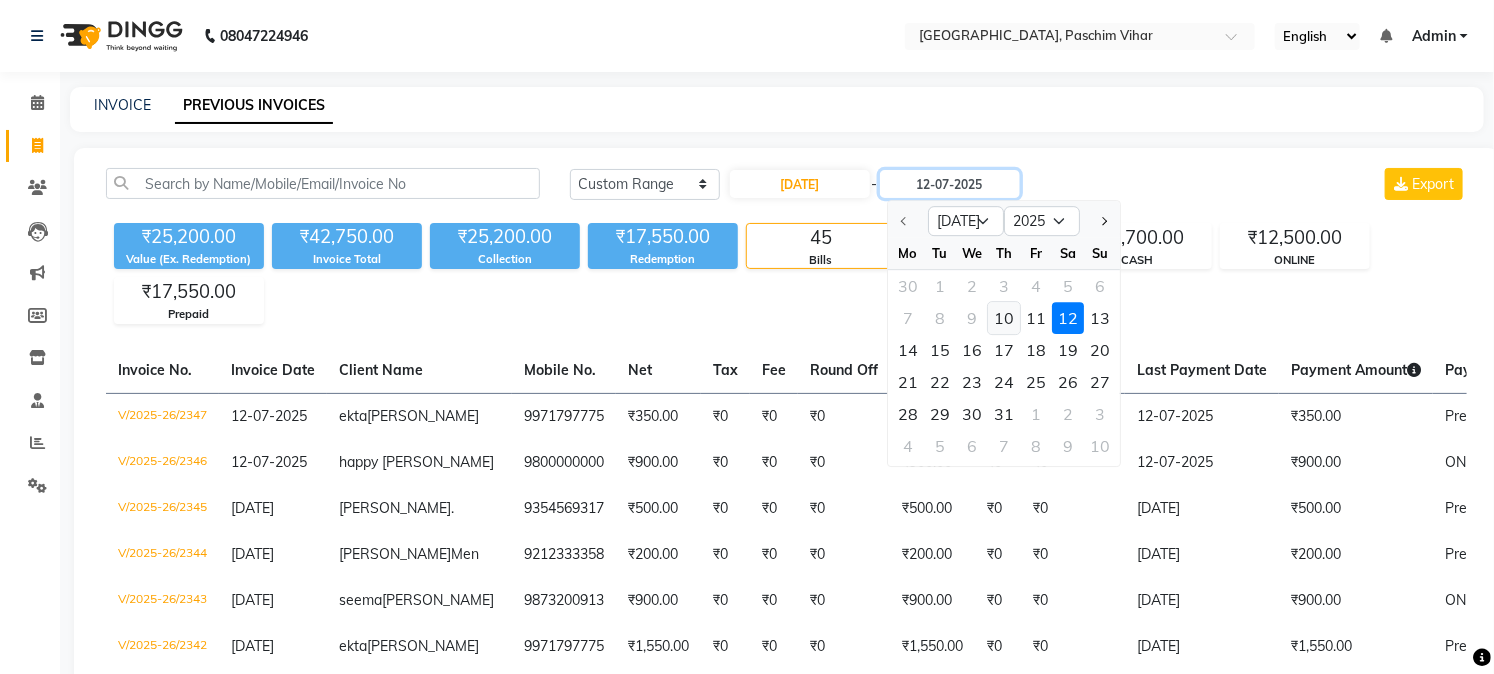 type on "[DATE]" 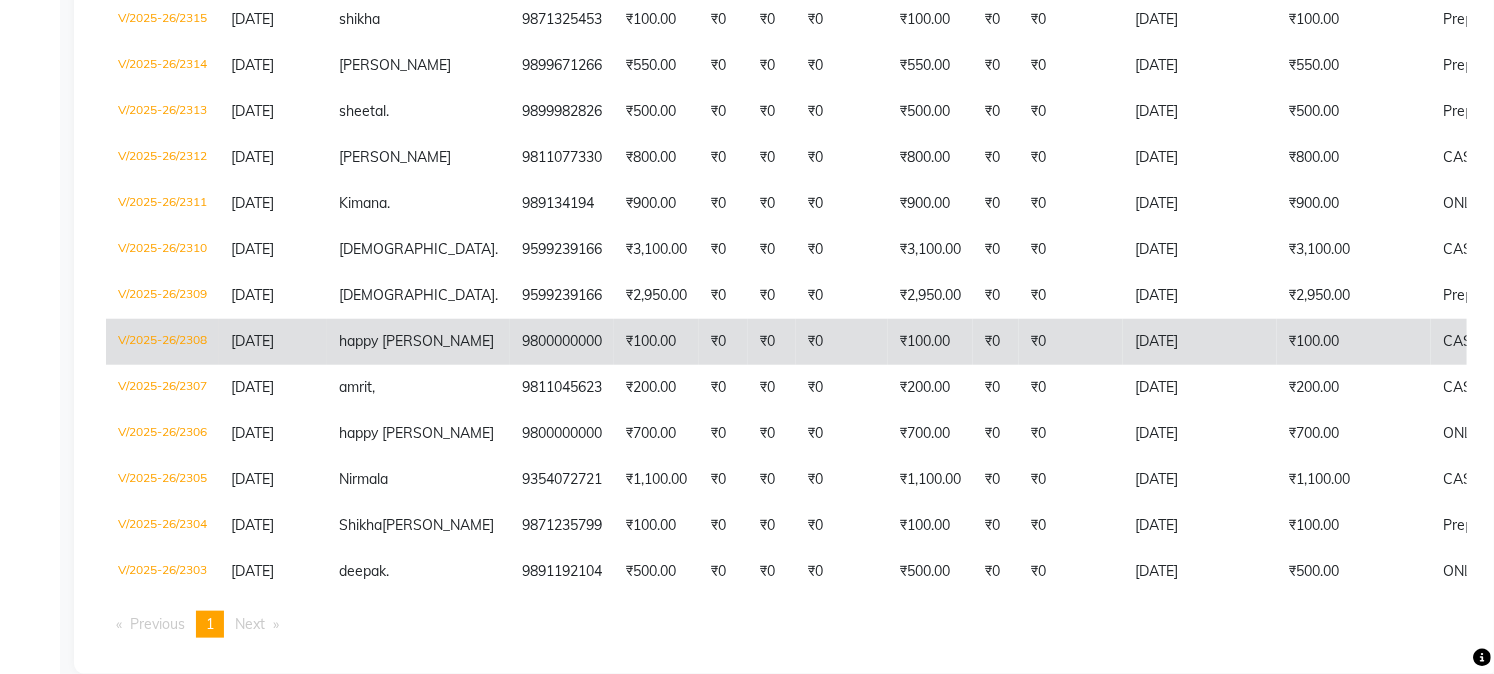 scroll, scrollTop: 576, scrollLeft: 0, axis: vertical 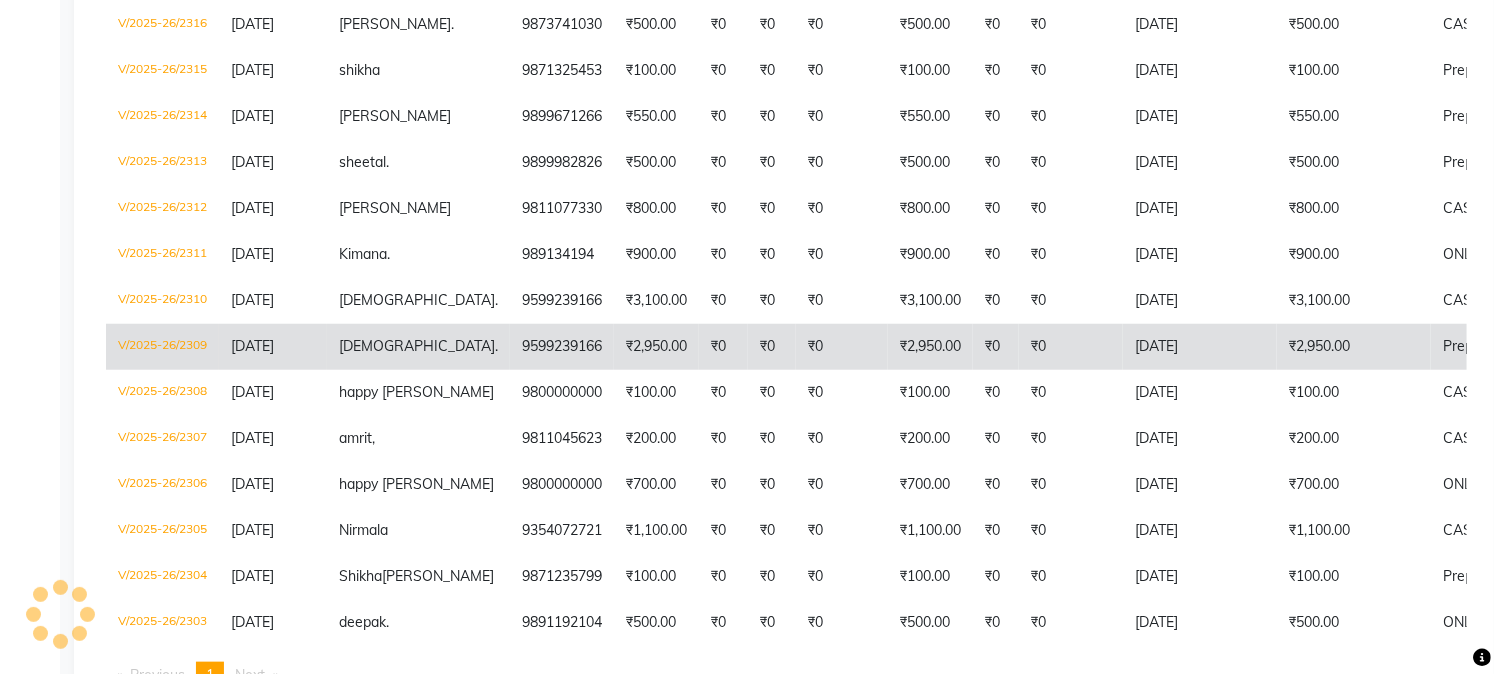 click on "[DEMOGRAPHIC_DATA]" 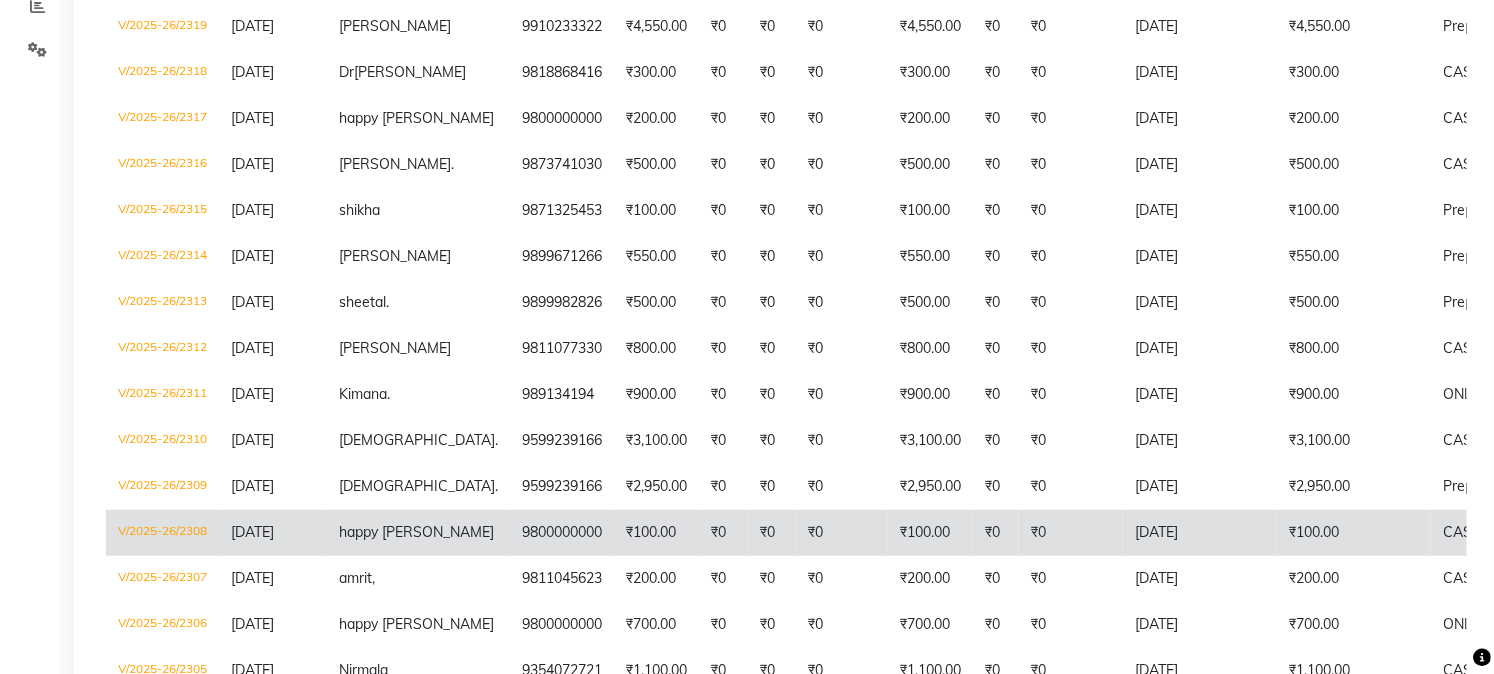 scroll, scrollTop: 465, scrollLeft: 0, axis: vertical 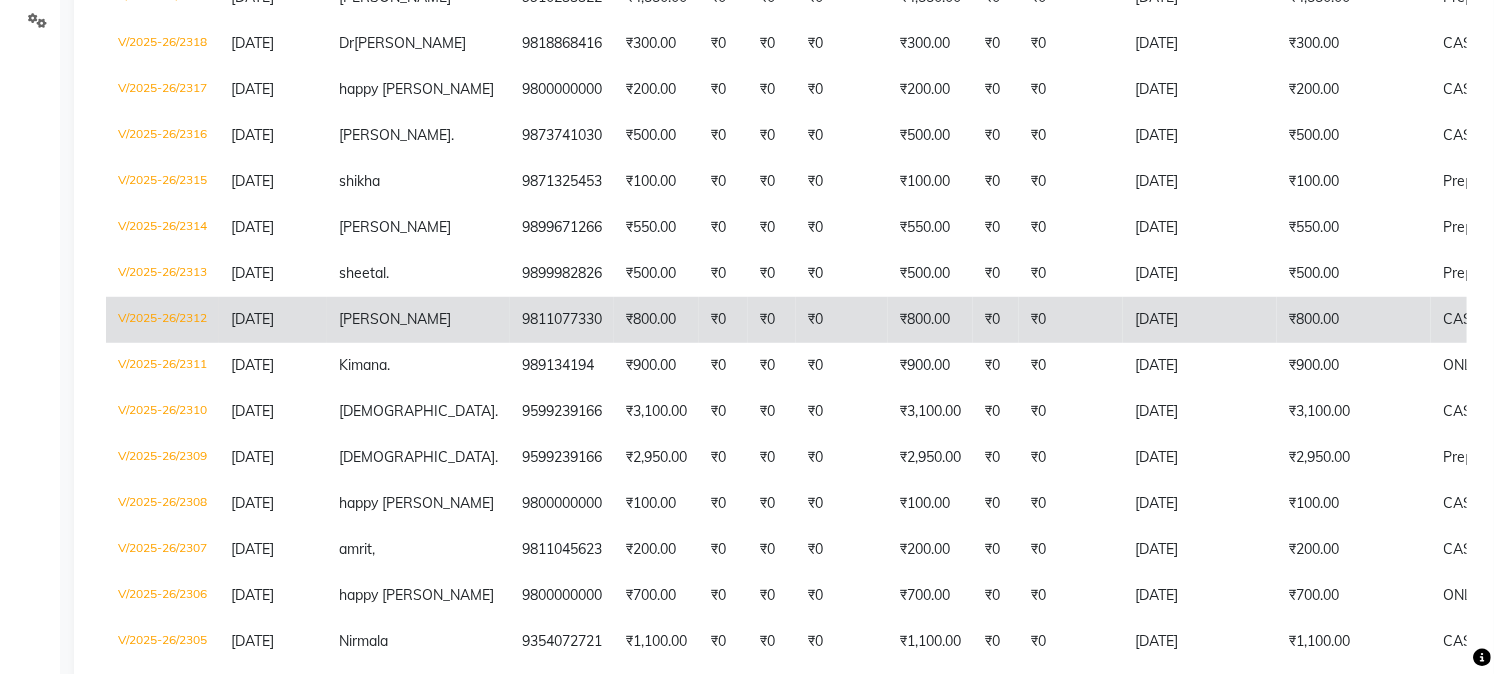click on "9811077330" 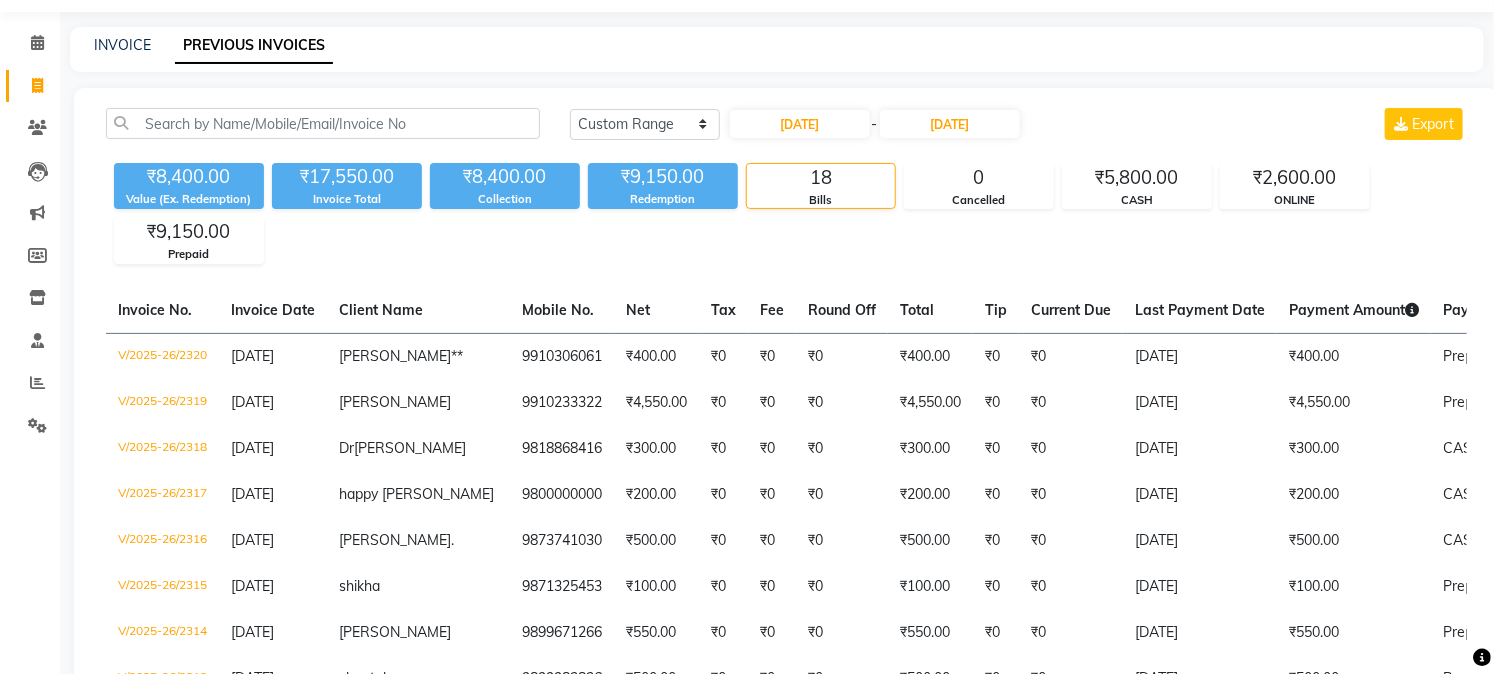 scroll, scrollTop: 21, scrollLeft: 0, axis: vertical 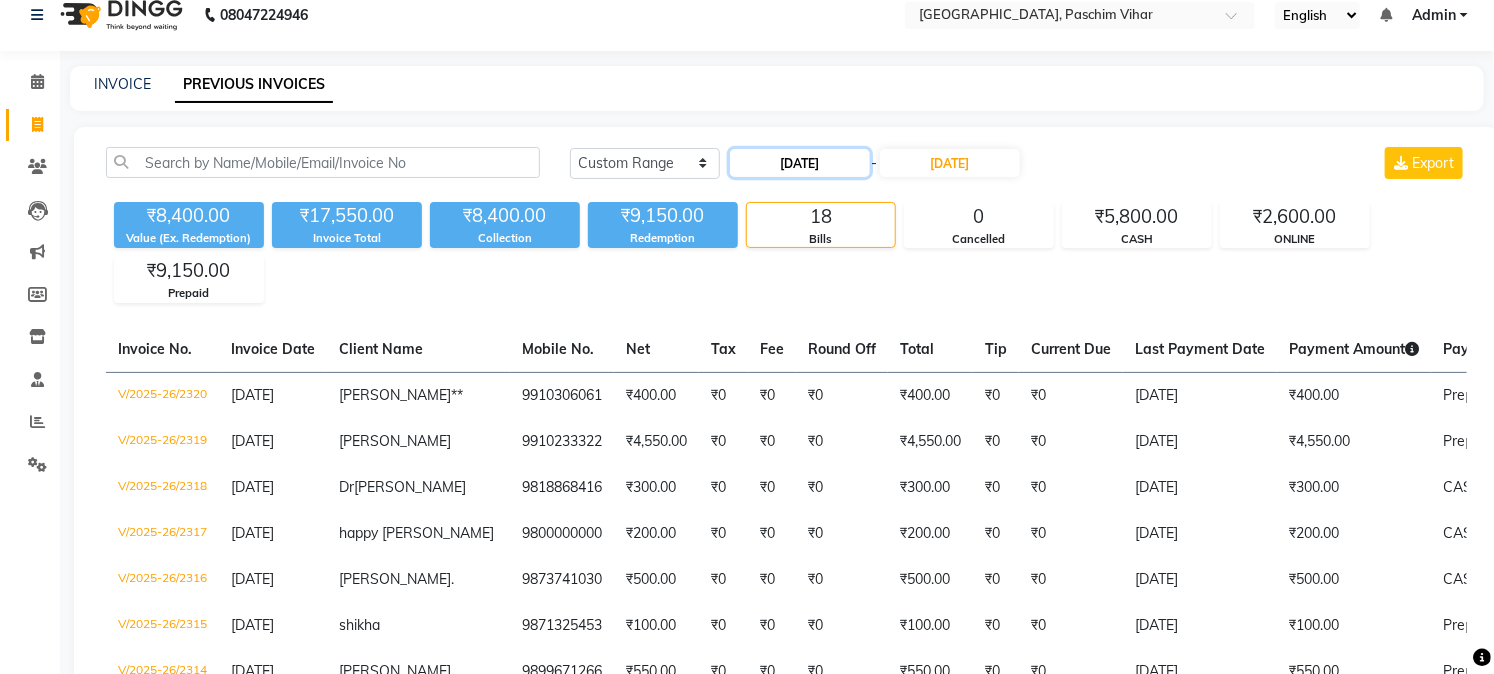 click on "[DATE]" 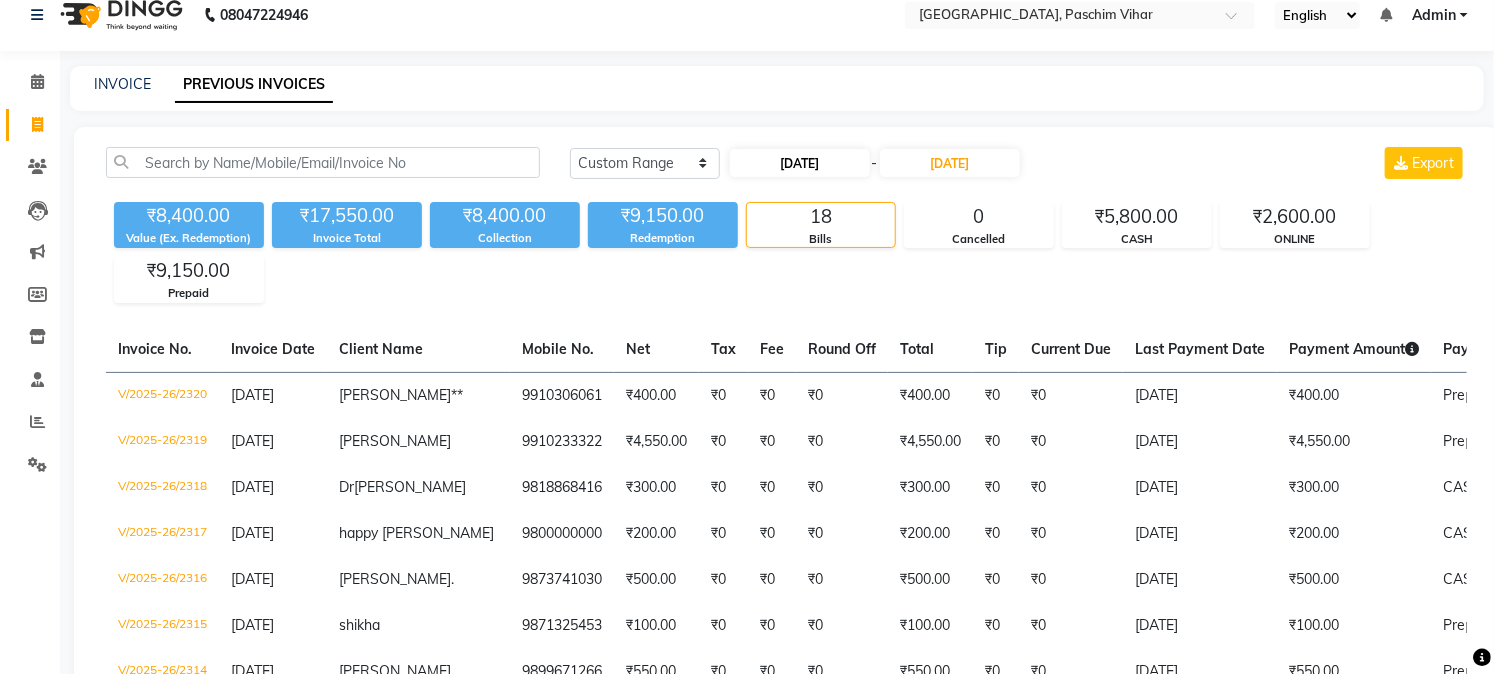 select on "7" 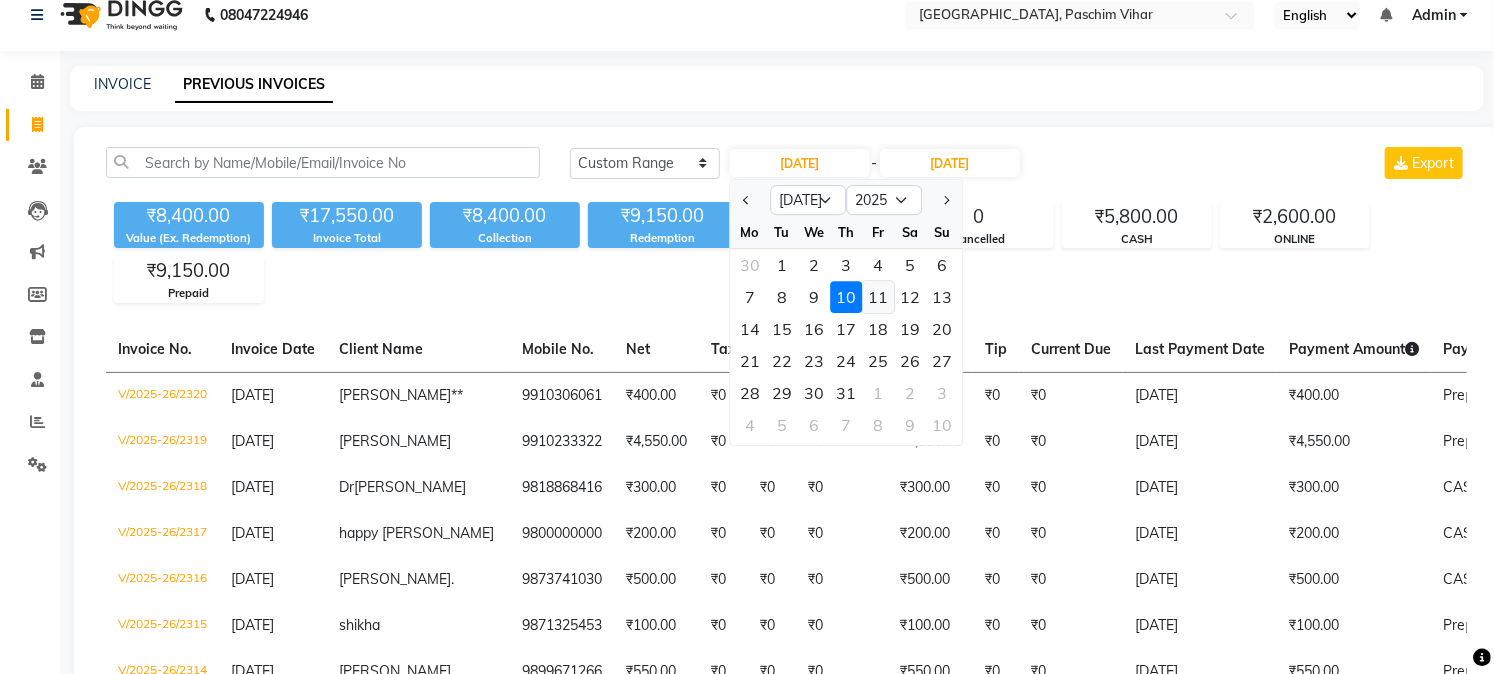 click on "11" 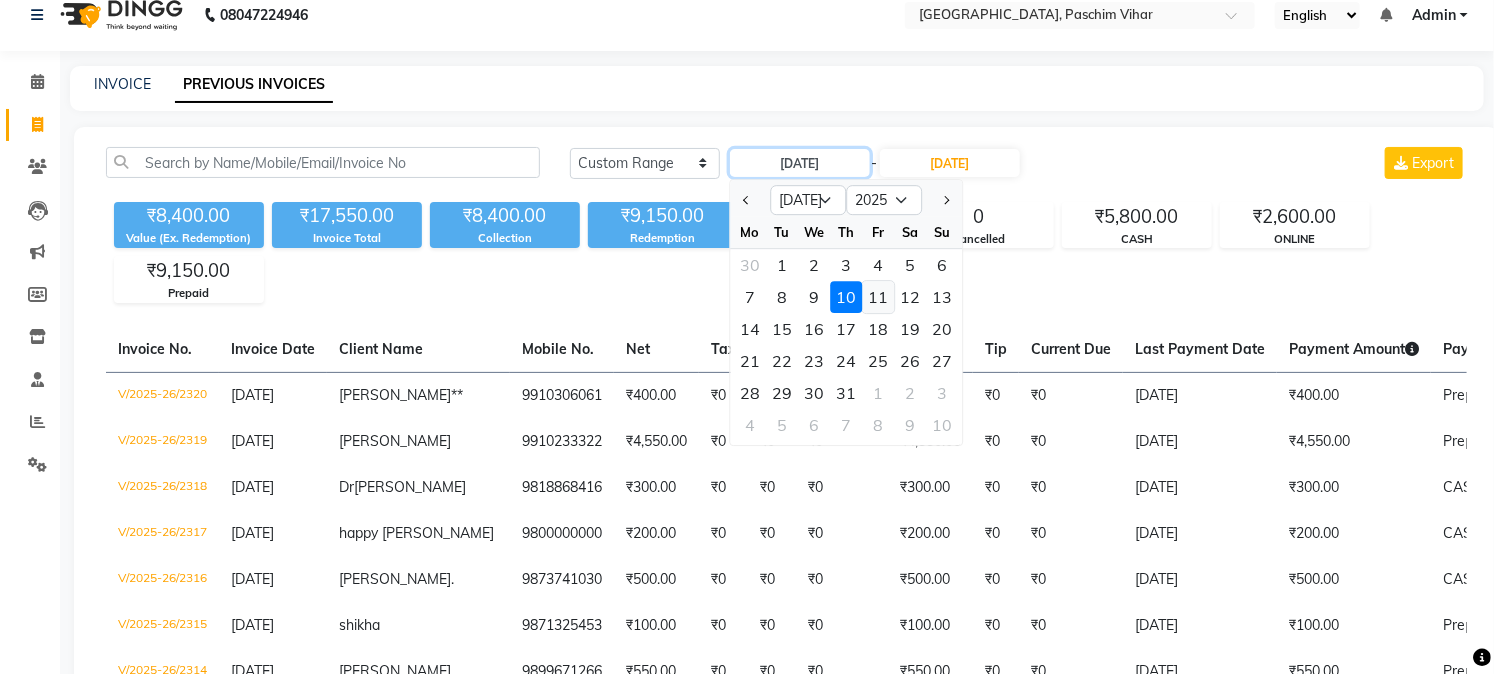 type on "[DATE]" 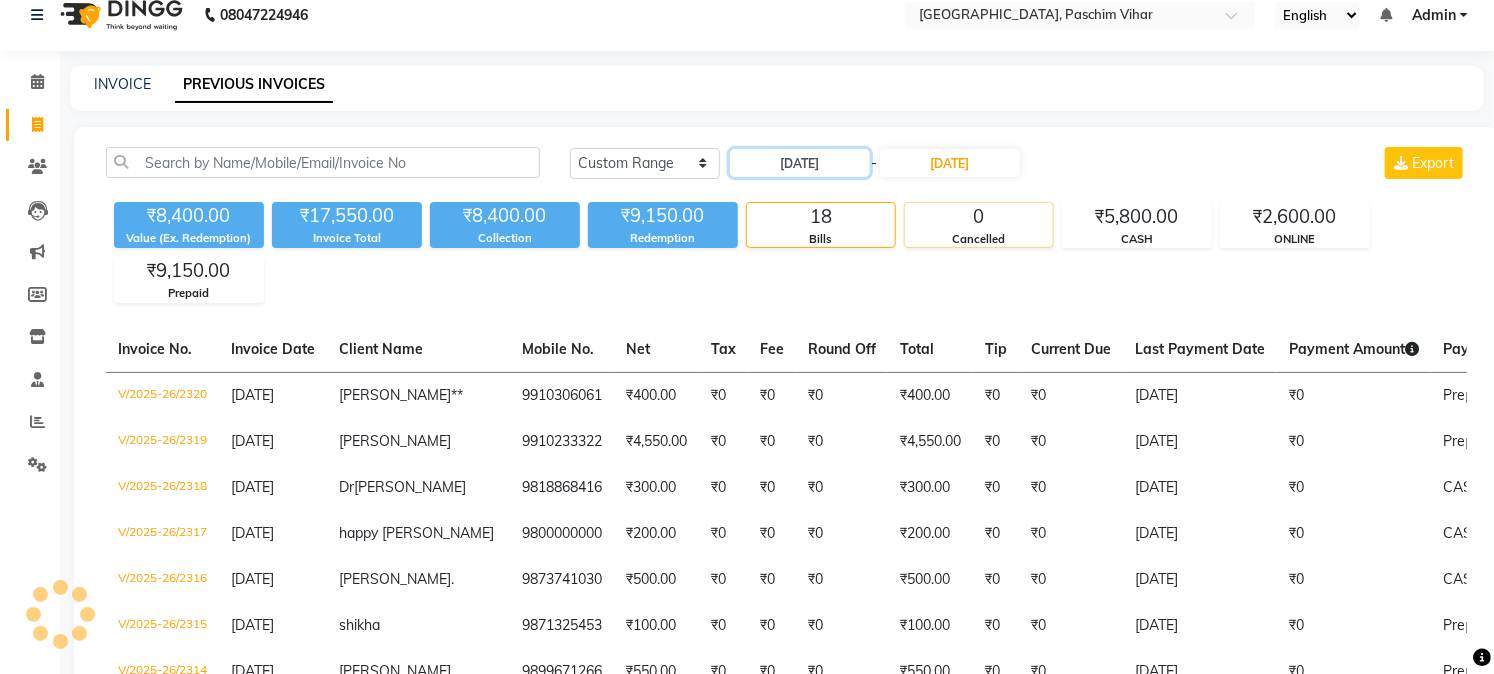 scroll, scrollTop: 0, scrollLeft: 0, axis: both 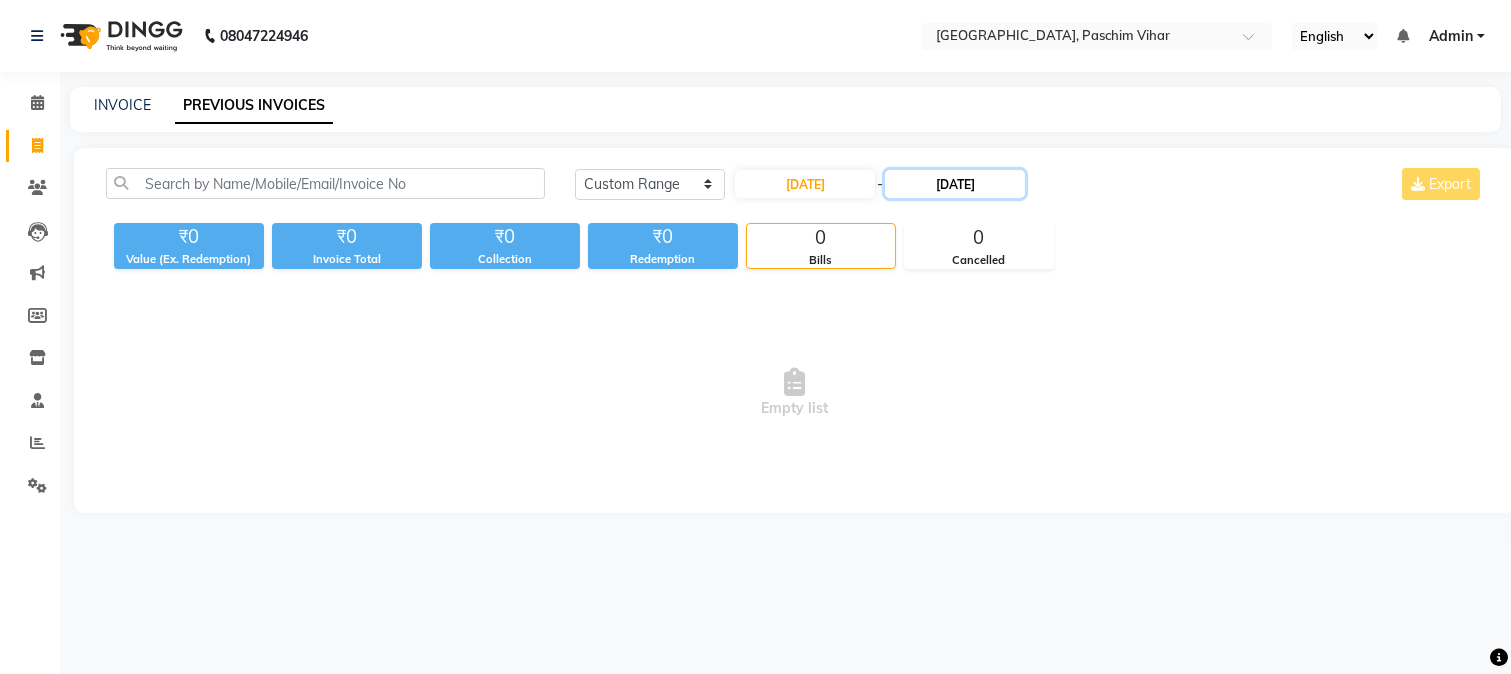 click on "[DATE]" 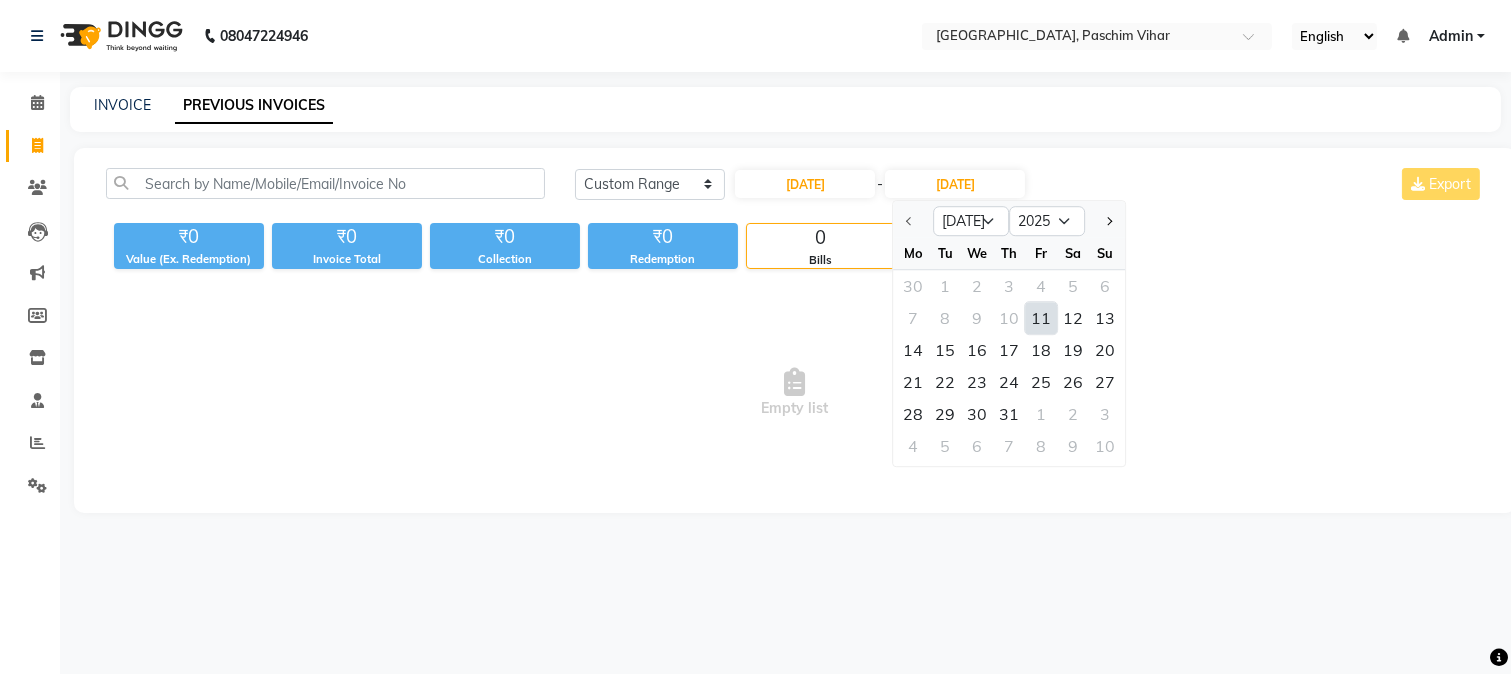 click on "11" 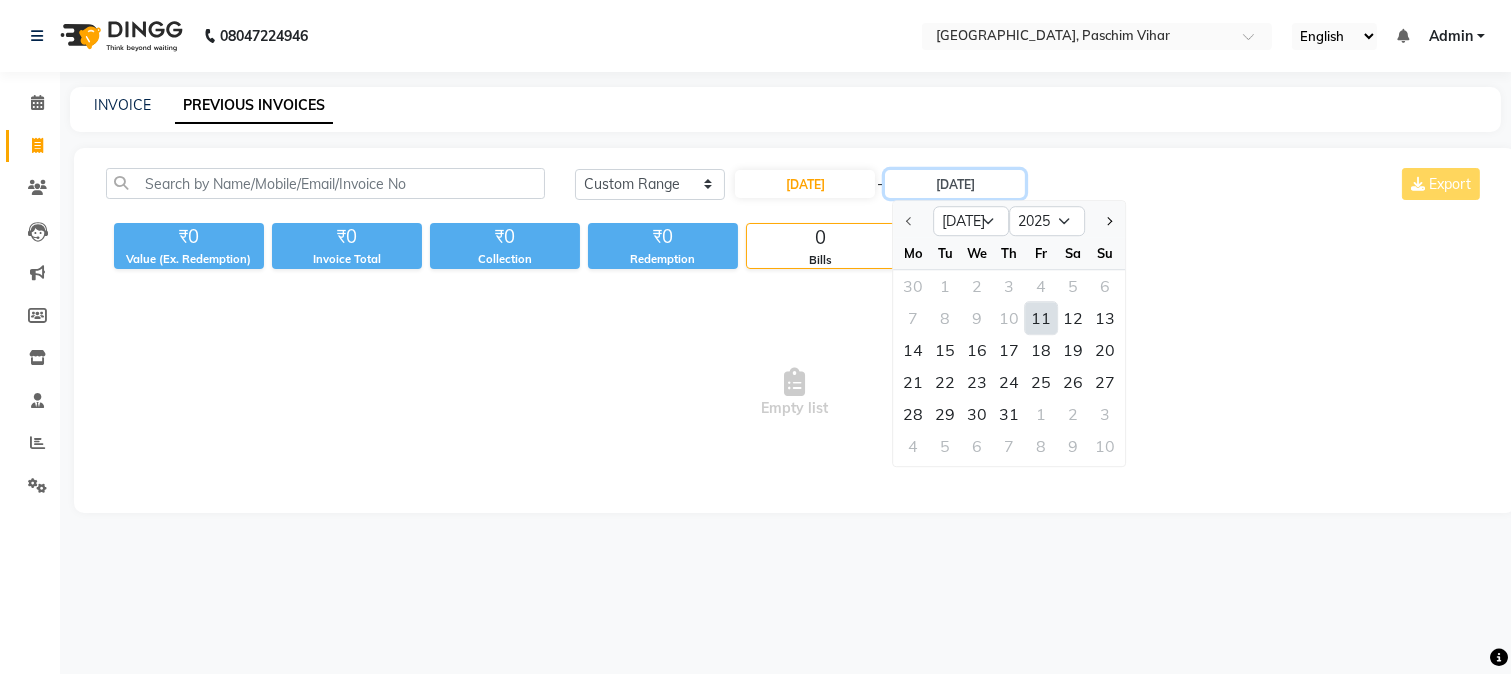 type on "[DATE]" 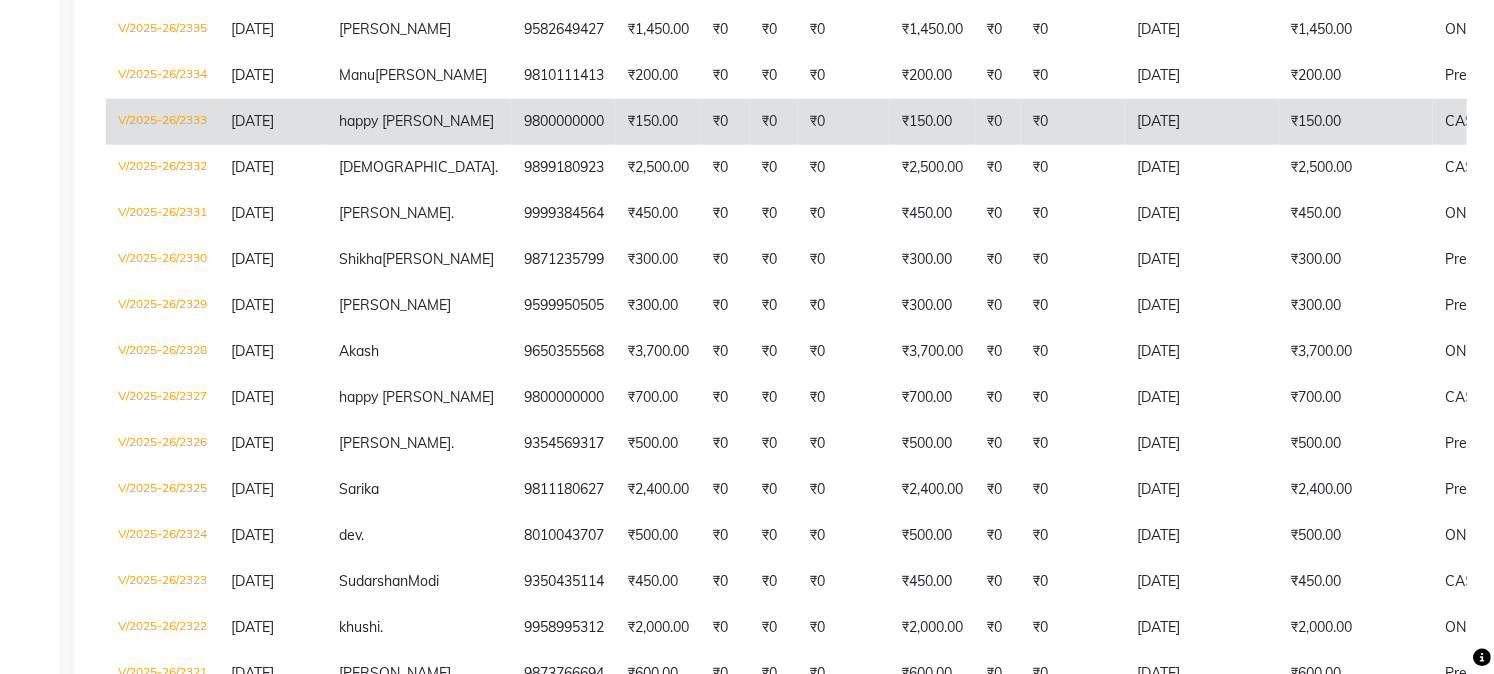 scroll, scrollTop: 796, scrollLeft: 0, axis: vertical 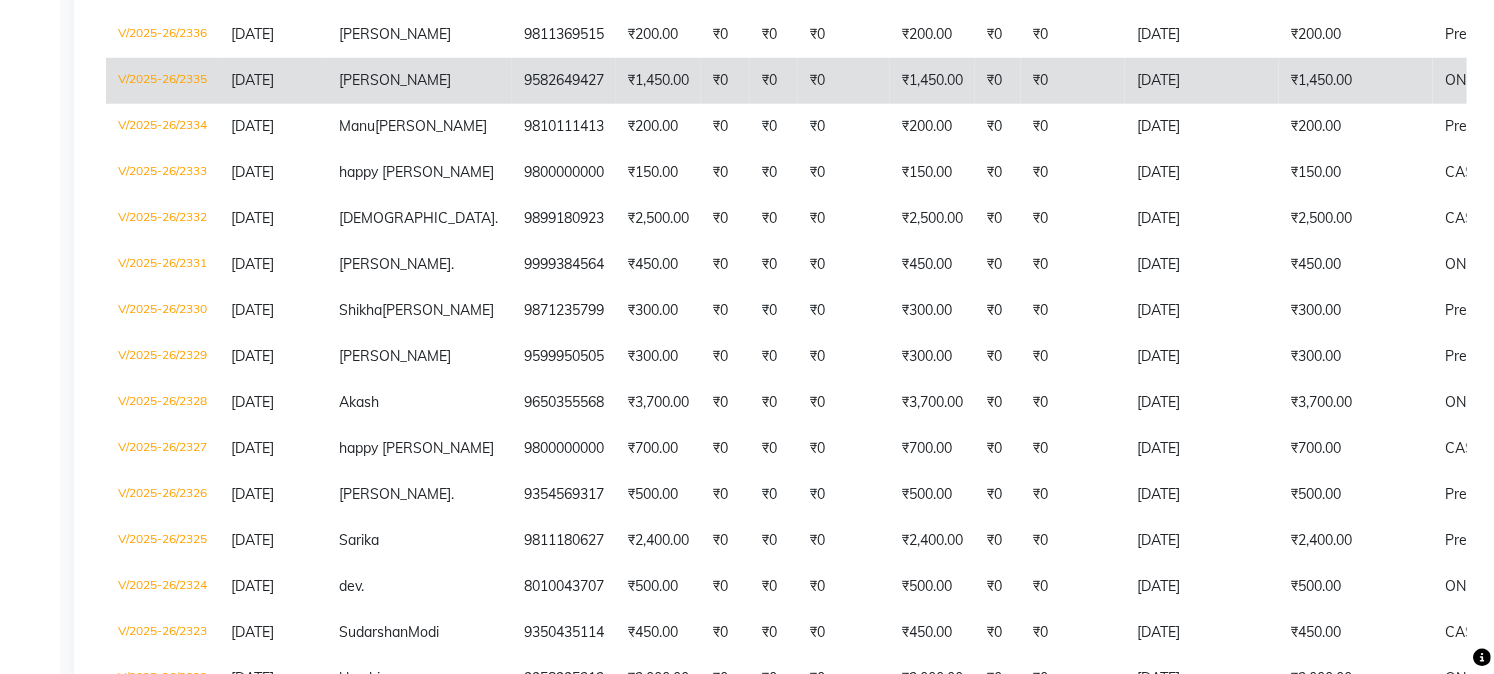 click on "9582649427" 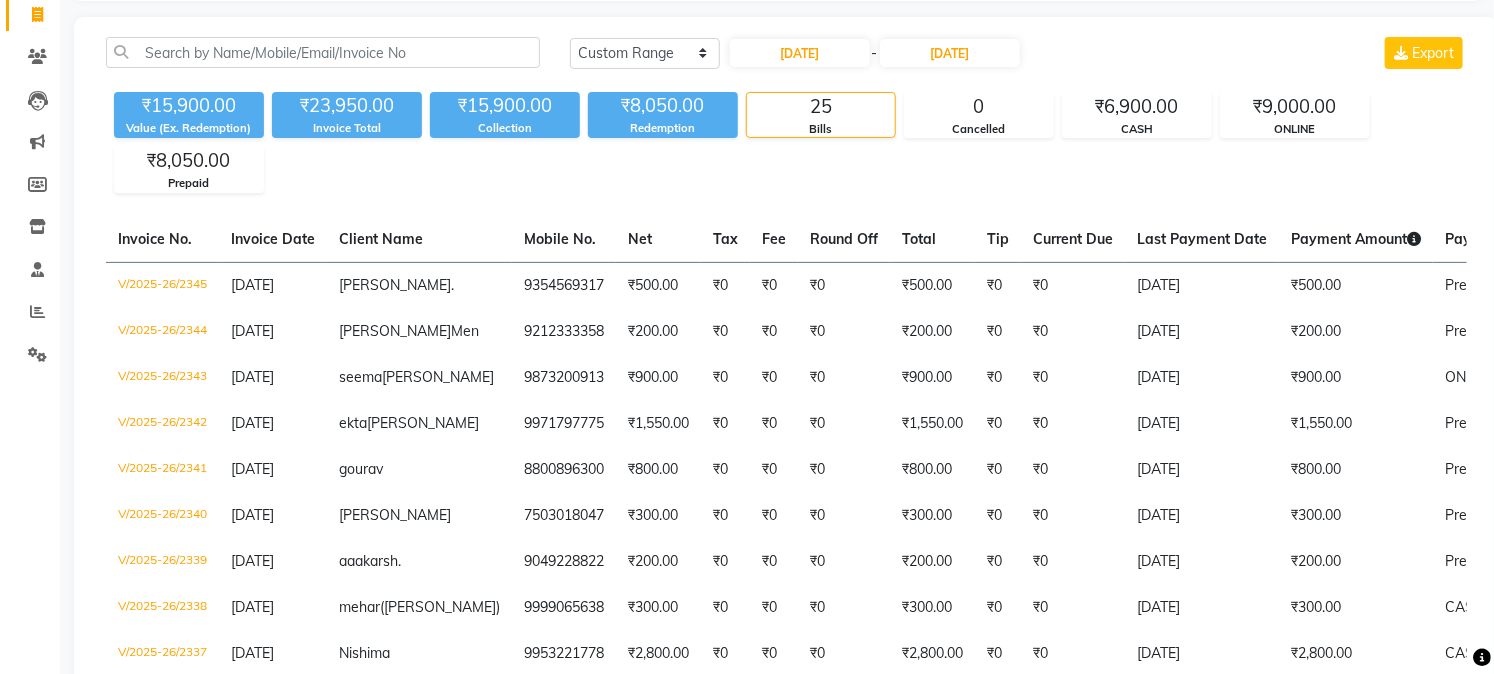 scroll, scrollTop: 130, scrollLeft: 0, axis: vertical 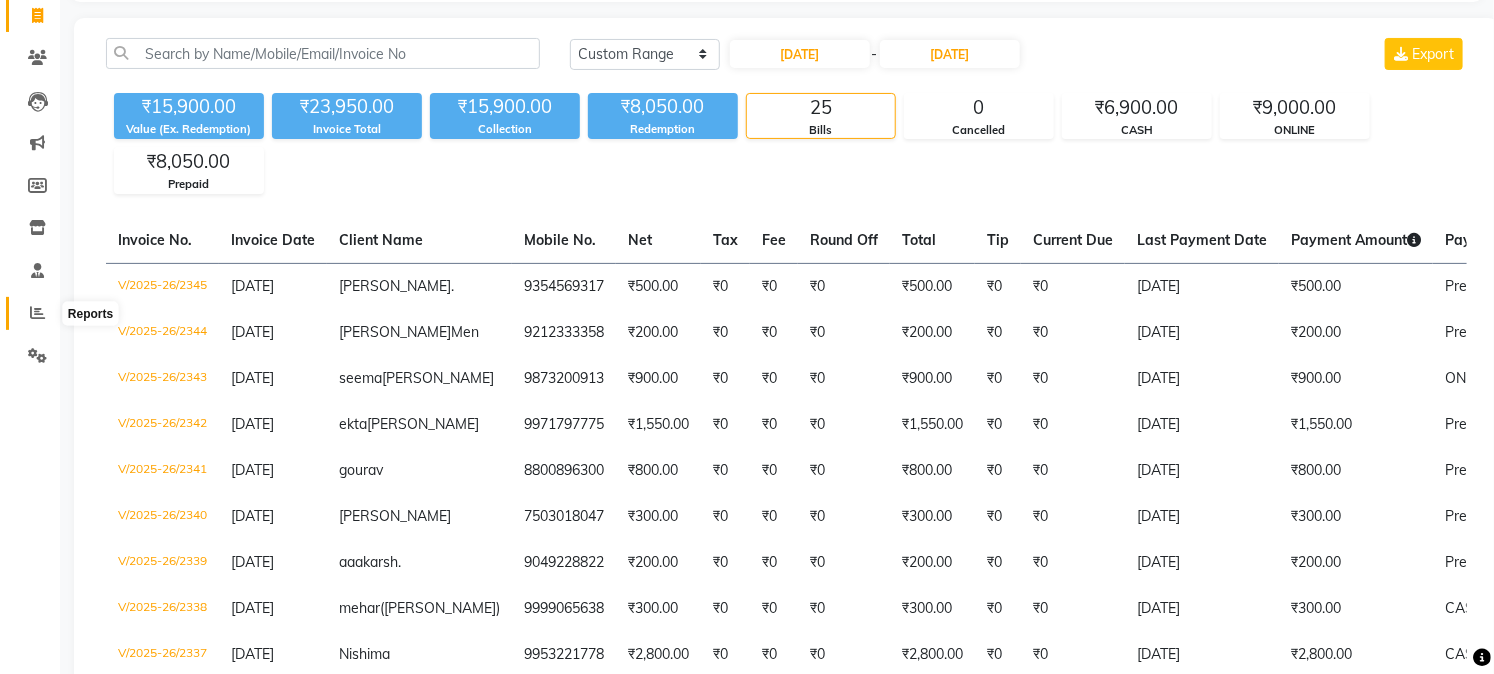 click 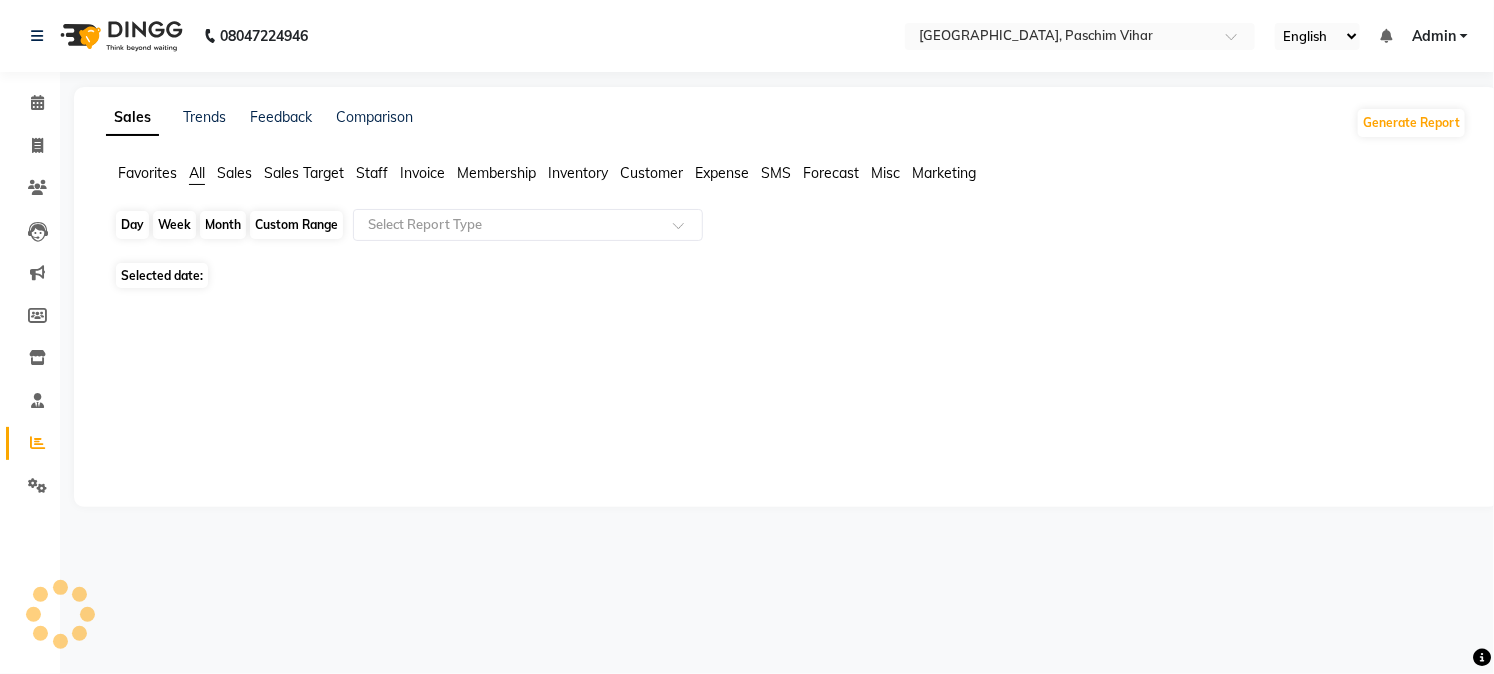 scroll, scrollTop: 0, scrollLeft: 0, axis: both 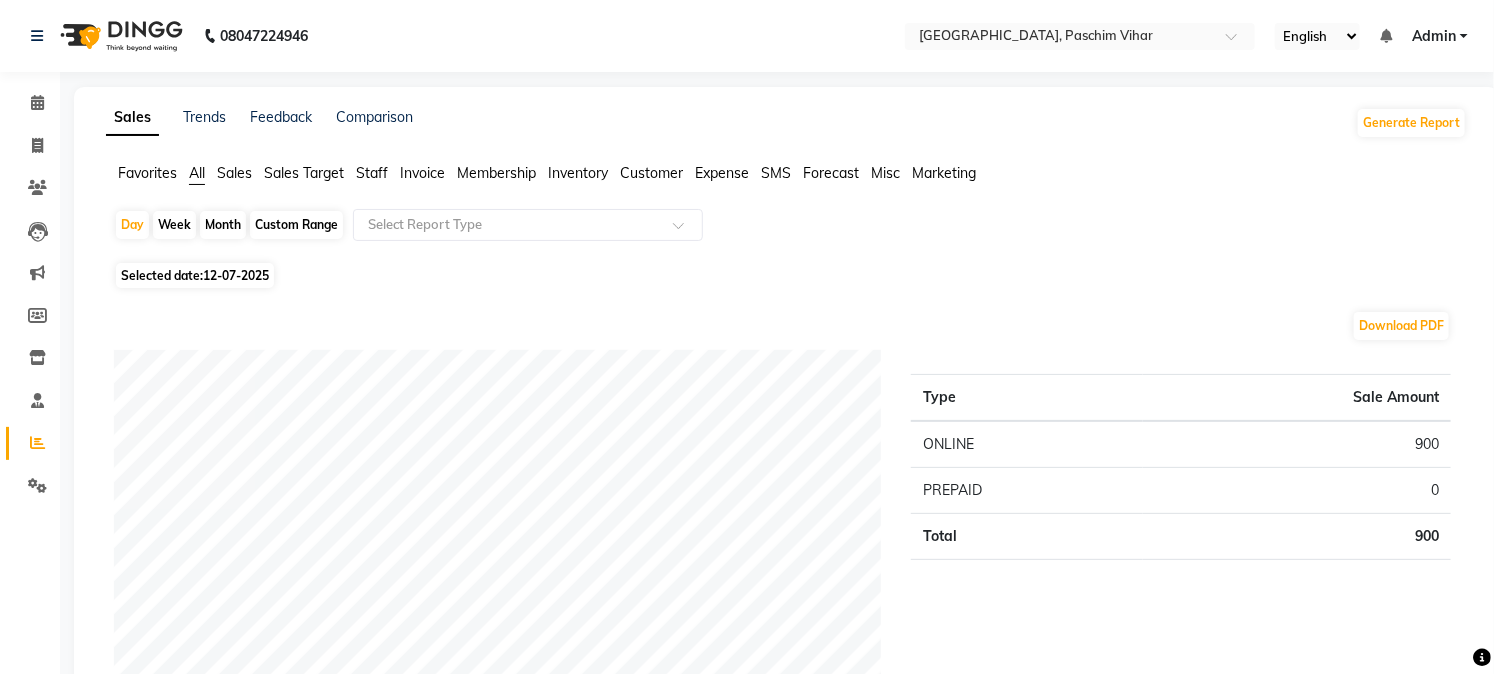 click on "Custom Range" 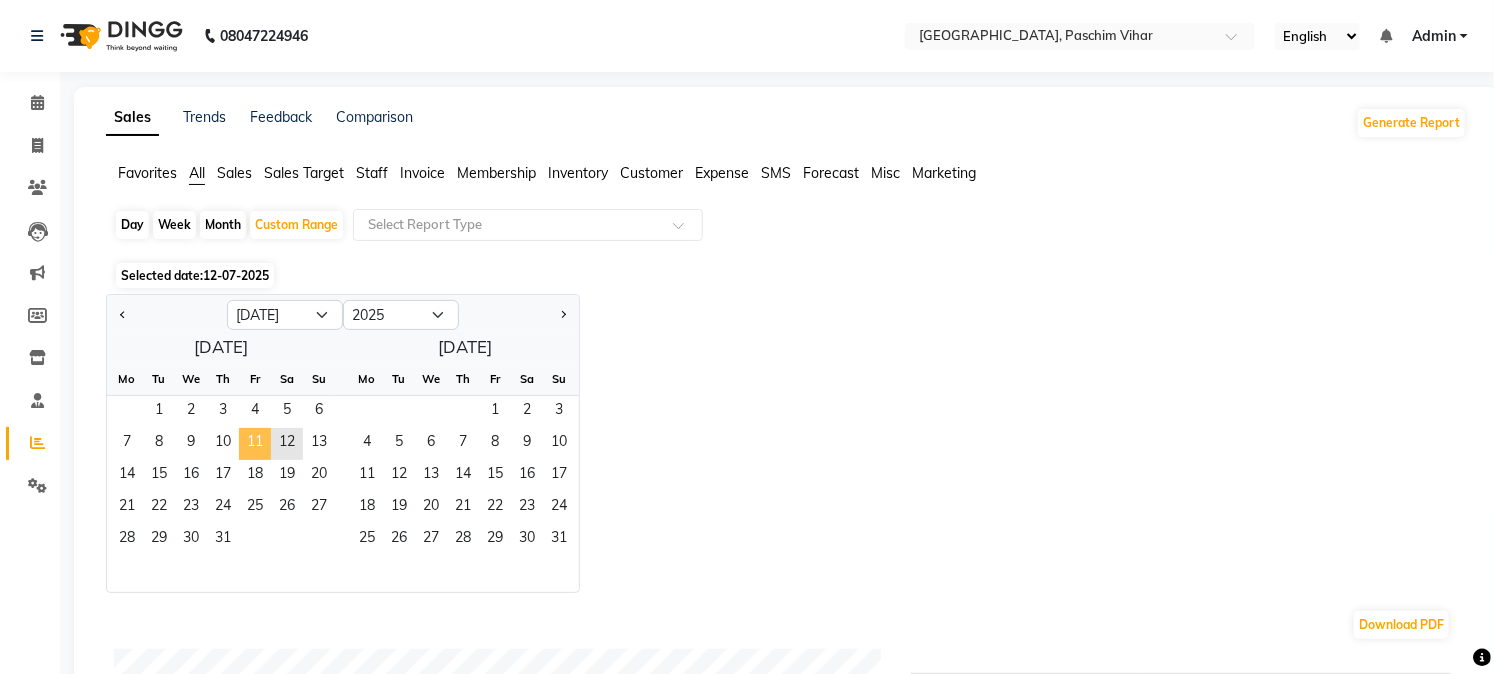 click on "11" 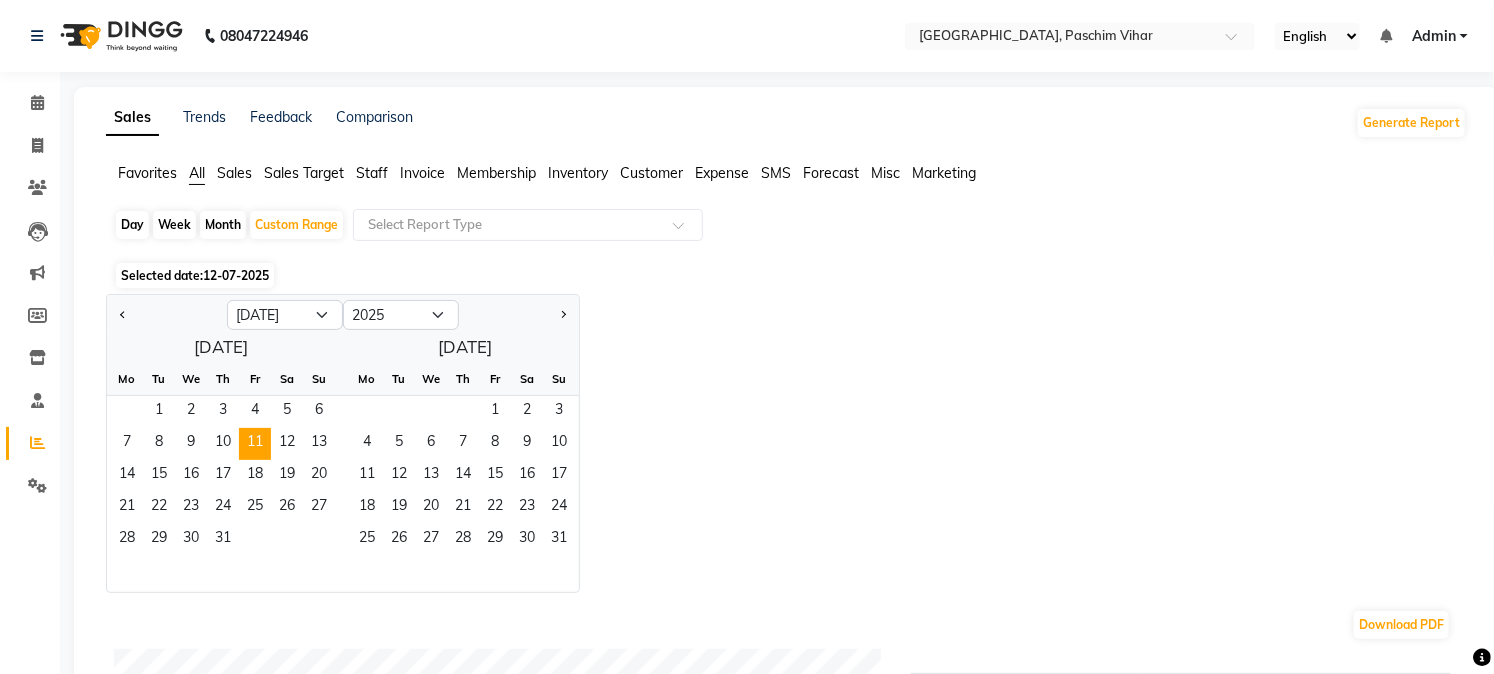 click on "Staff" 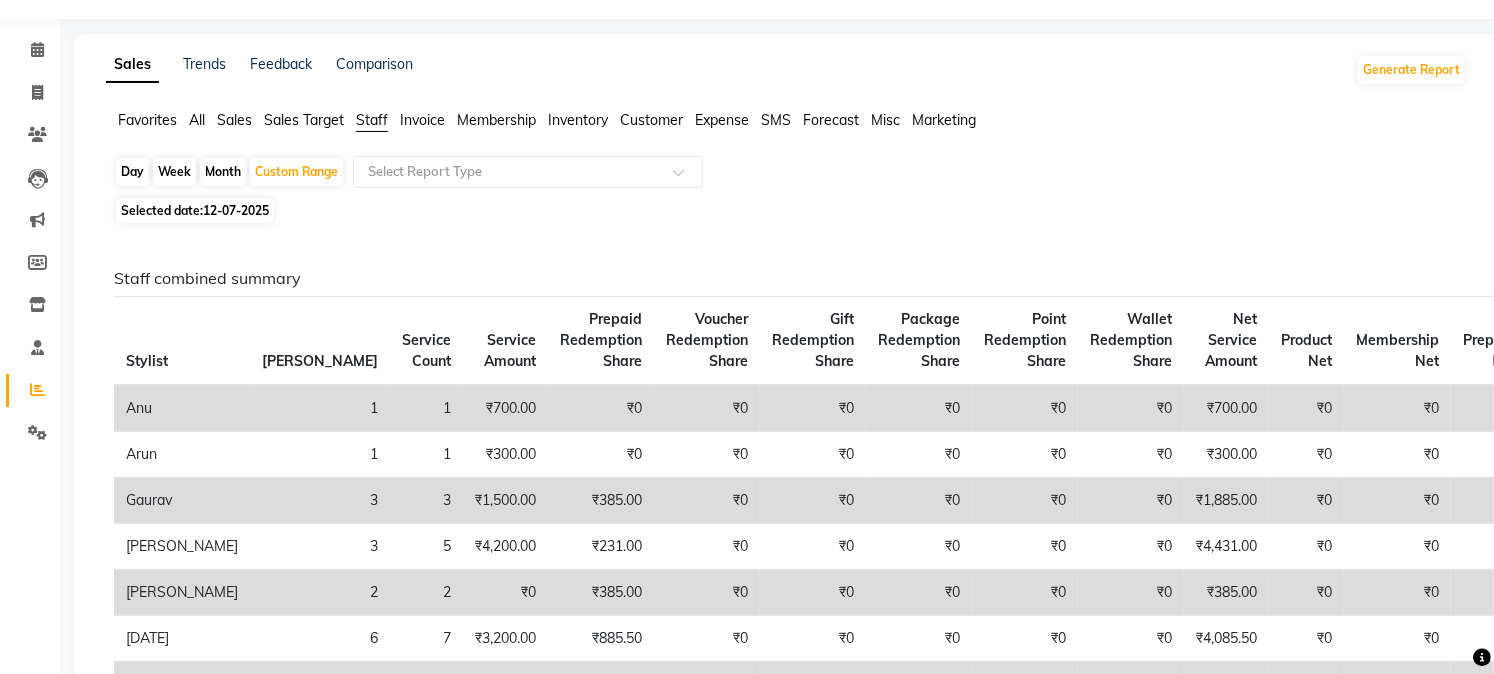 scroll, scrollTop: 0, scrollLeft: 0, axis: both 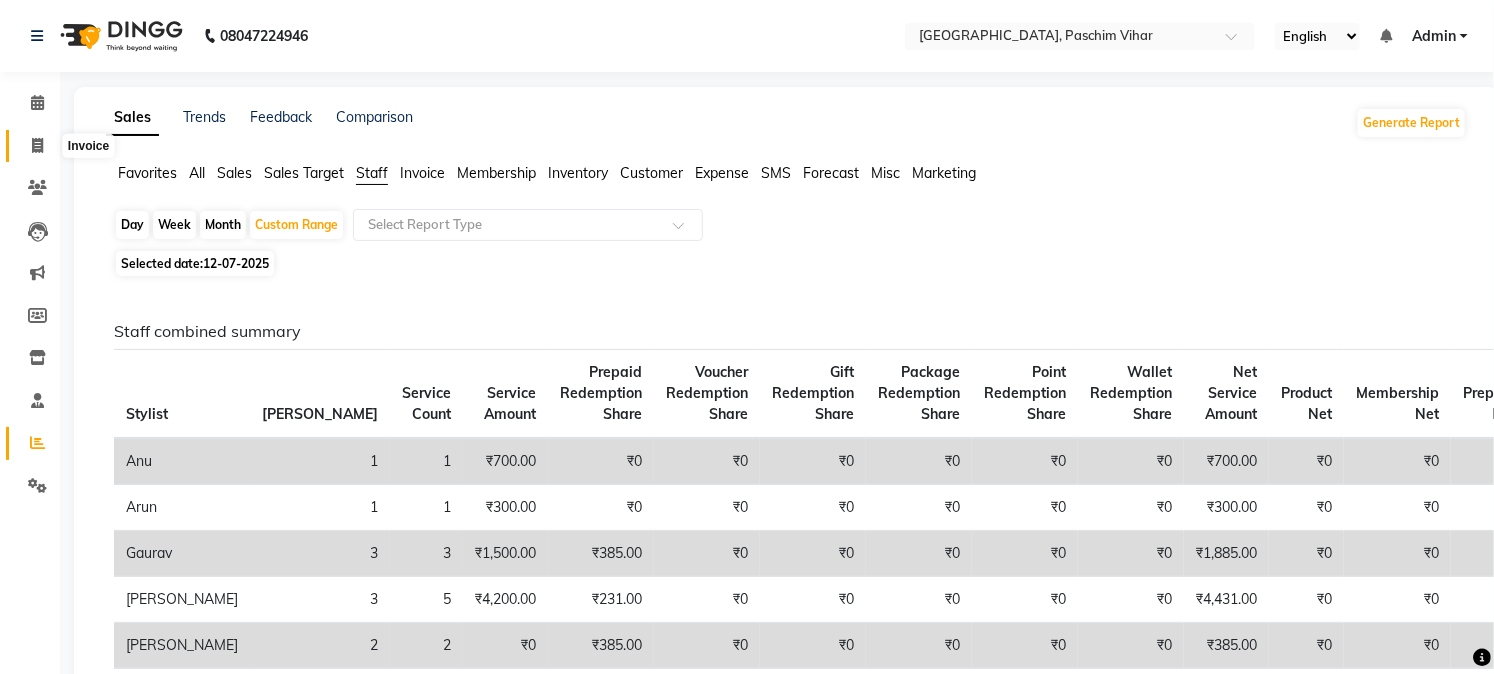click 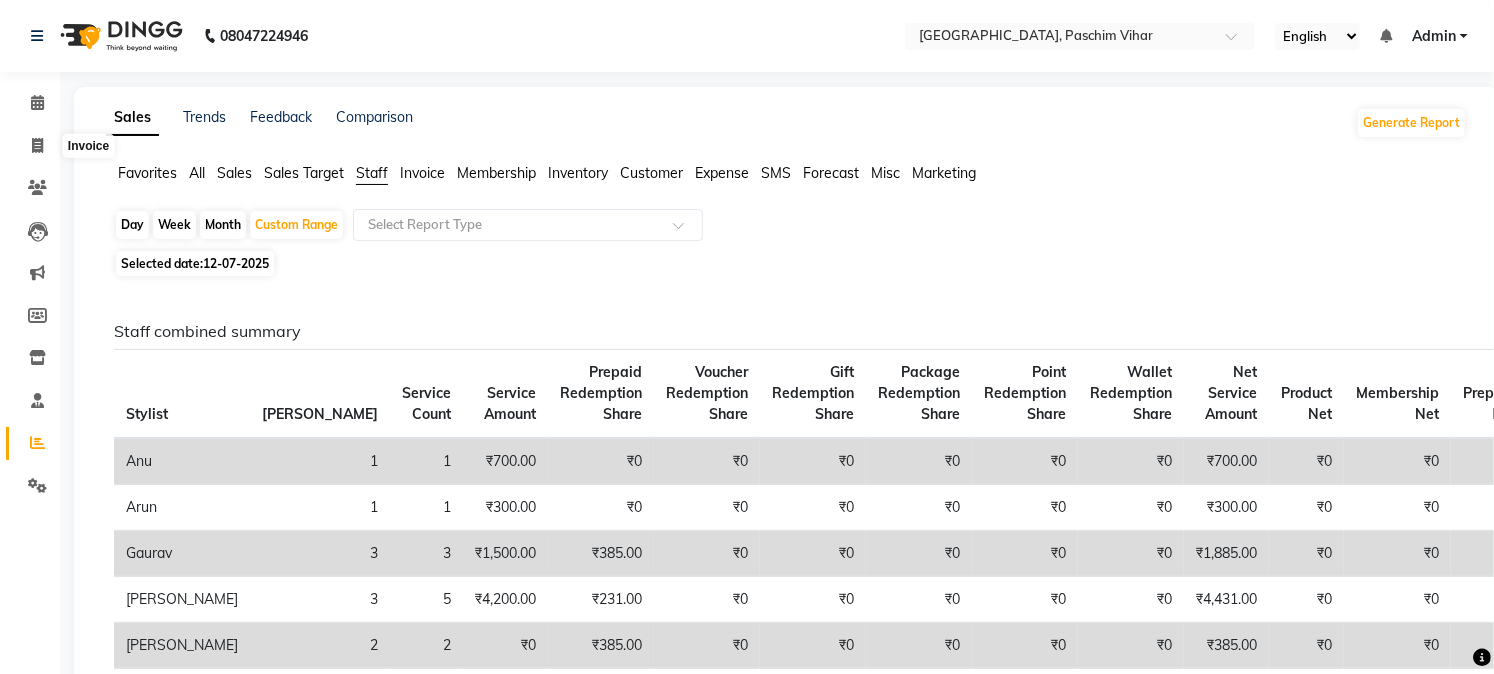 select on "service" 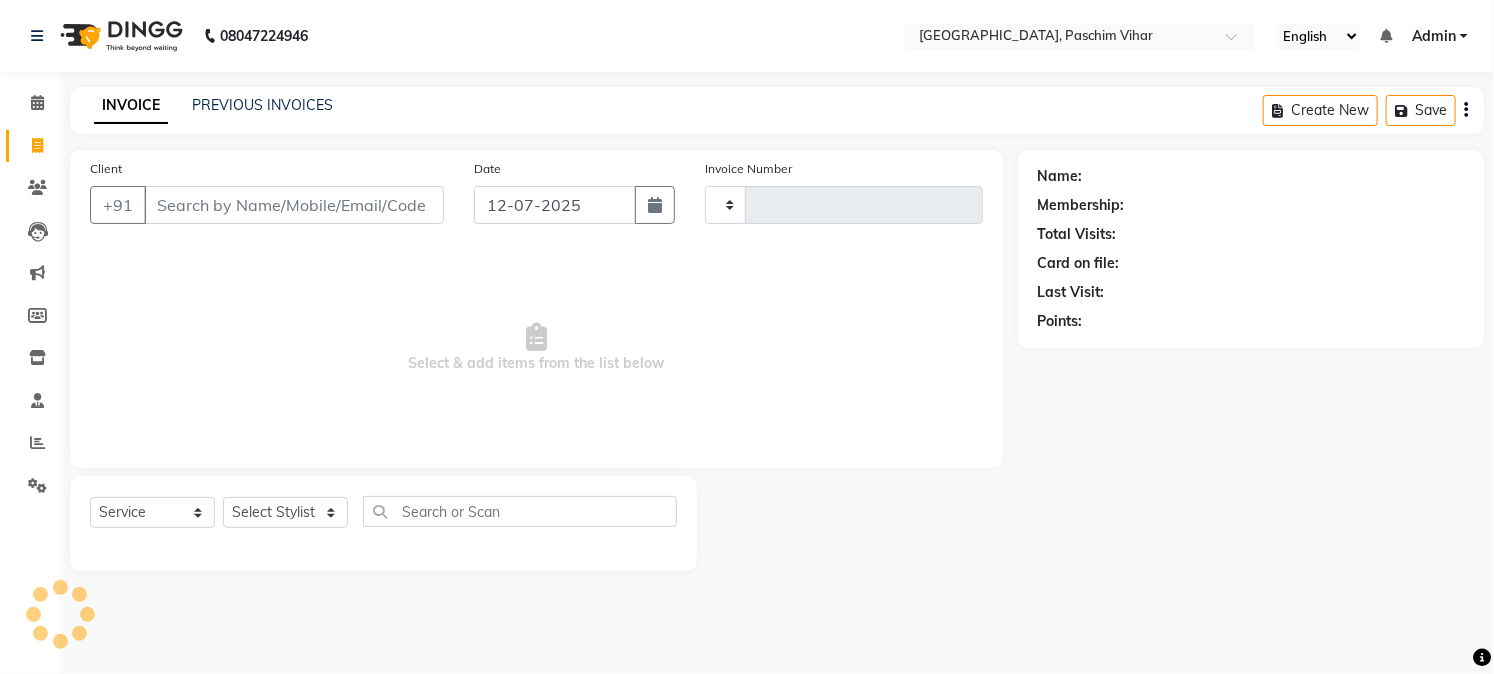 type on "2348" 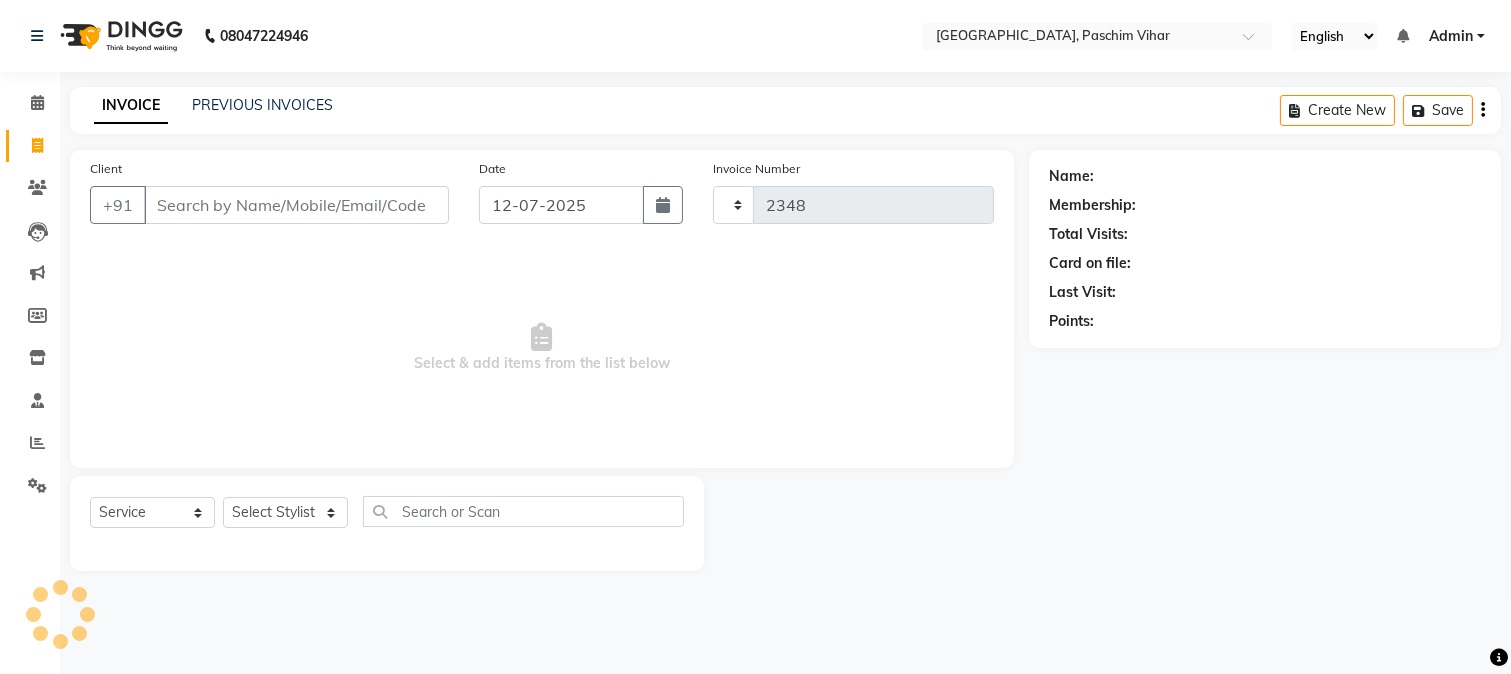 select on "223" 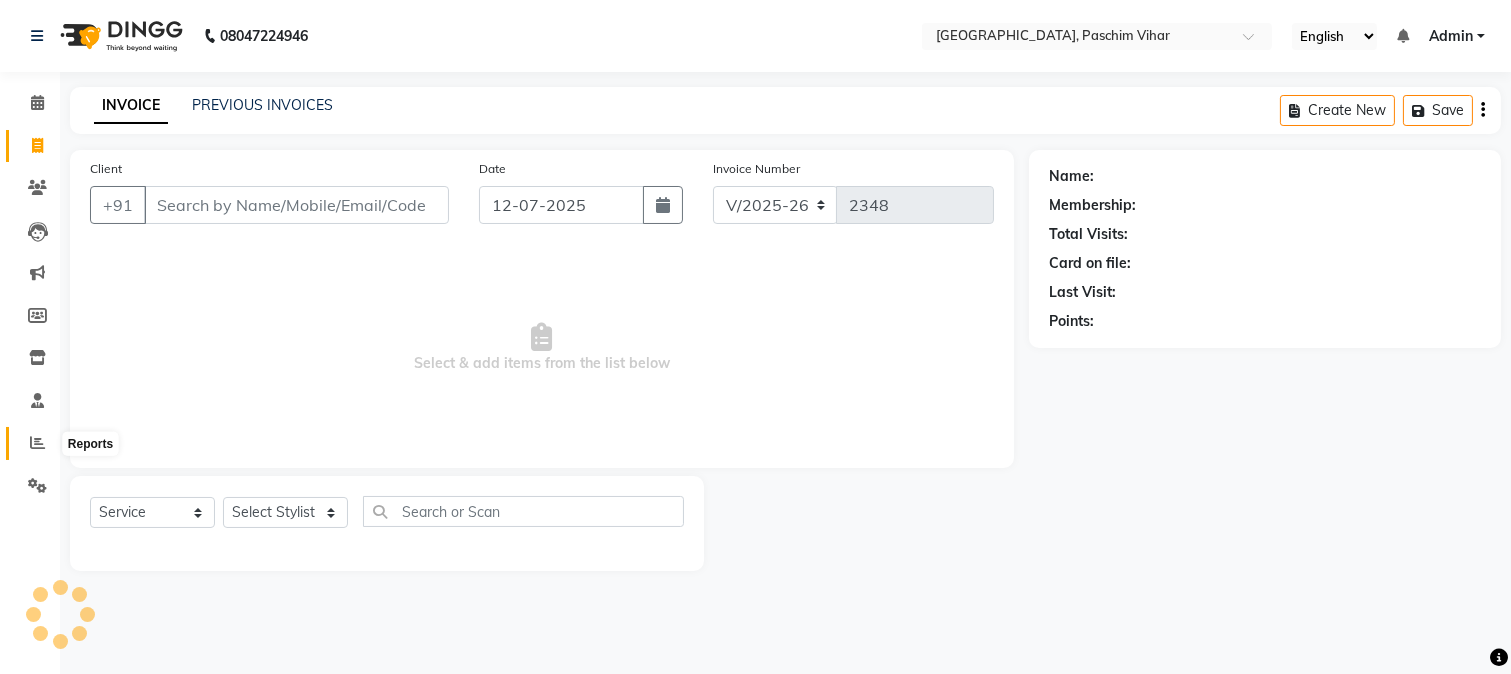 click 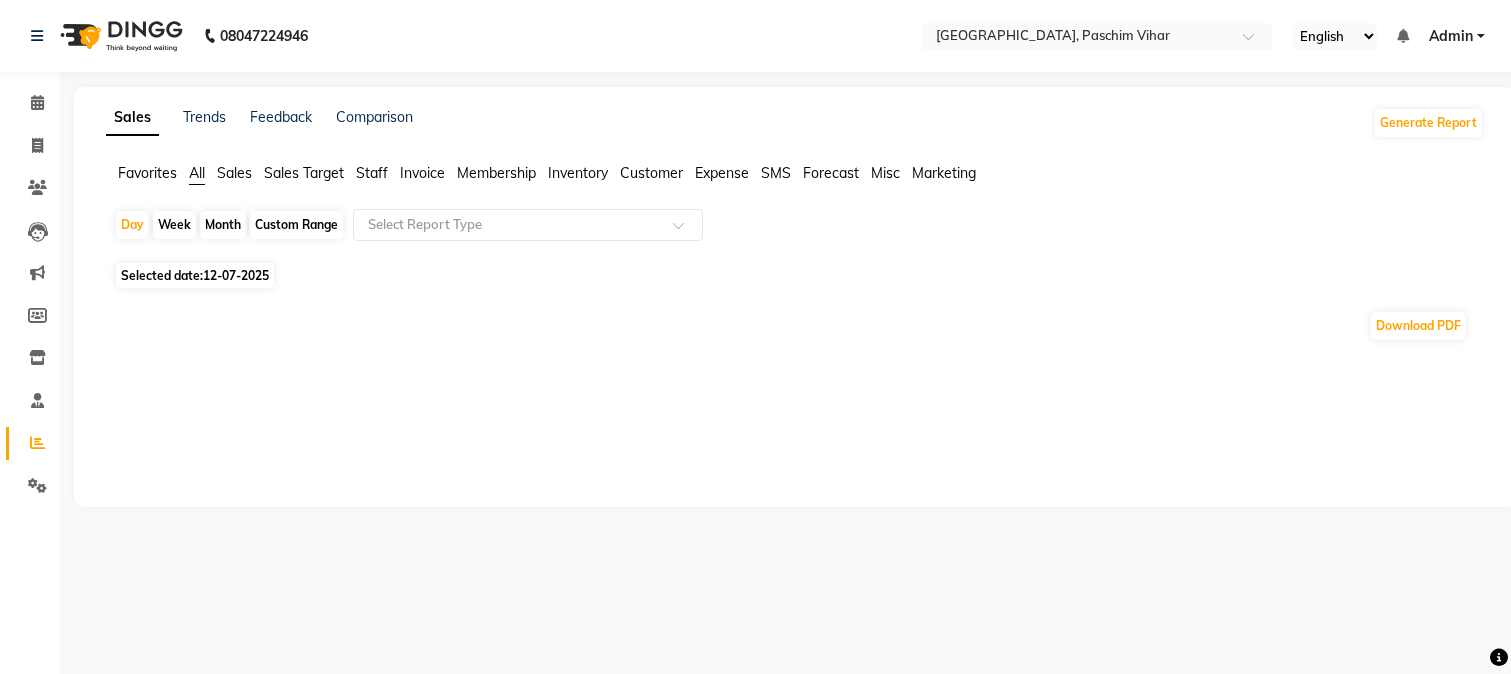 click on "Custom Range" 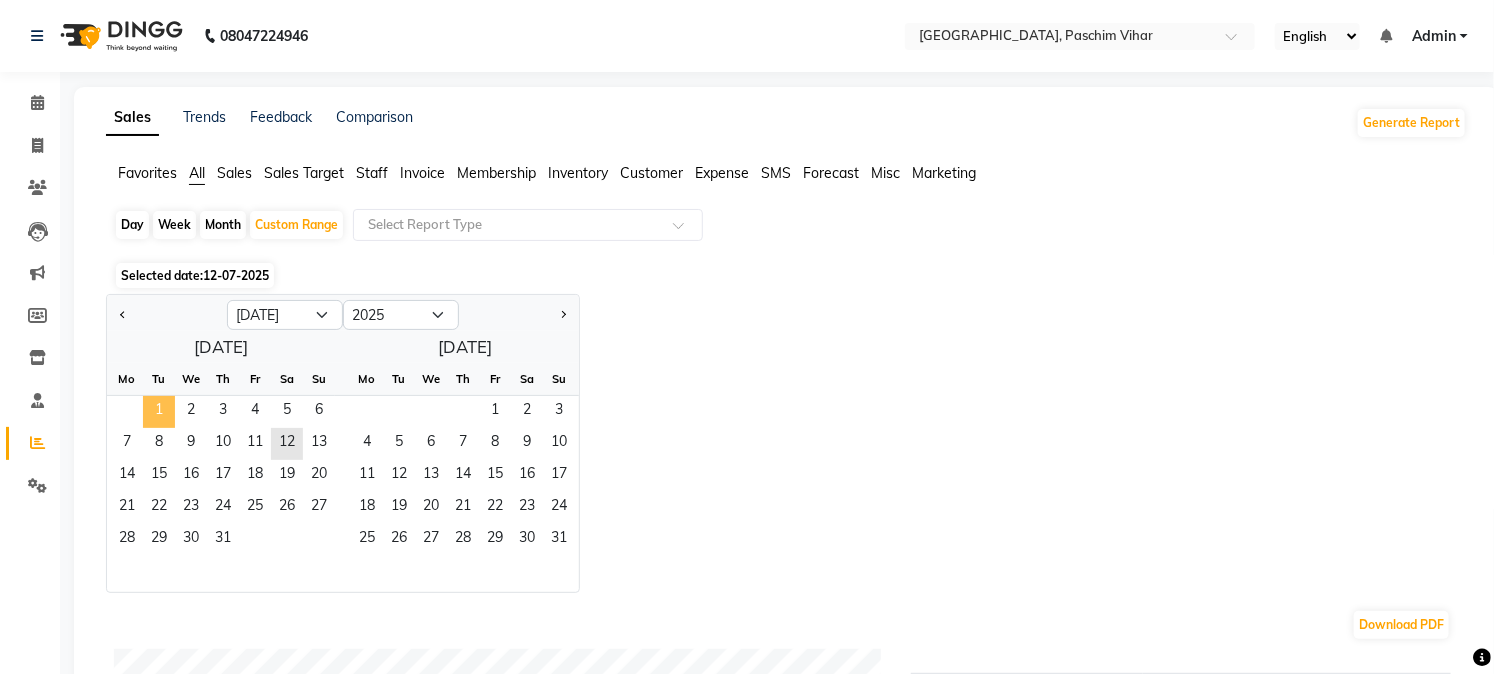 click on "1" 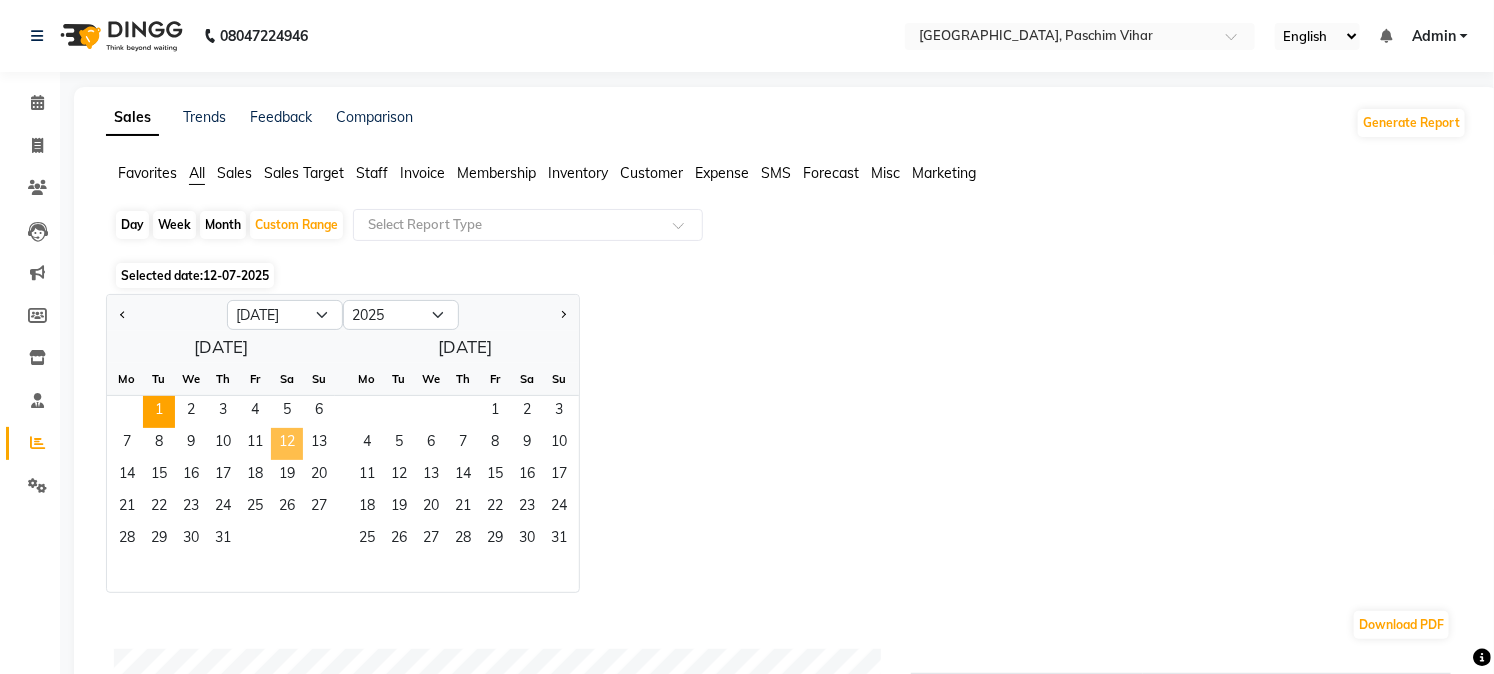 click on "12" 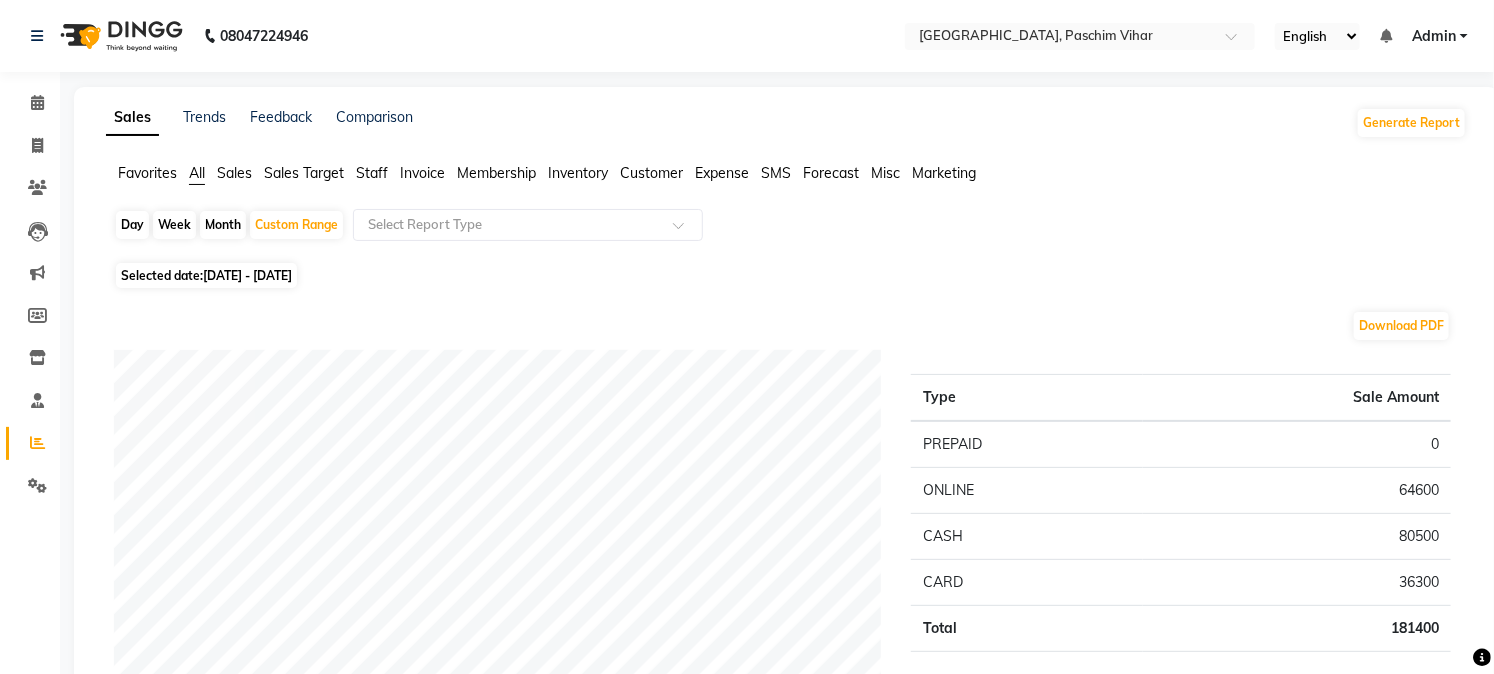 click on "Staff" 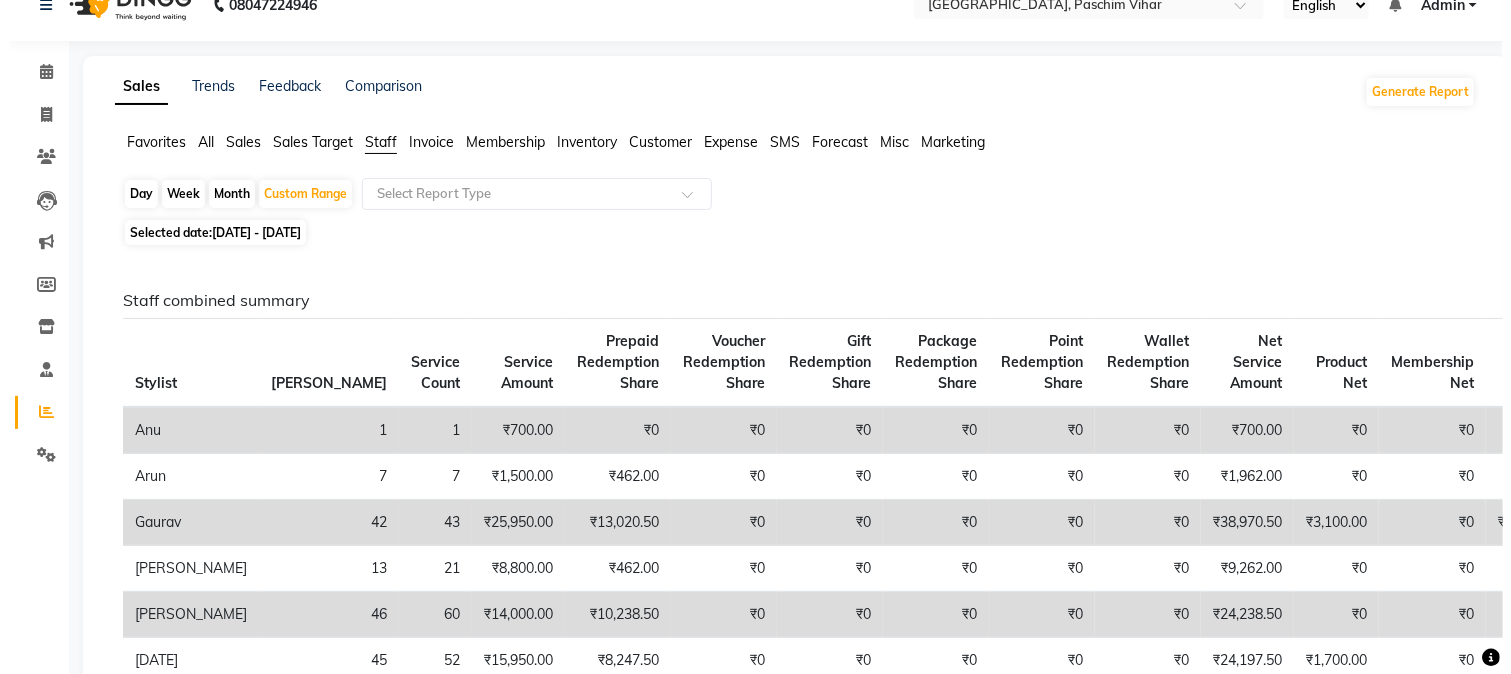 scroll, scrollTop: 0, scrollLeft: 0, axis: both 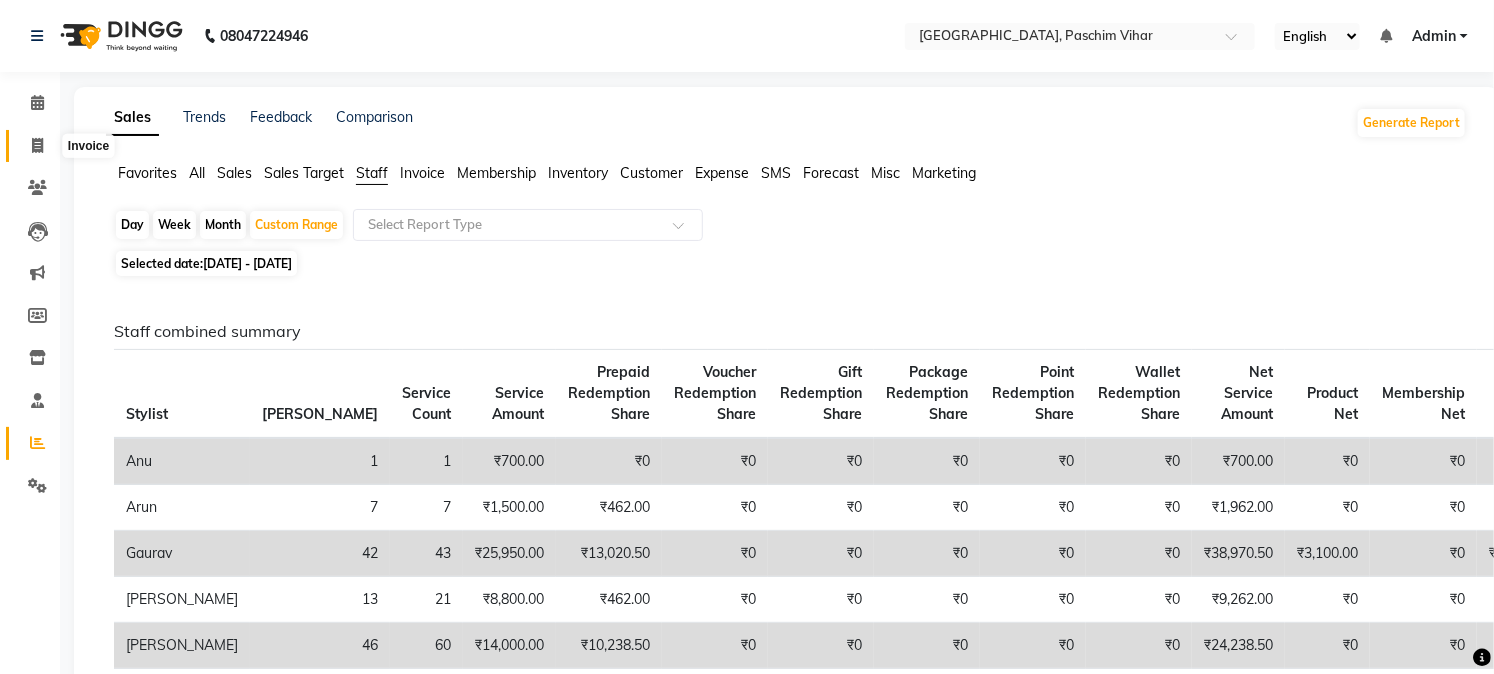 click 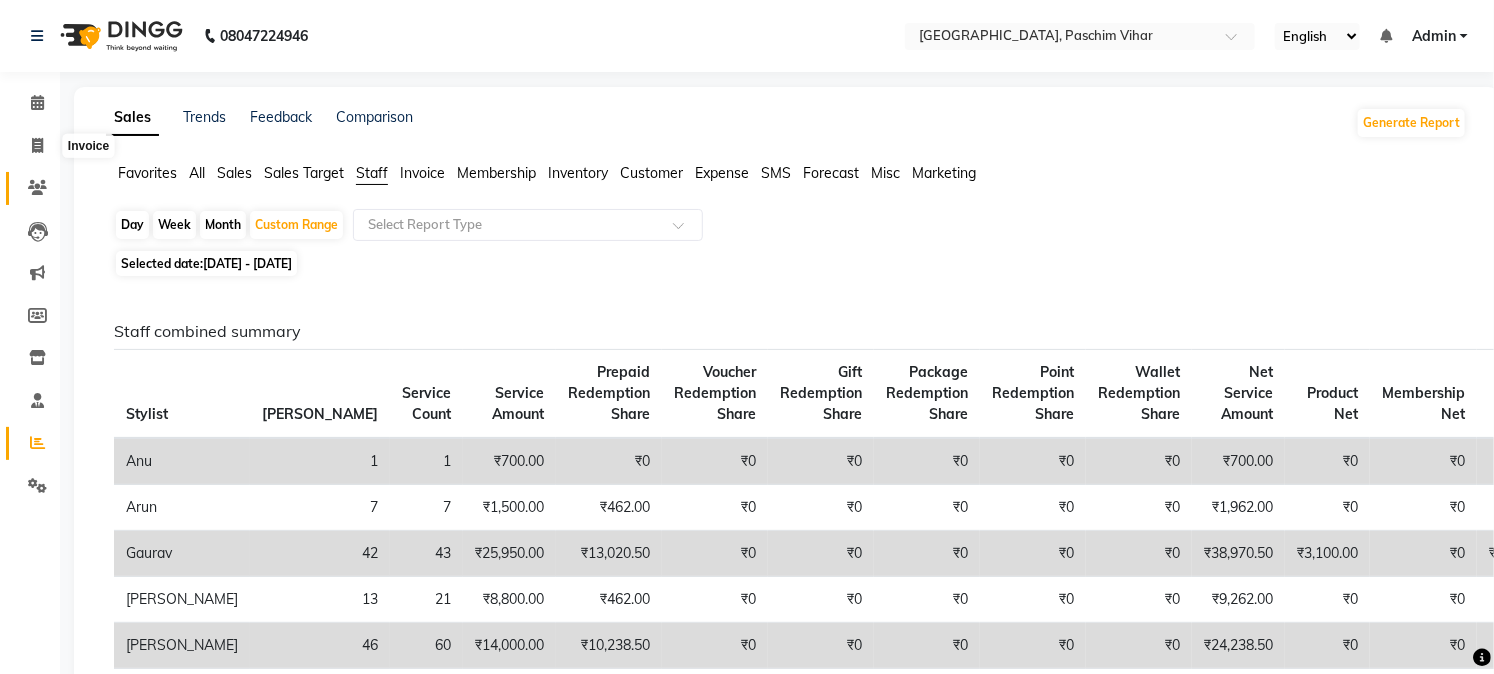 select on "service" 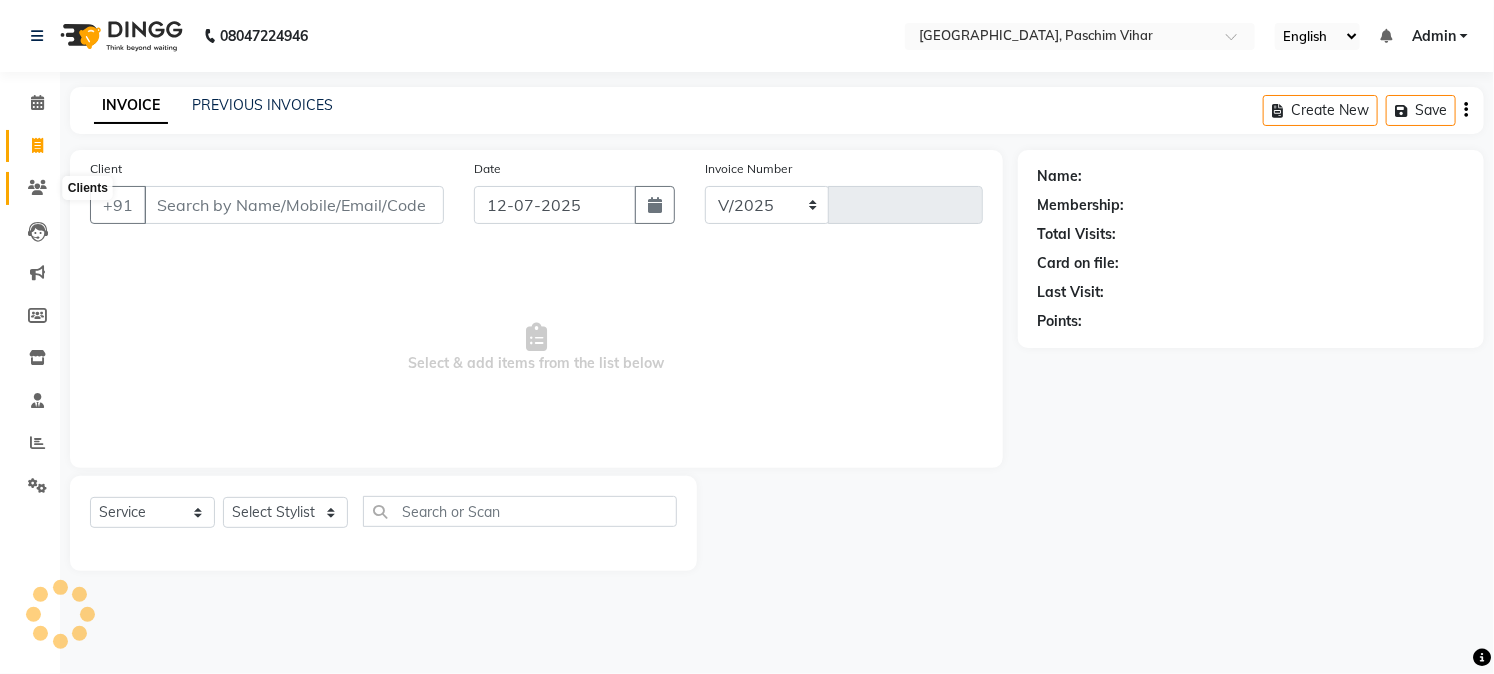 select on "223" 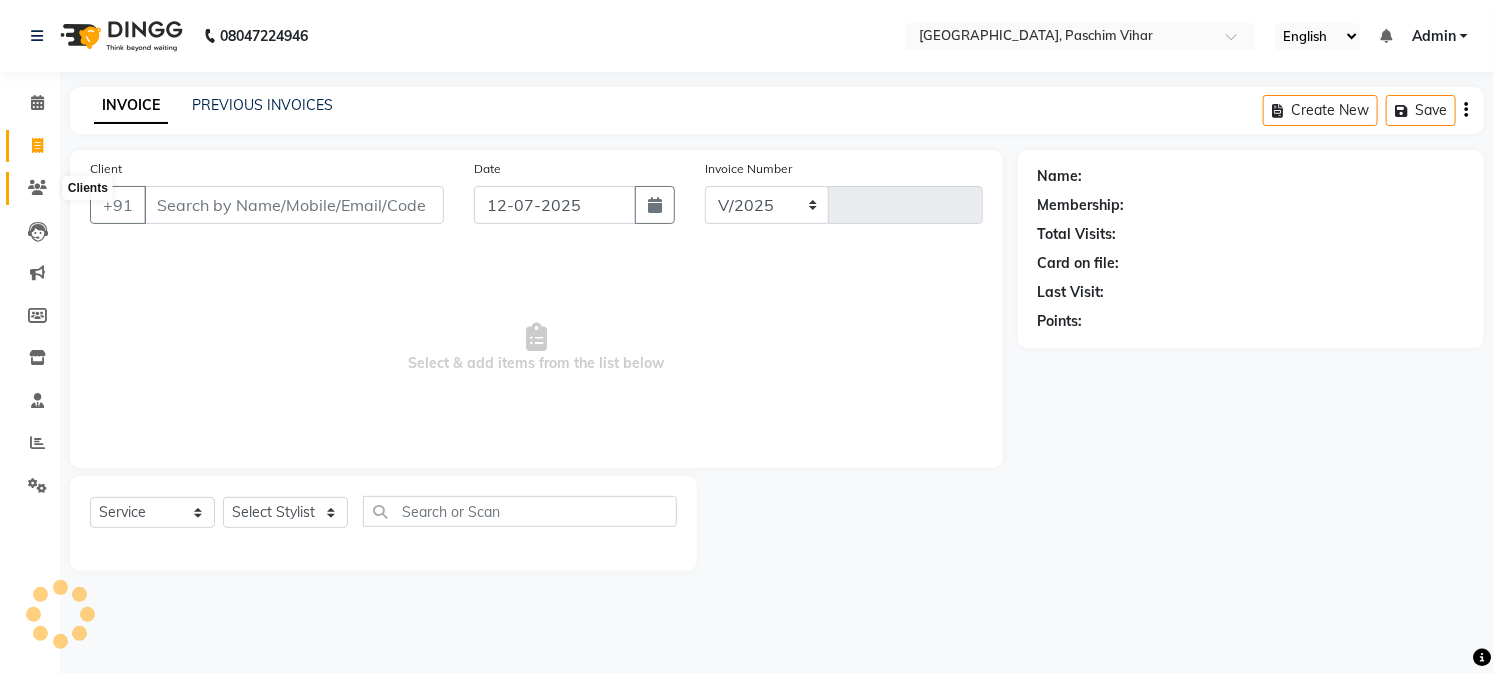 type on "2348" 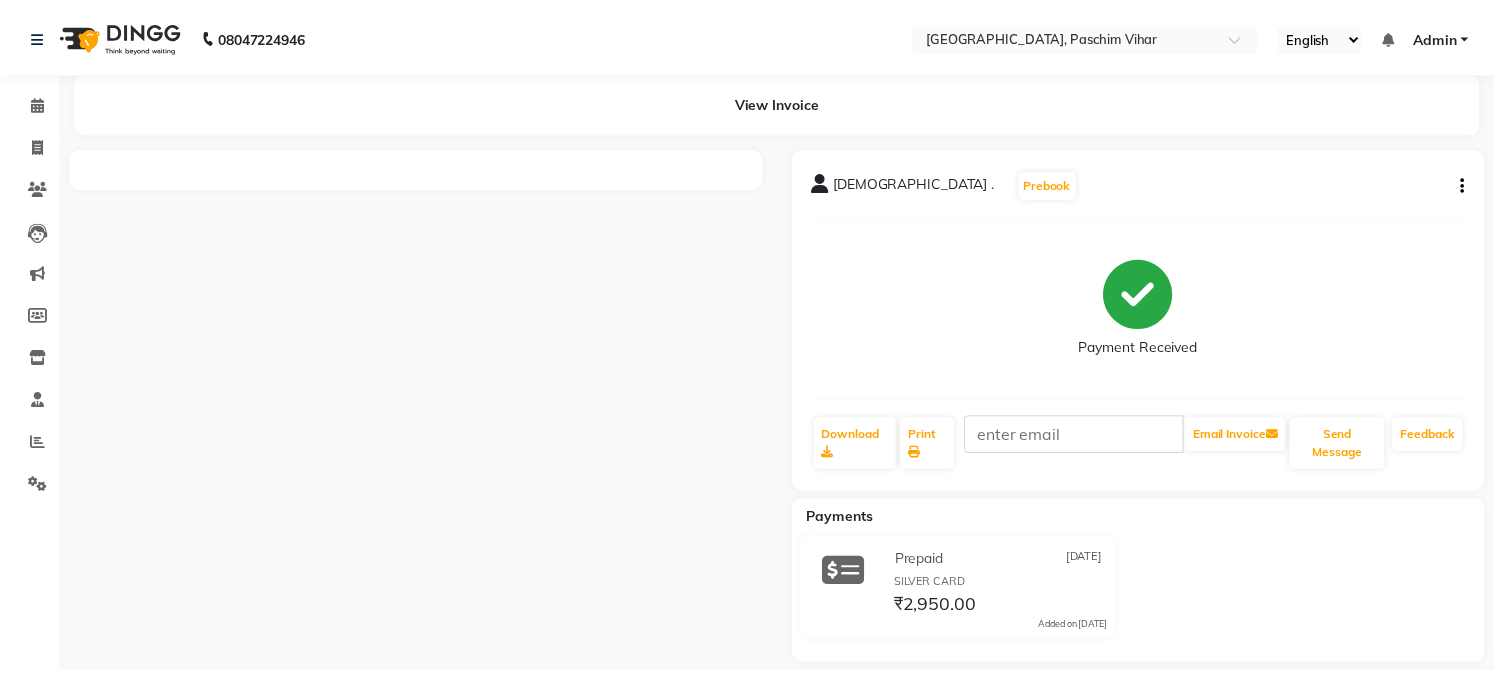 scroll, scrollTop: 0, scrollLeft: 0, axis: both 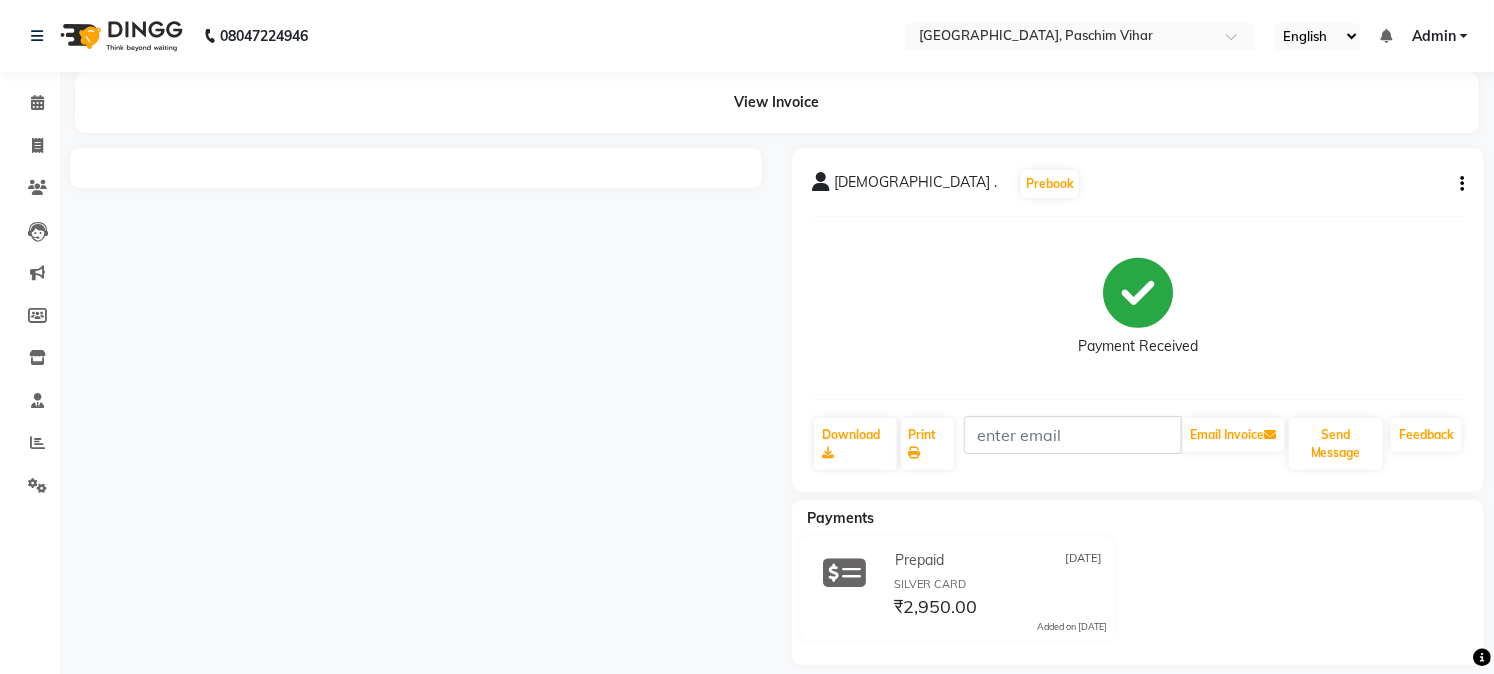 click at bounding box center (416, 406) 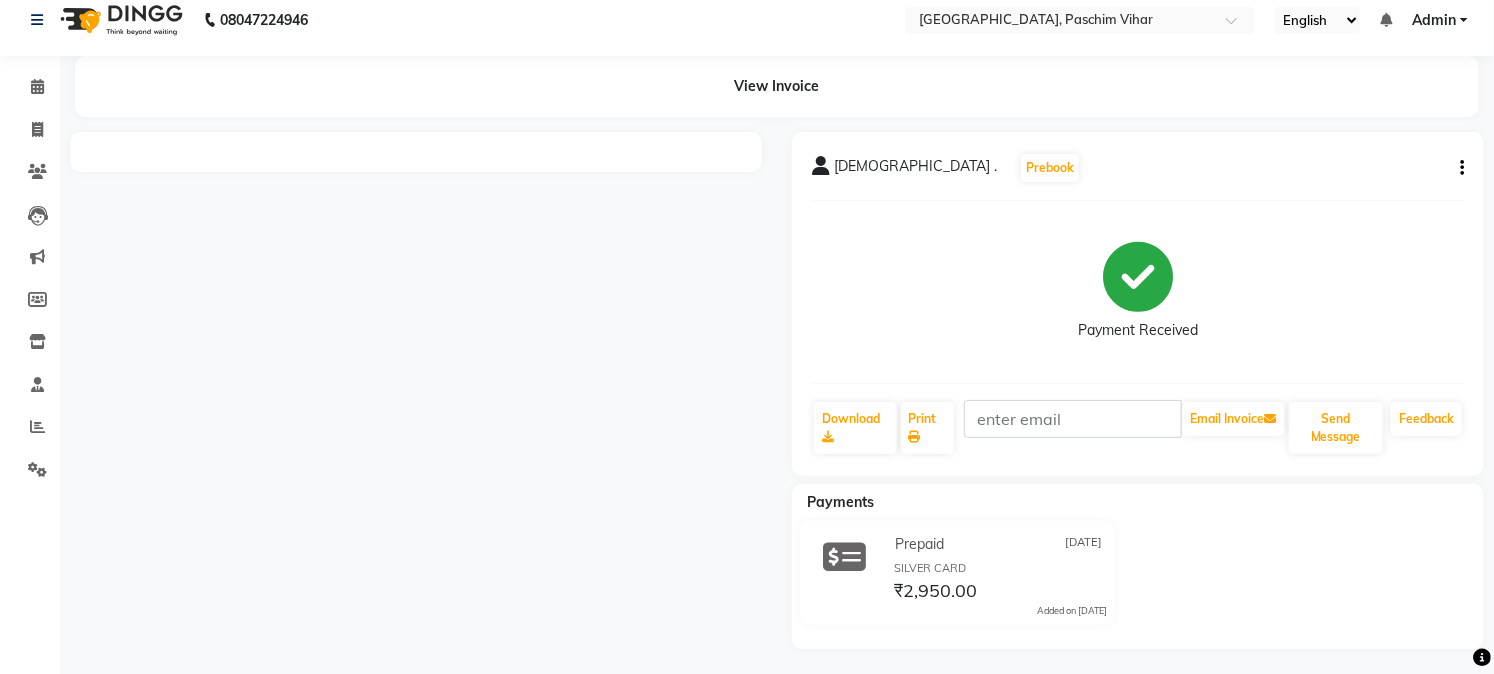 scroll, scrollTop: 21, scrollLeft: 0, axis: vertical 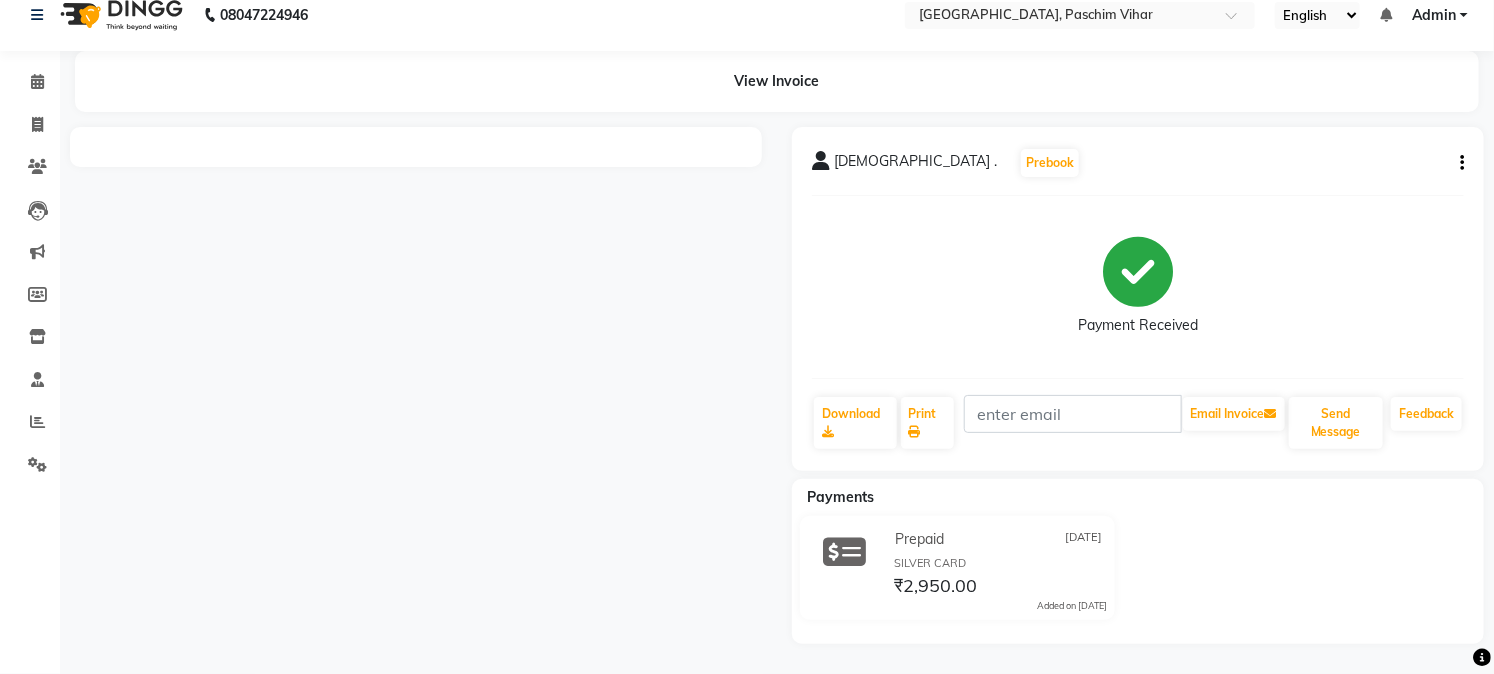 click 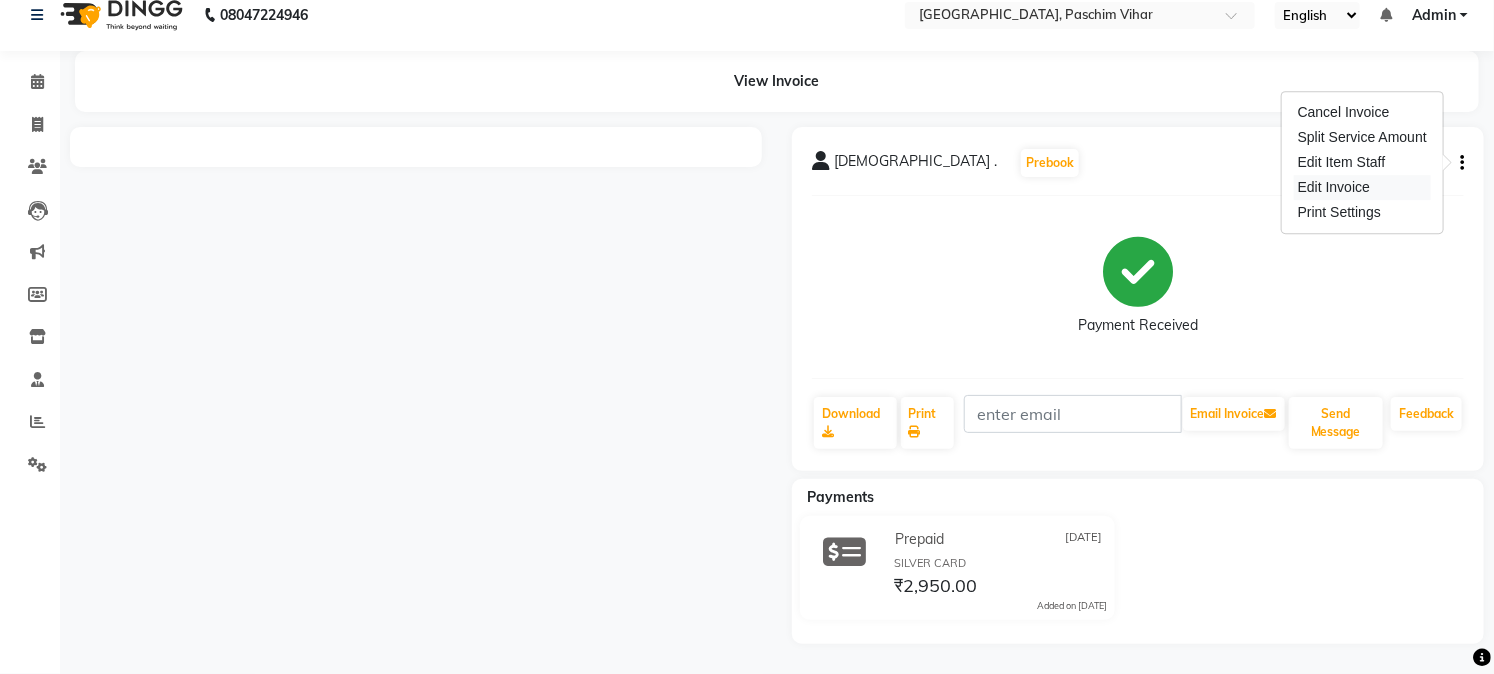 click on "Edit Invoice" at bounding box center (1362, 187) 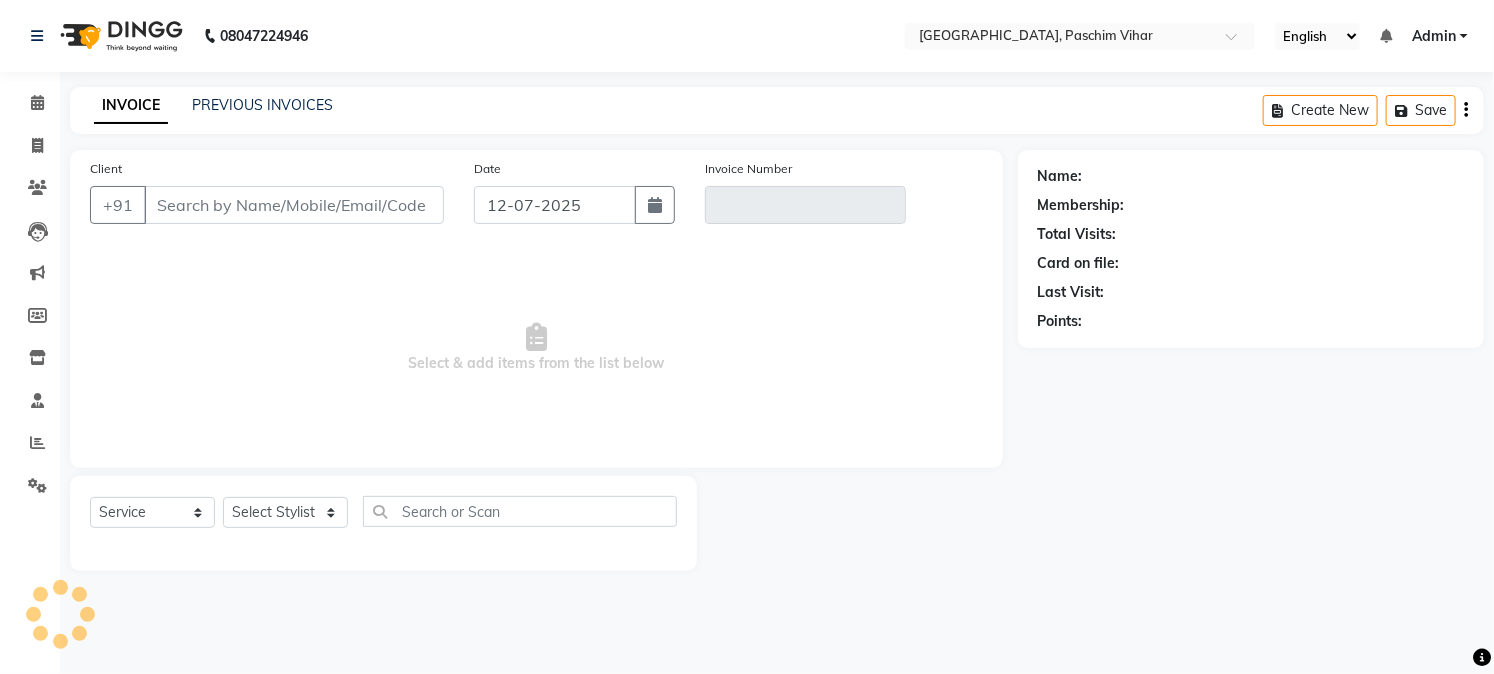 scroll, scrollTop: 0, scrollLeft: 0, axis: both 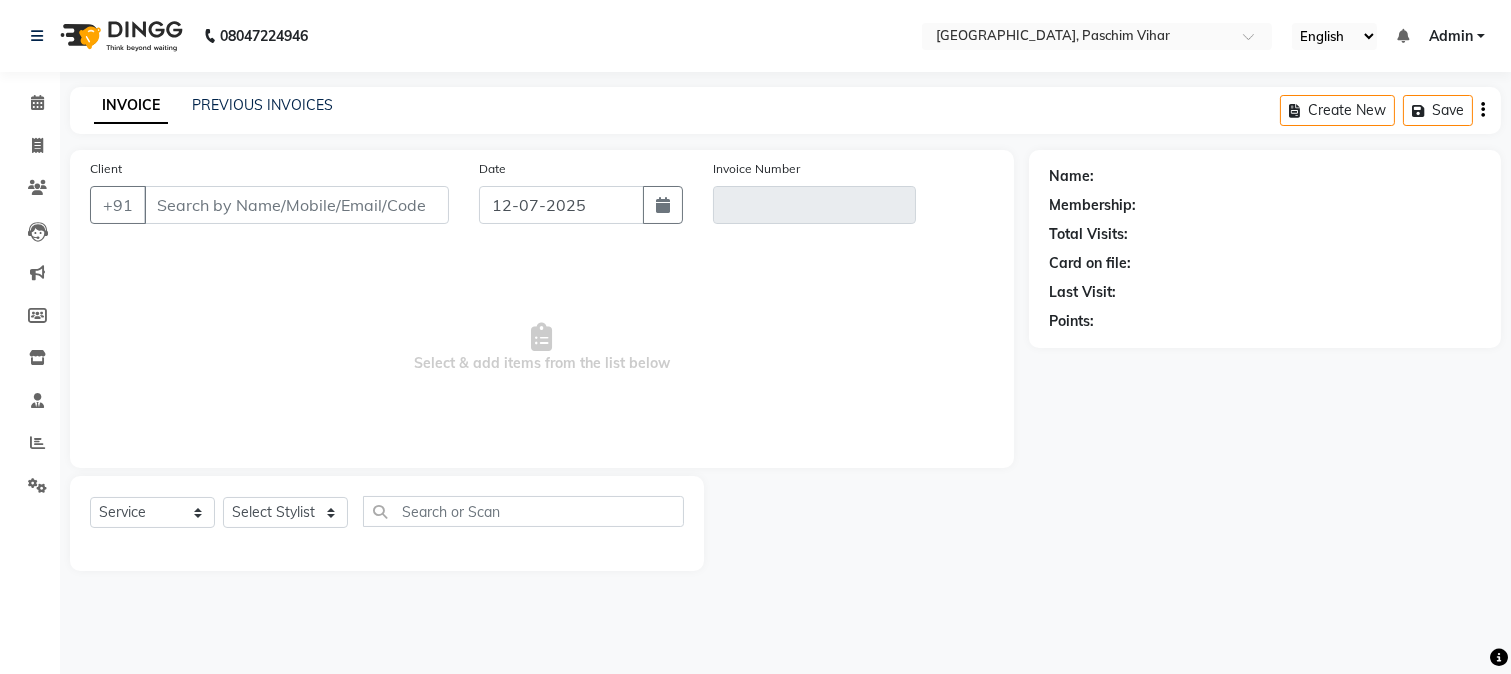 type on "9599239166" 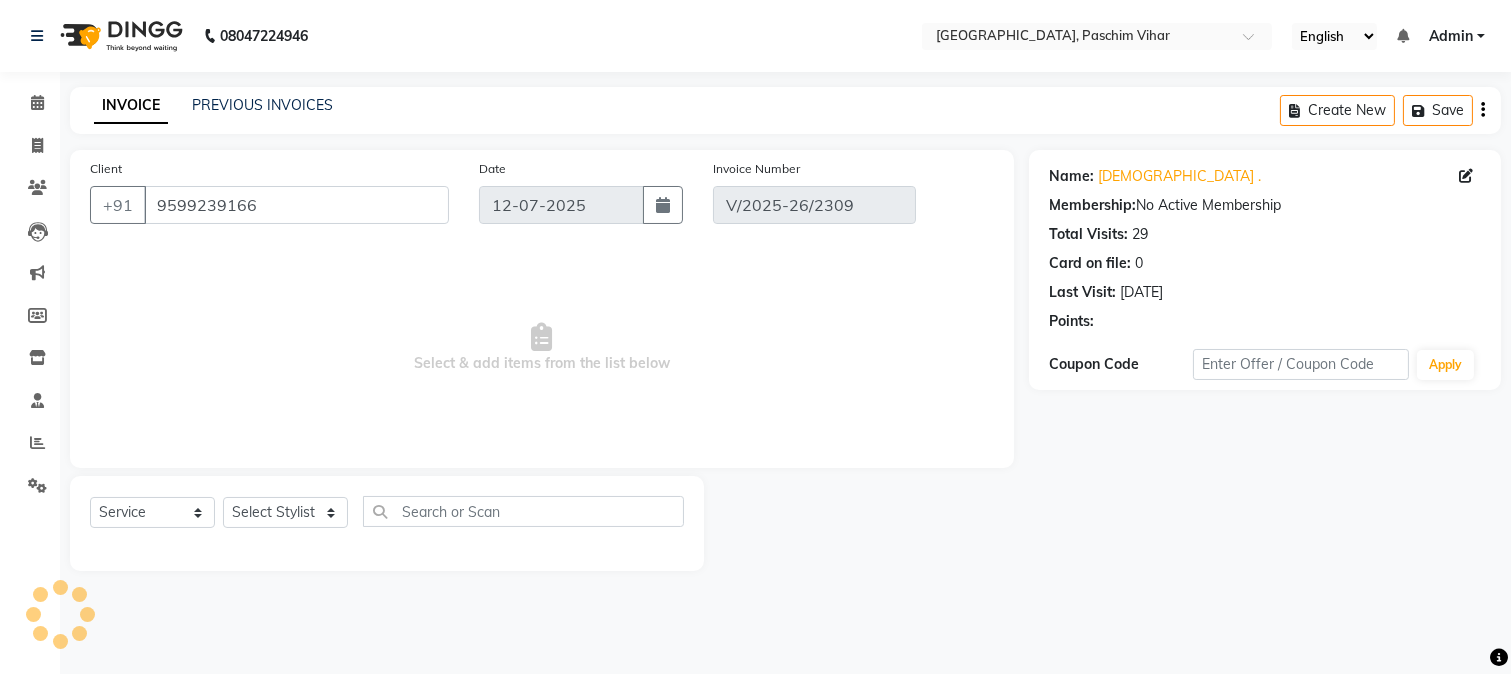 type on "[DATE]" 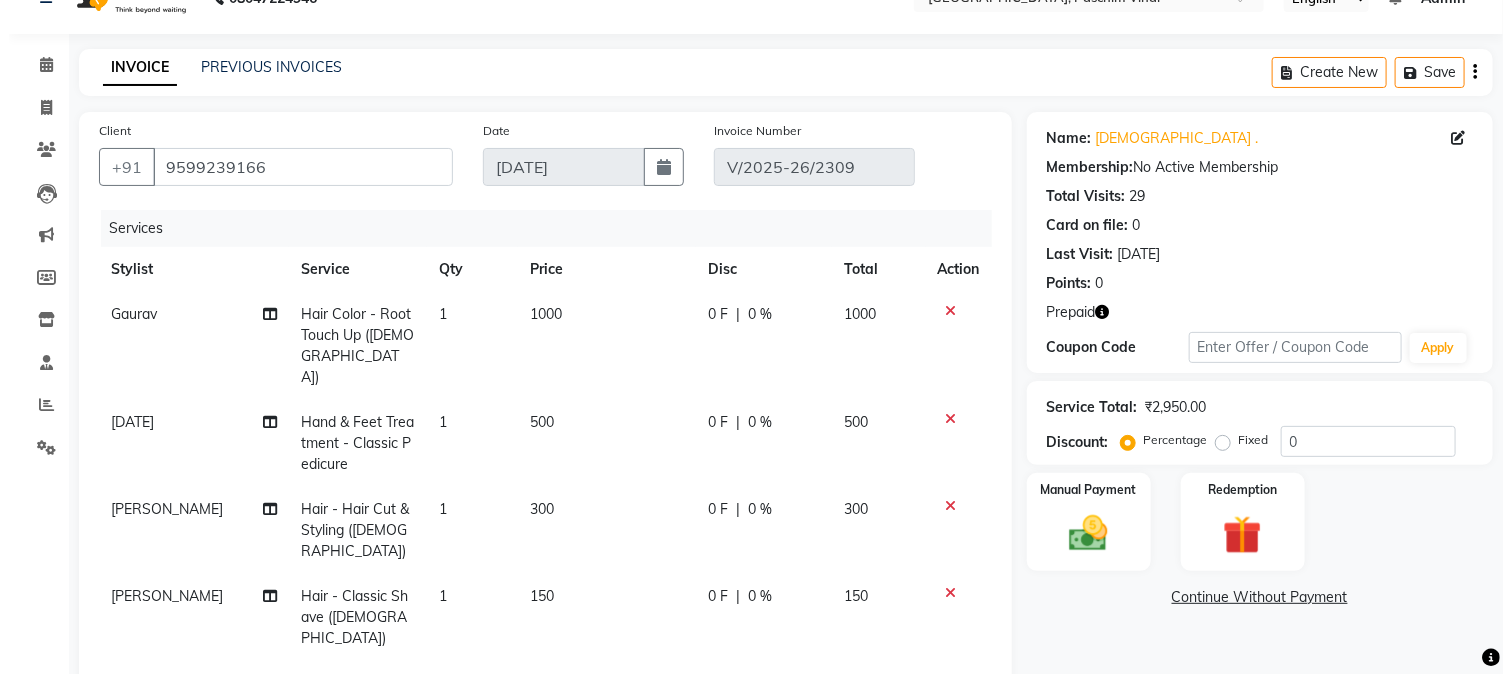scroll, scrollTop: 0, scrollLeft: 0, axis: both 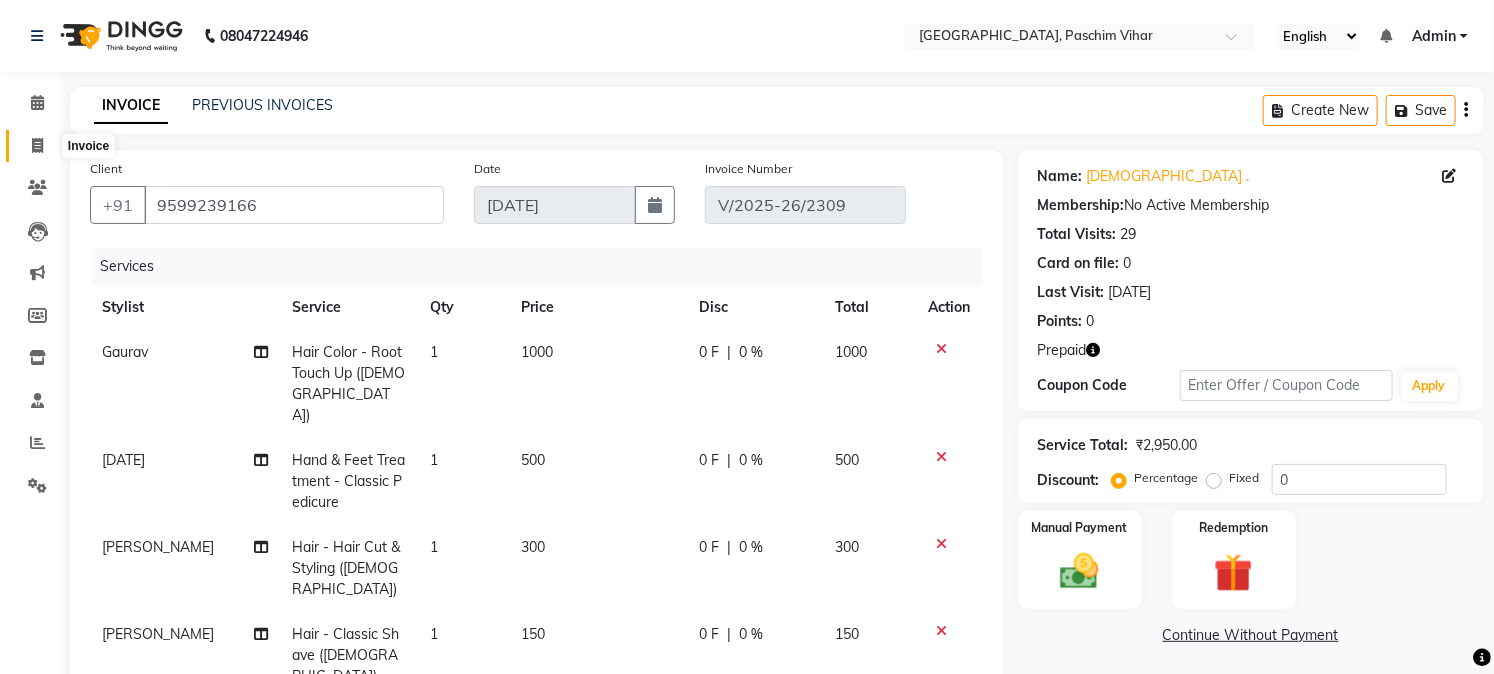 click 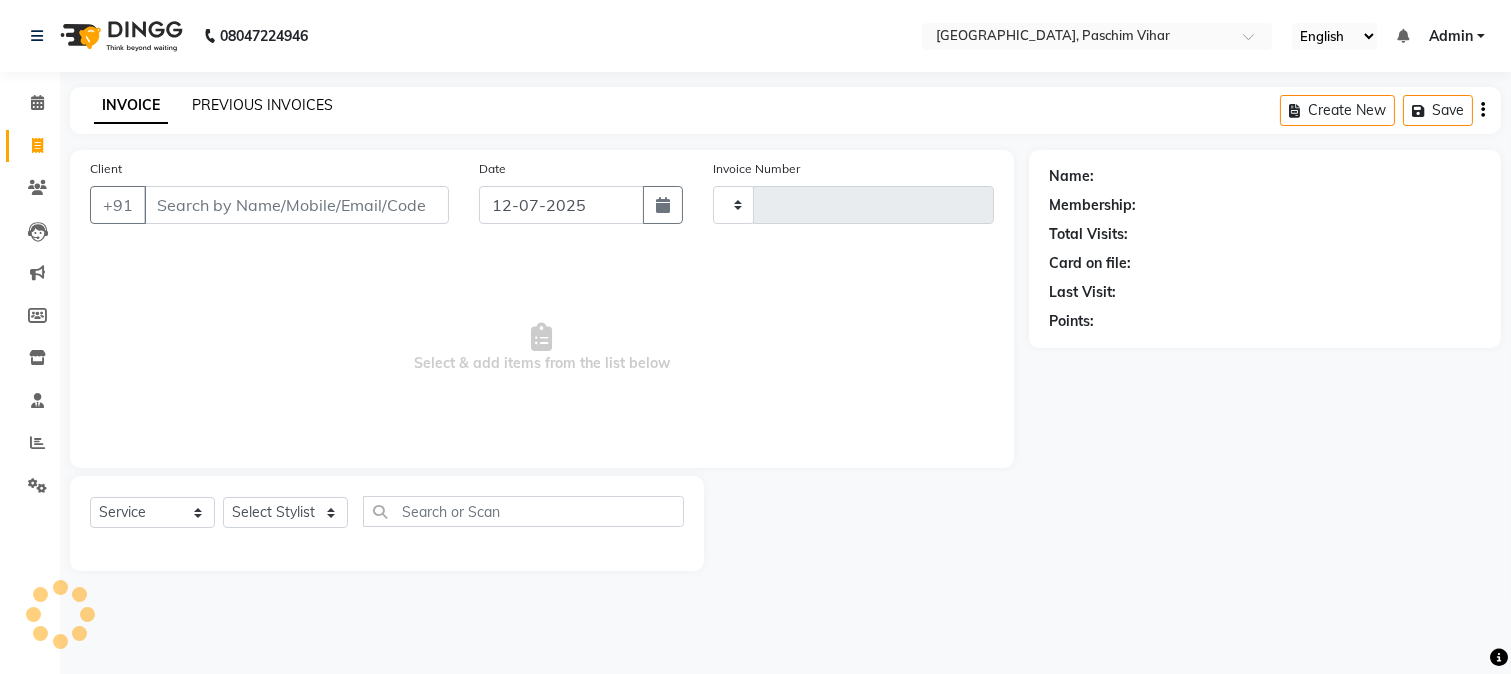 type on "2348" 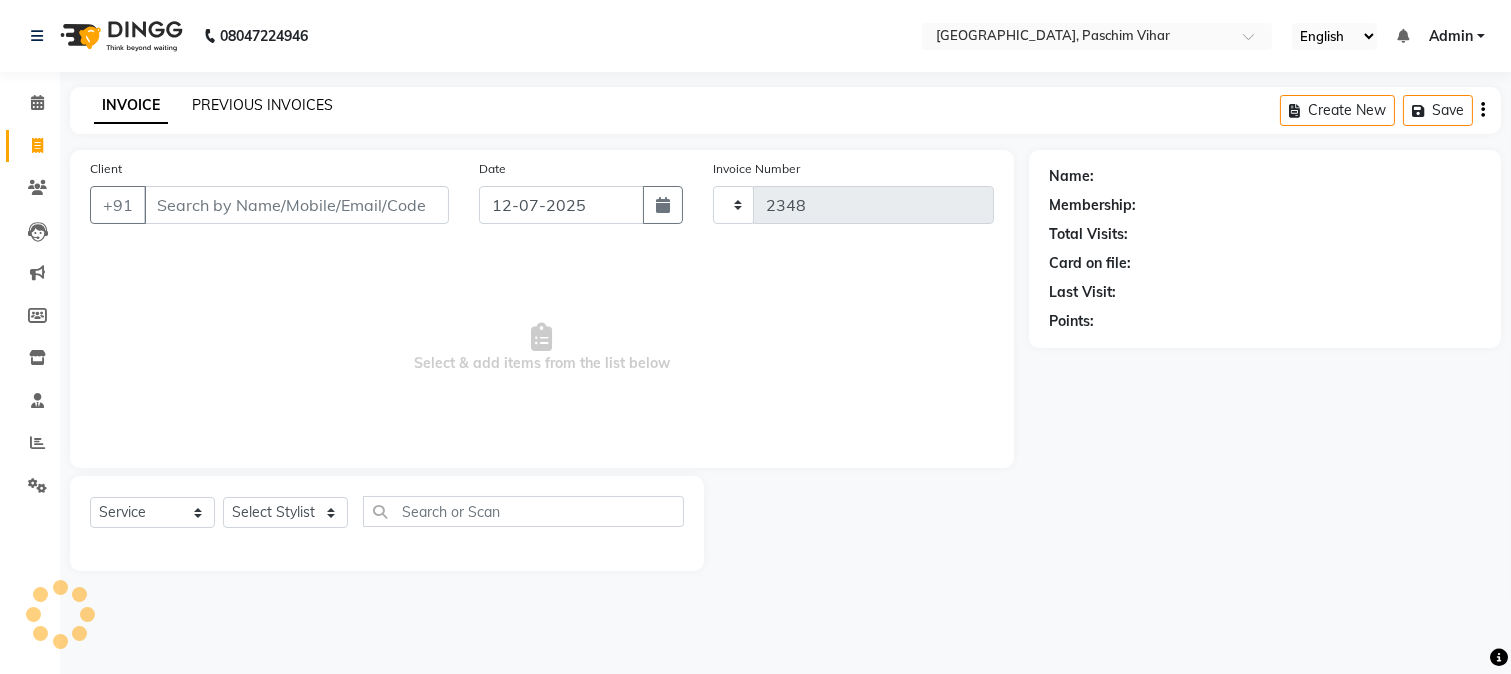 select on "223" 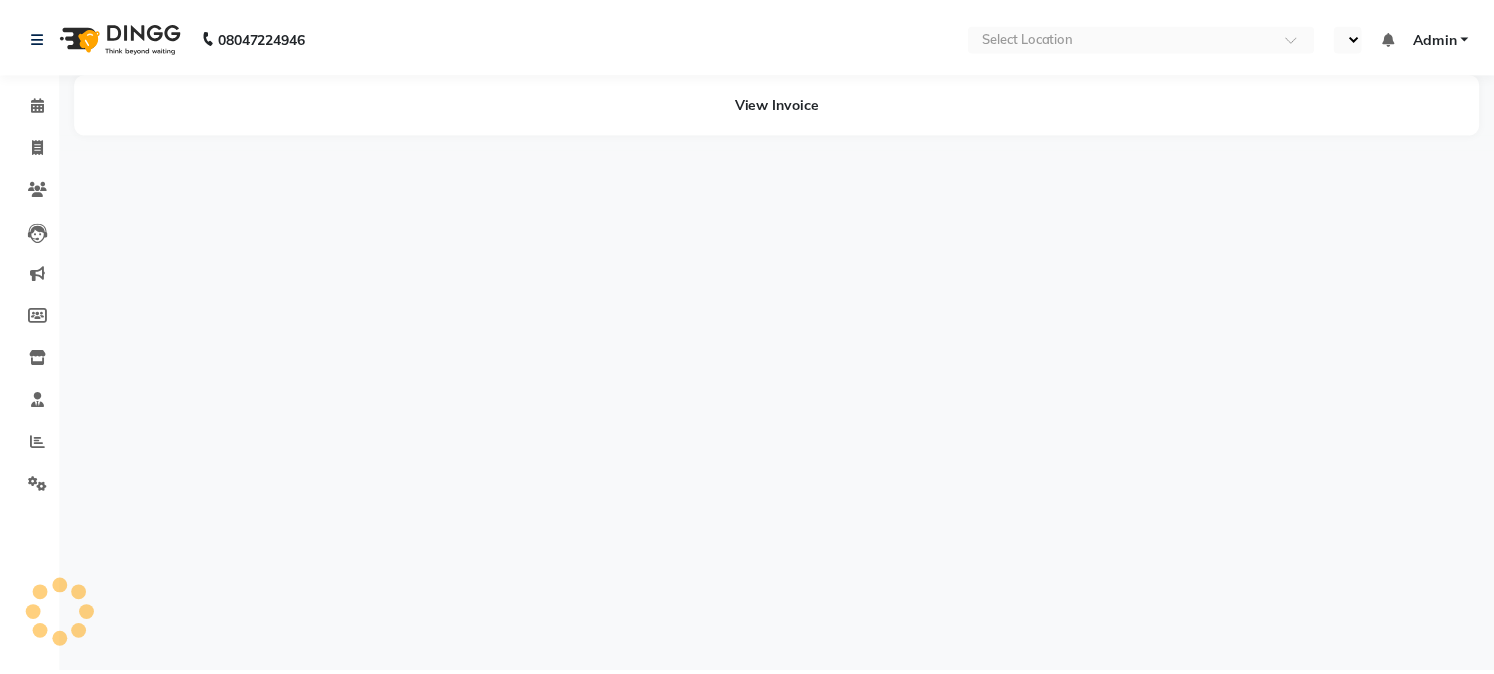scroll, scrollTop: 0, scrollLeft: 0, axis: both 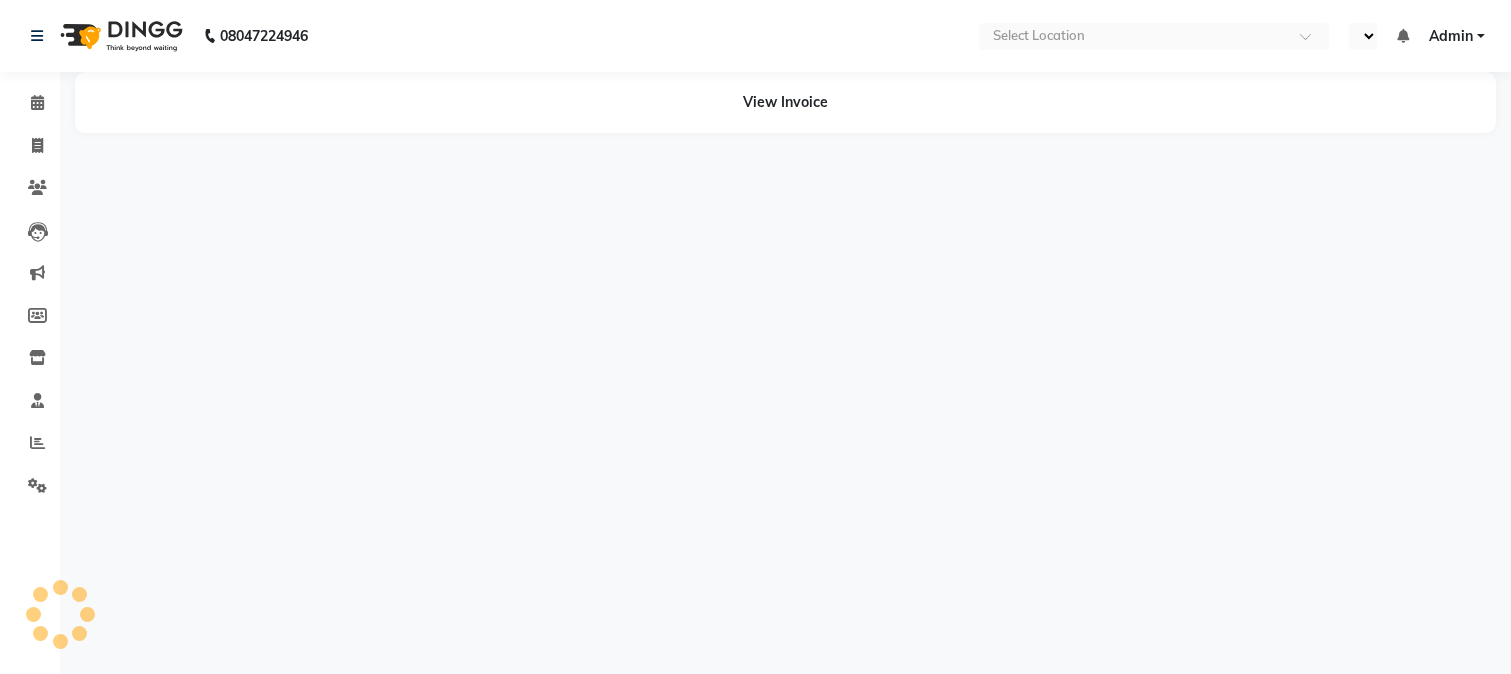 select on "en" 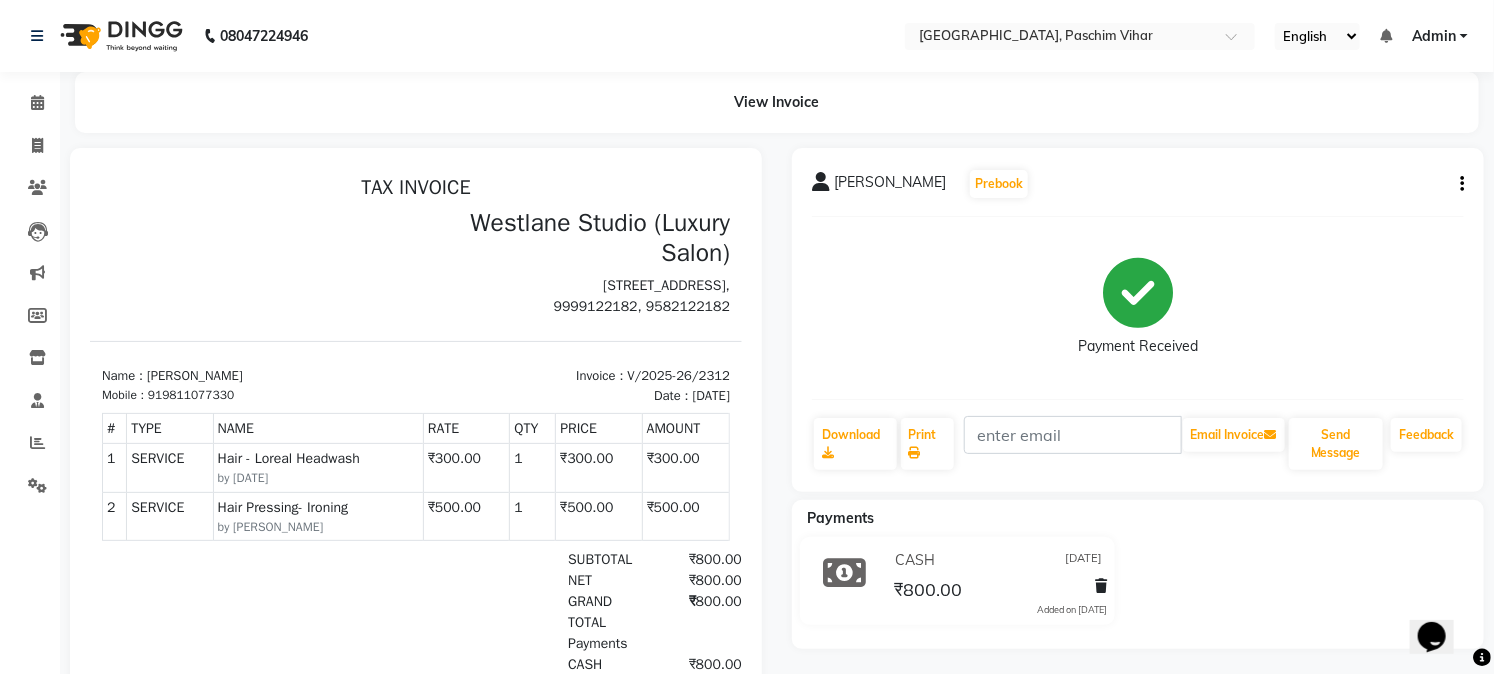 scroll, scrollTop: 0, scrollLeft: 0, axis: both 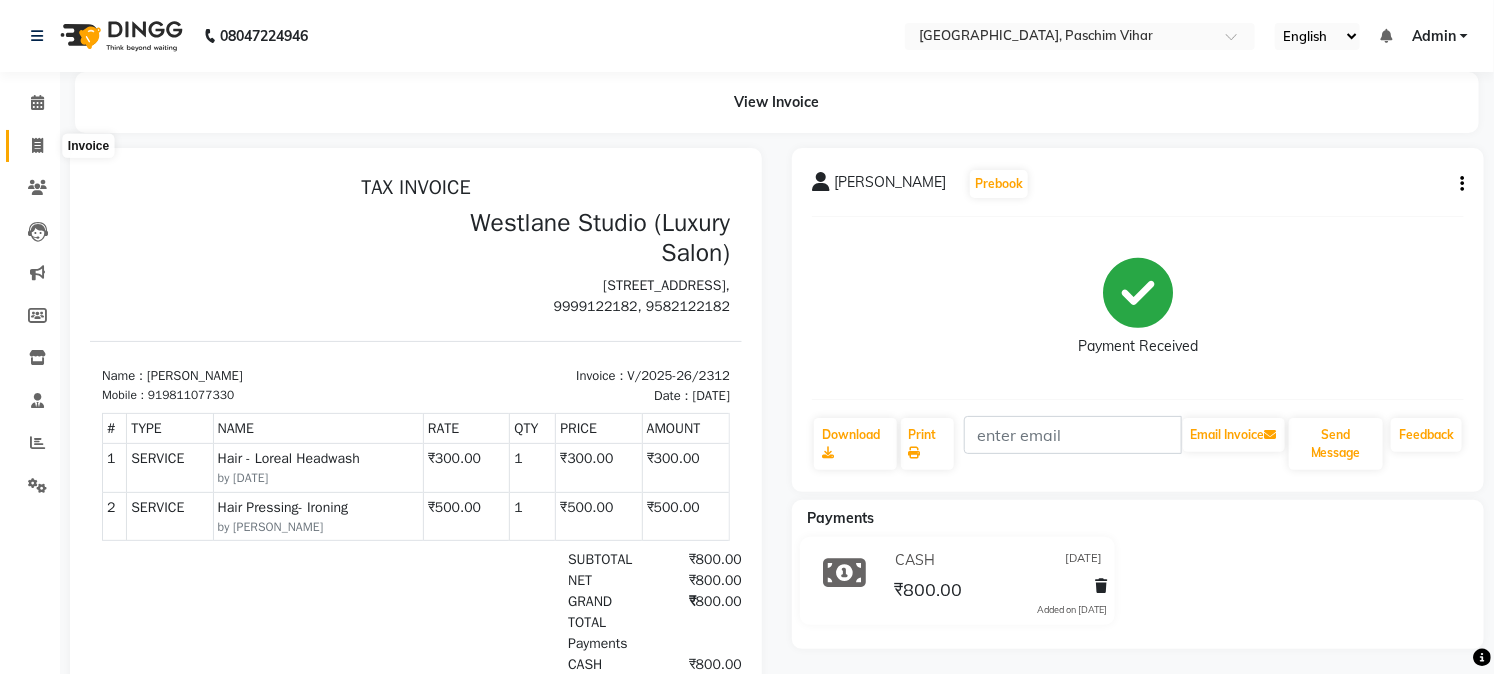 click 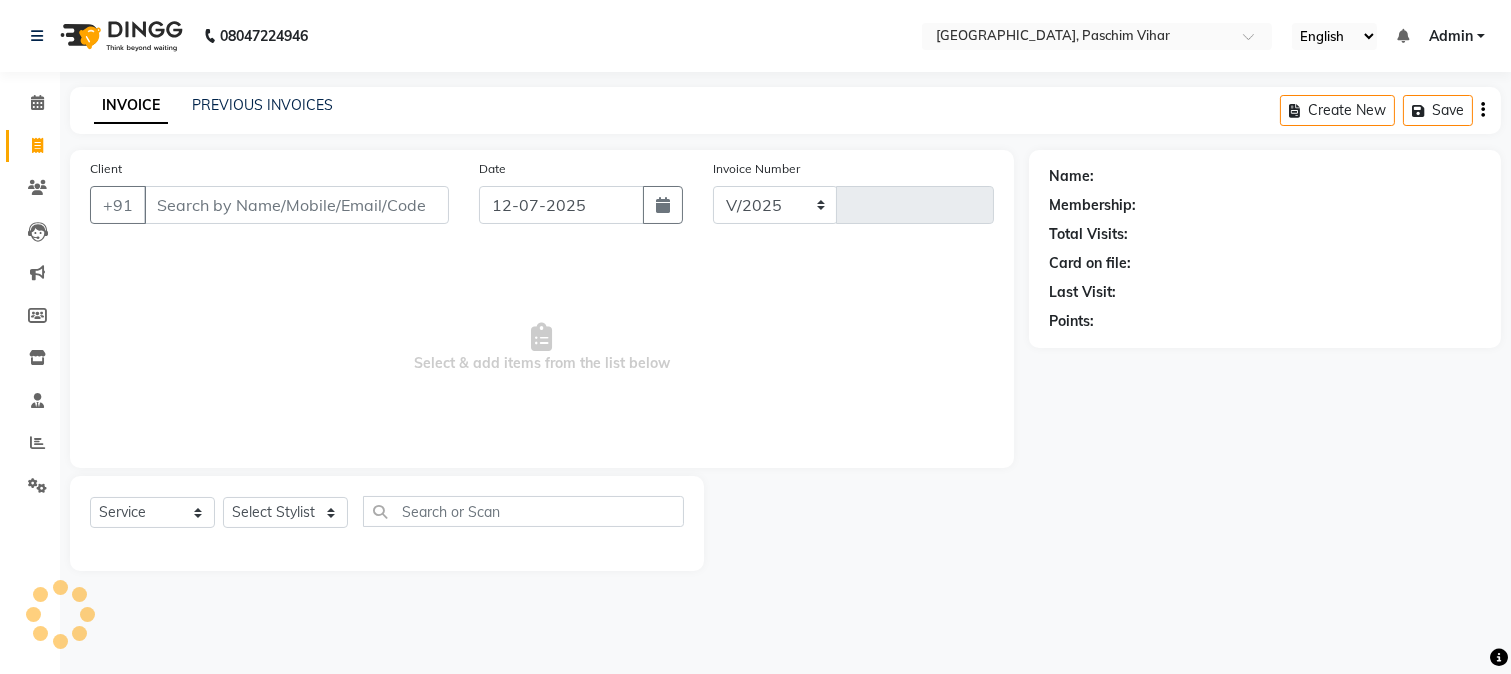 select on "223" 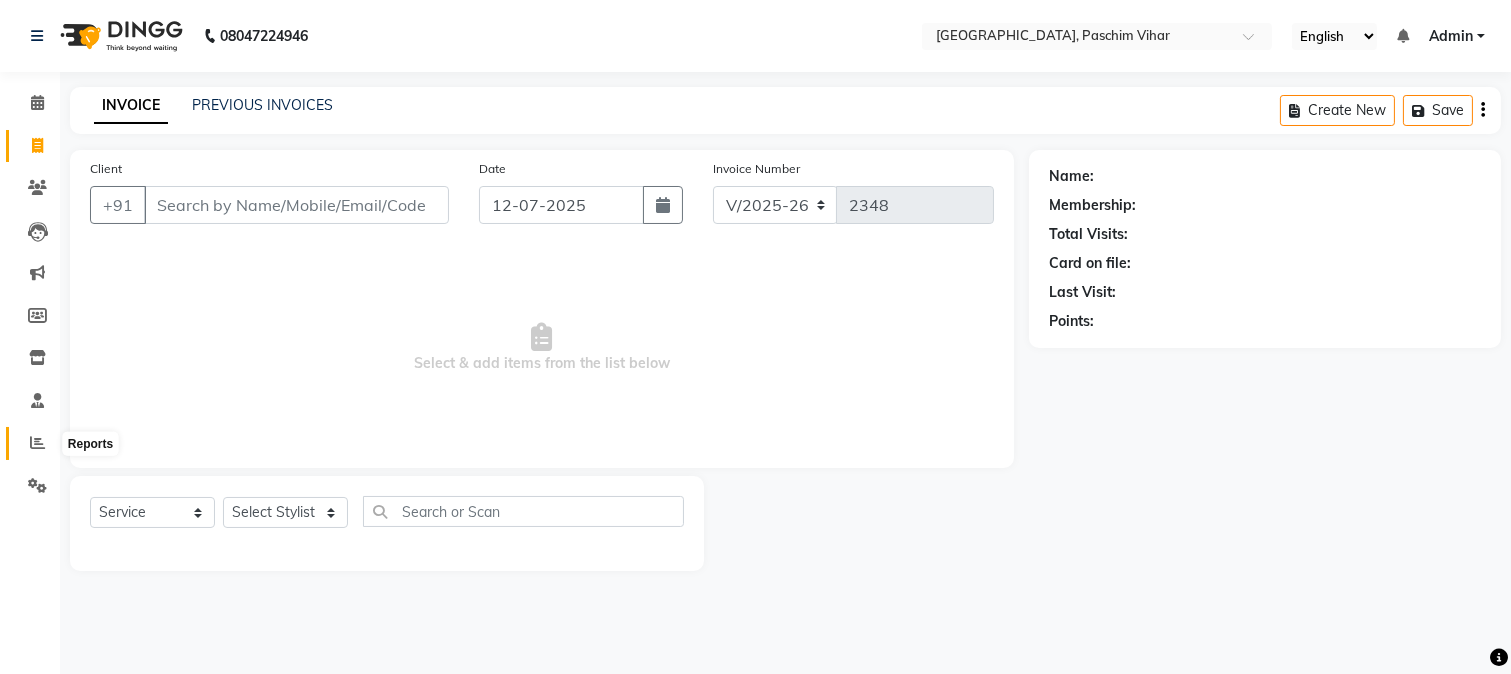 click 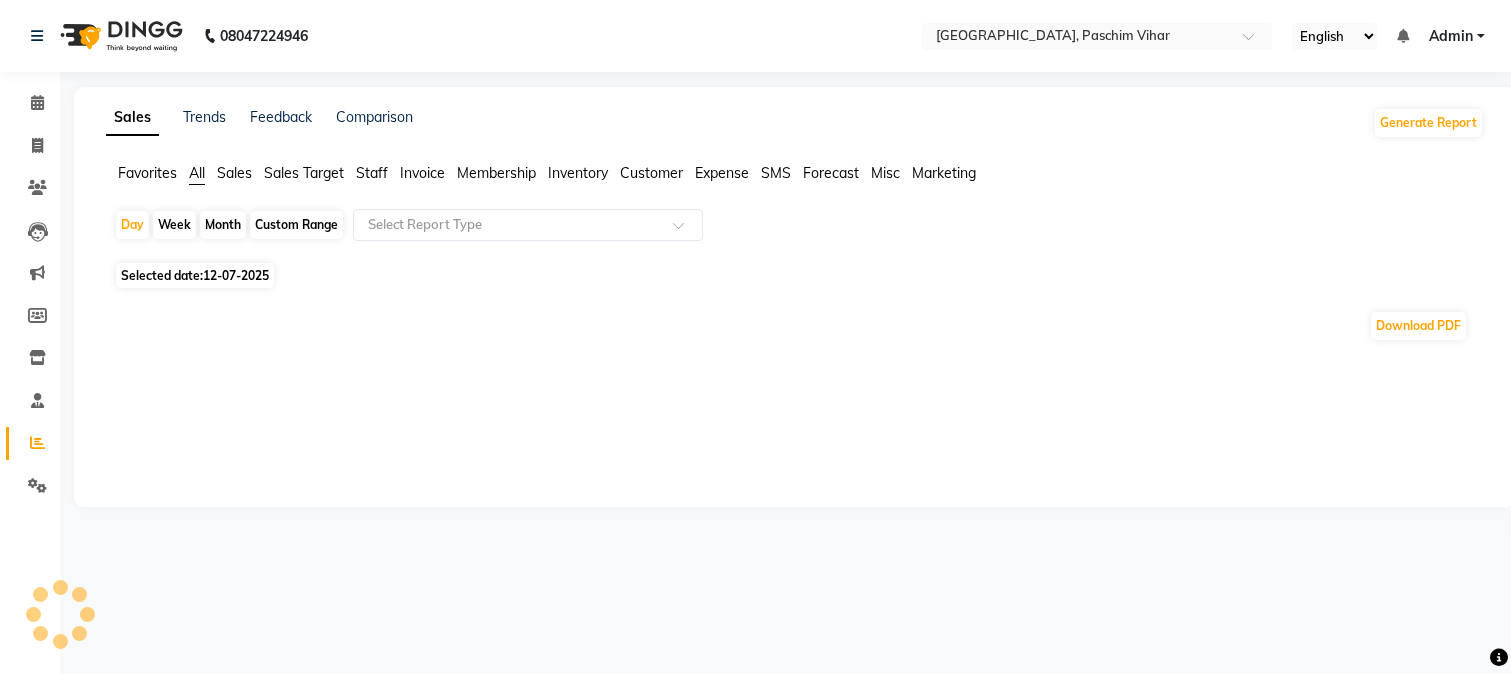 click on "Custom Range" 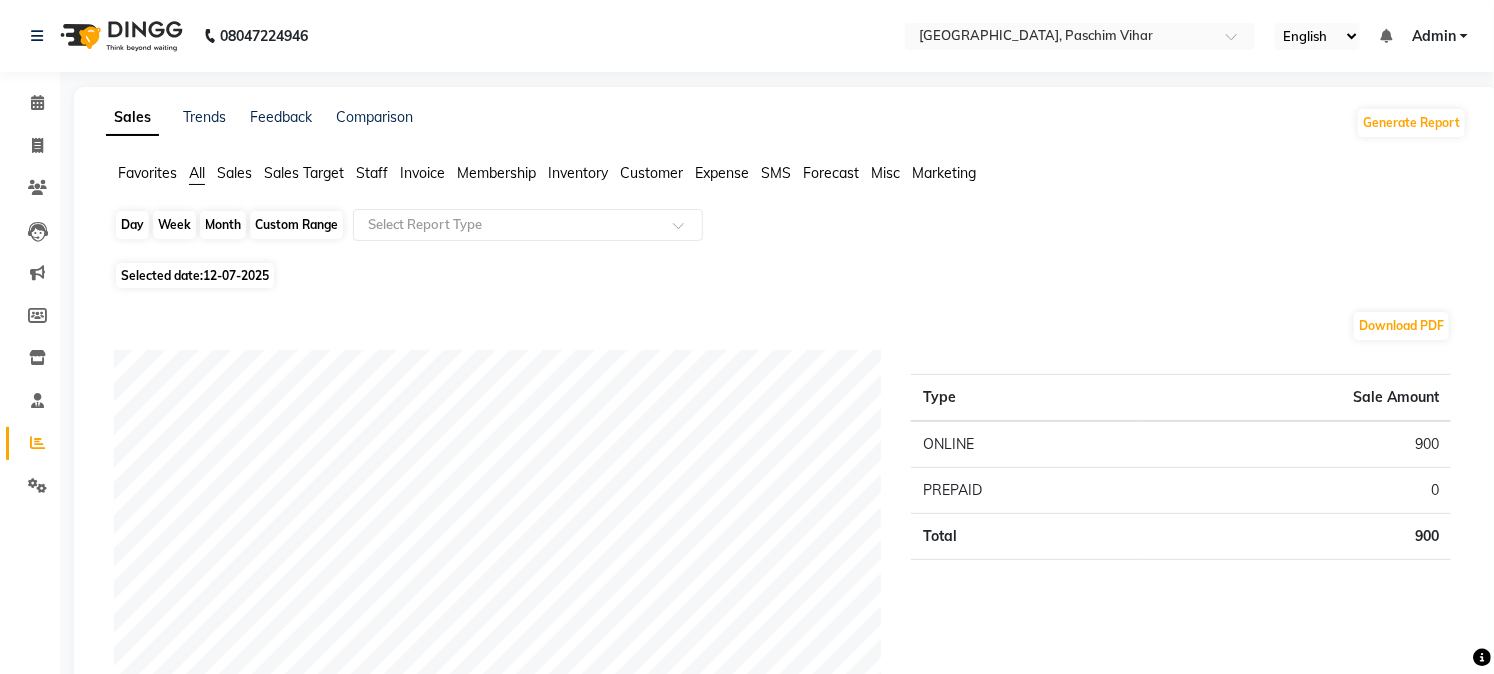 click on "Custom Range" 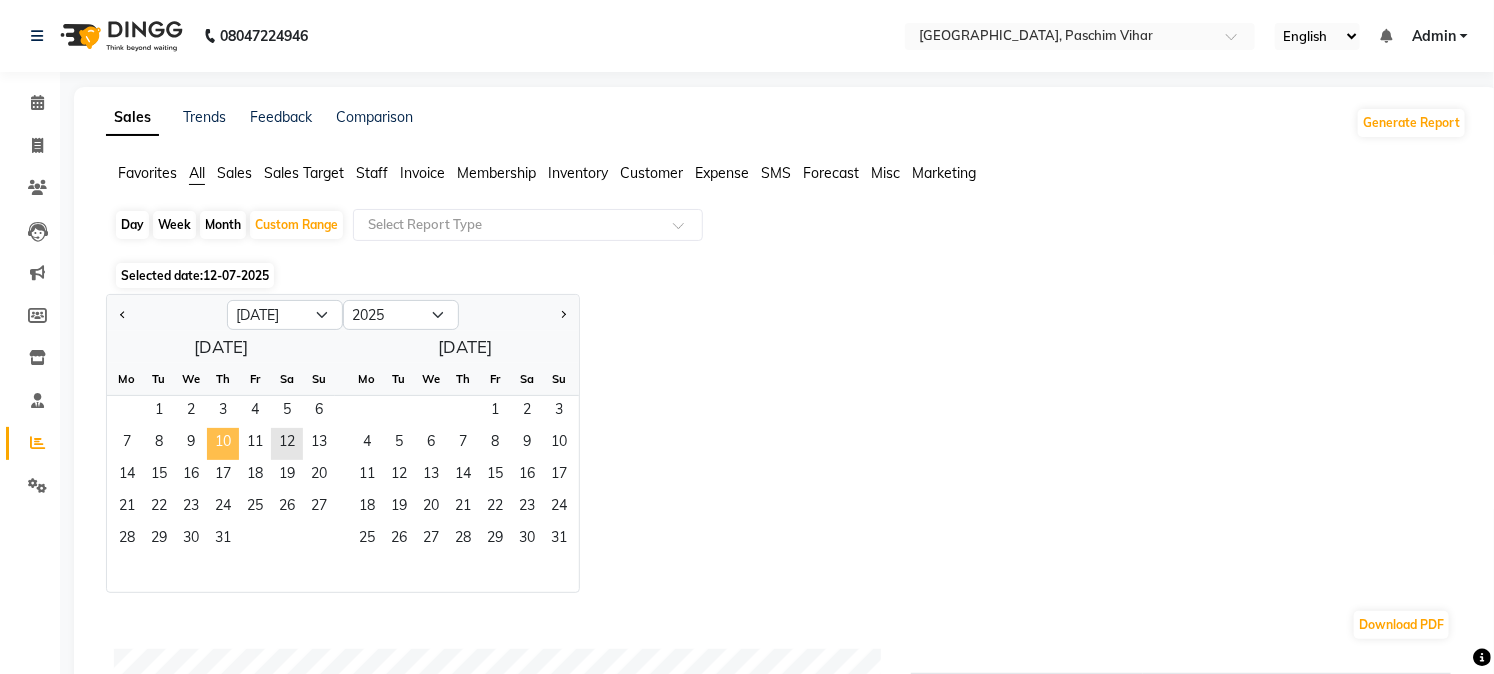 click on "10" 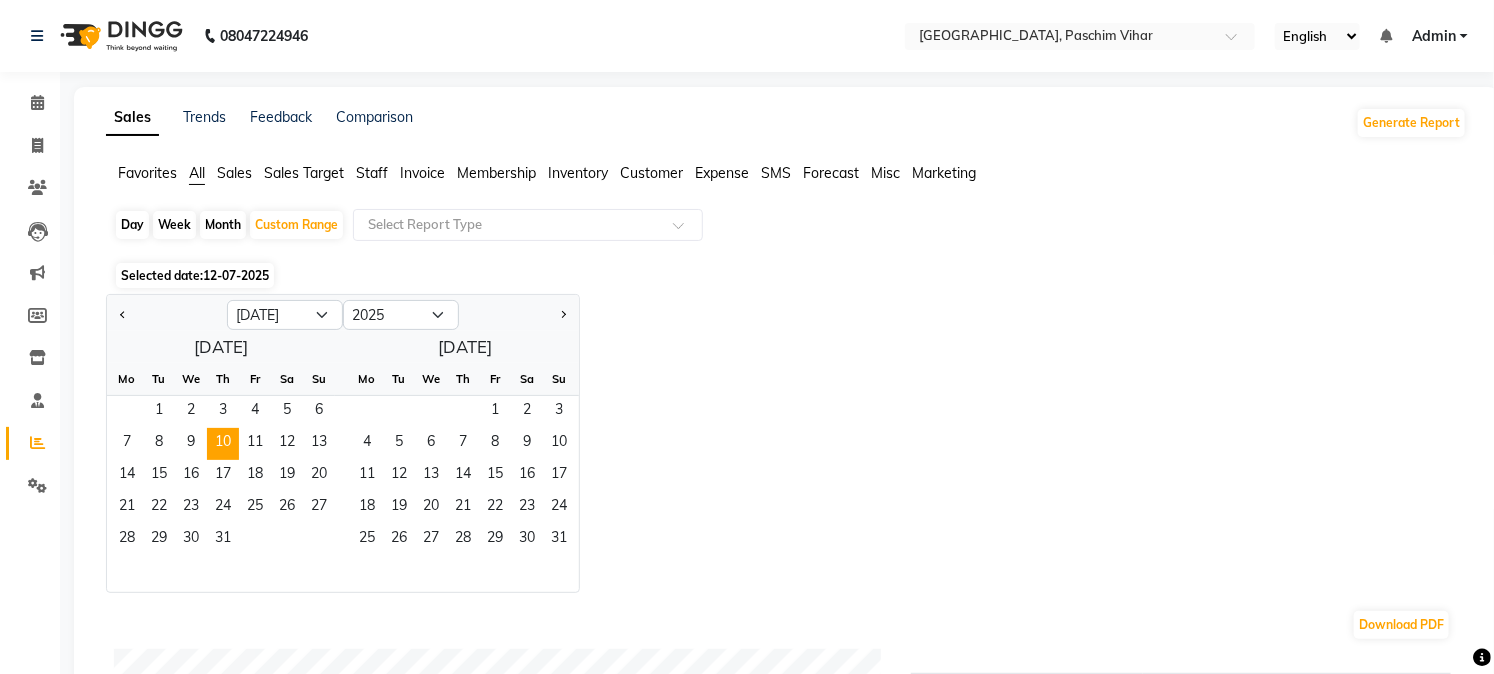 click on "Staff" 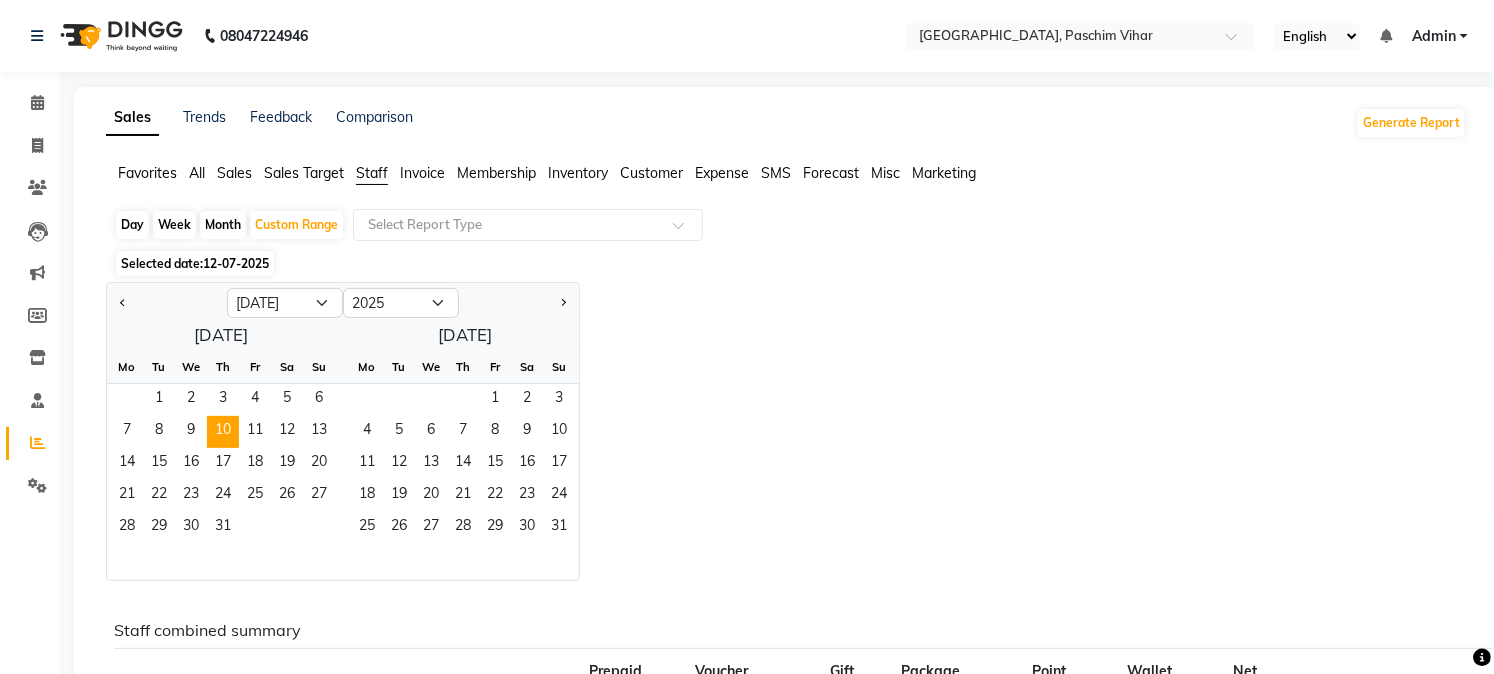 click on "Staff" 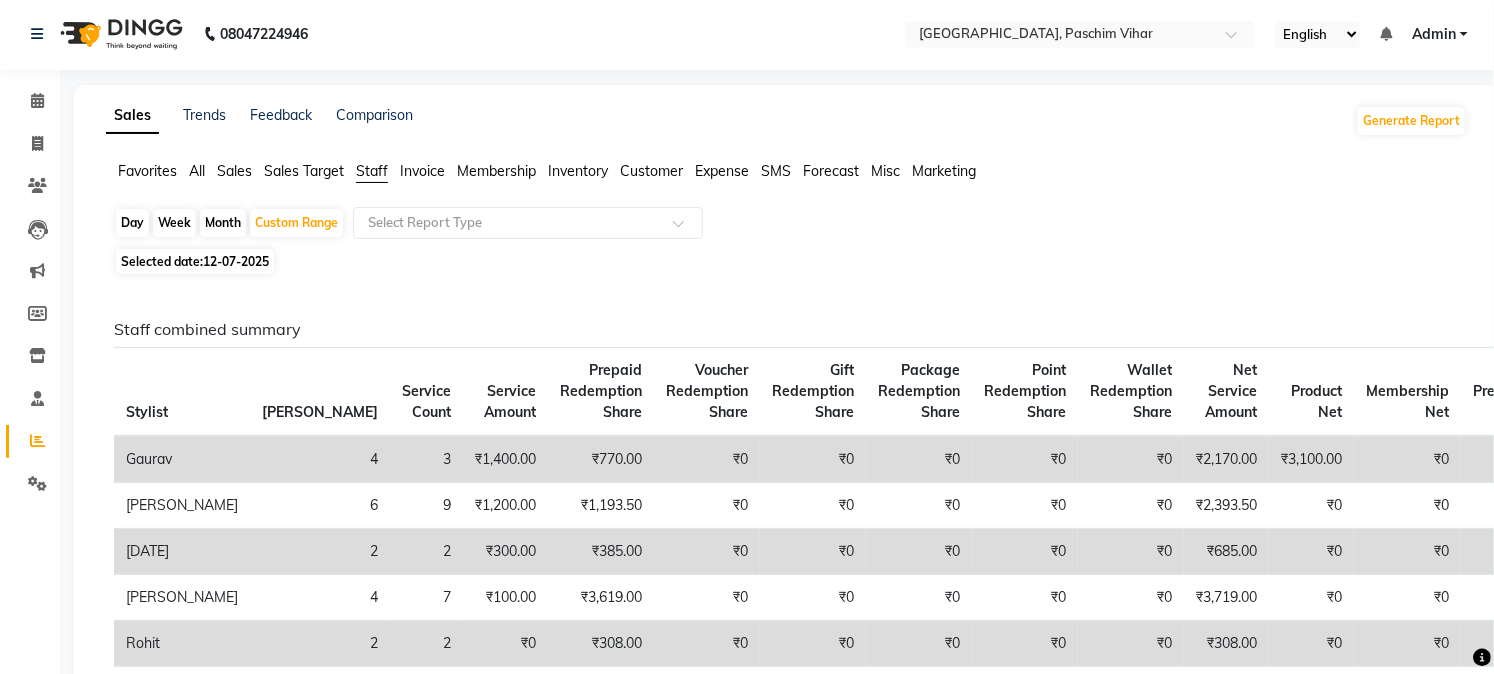 scroll, scrollTop: 0, scrollLeft: 0, axis: both 